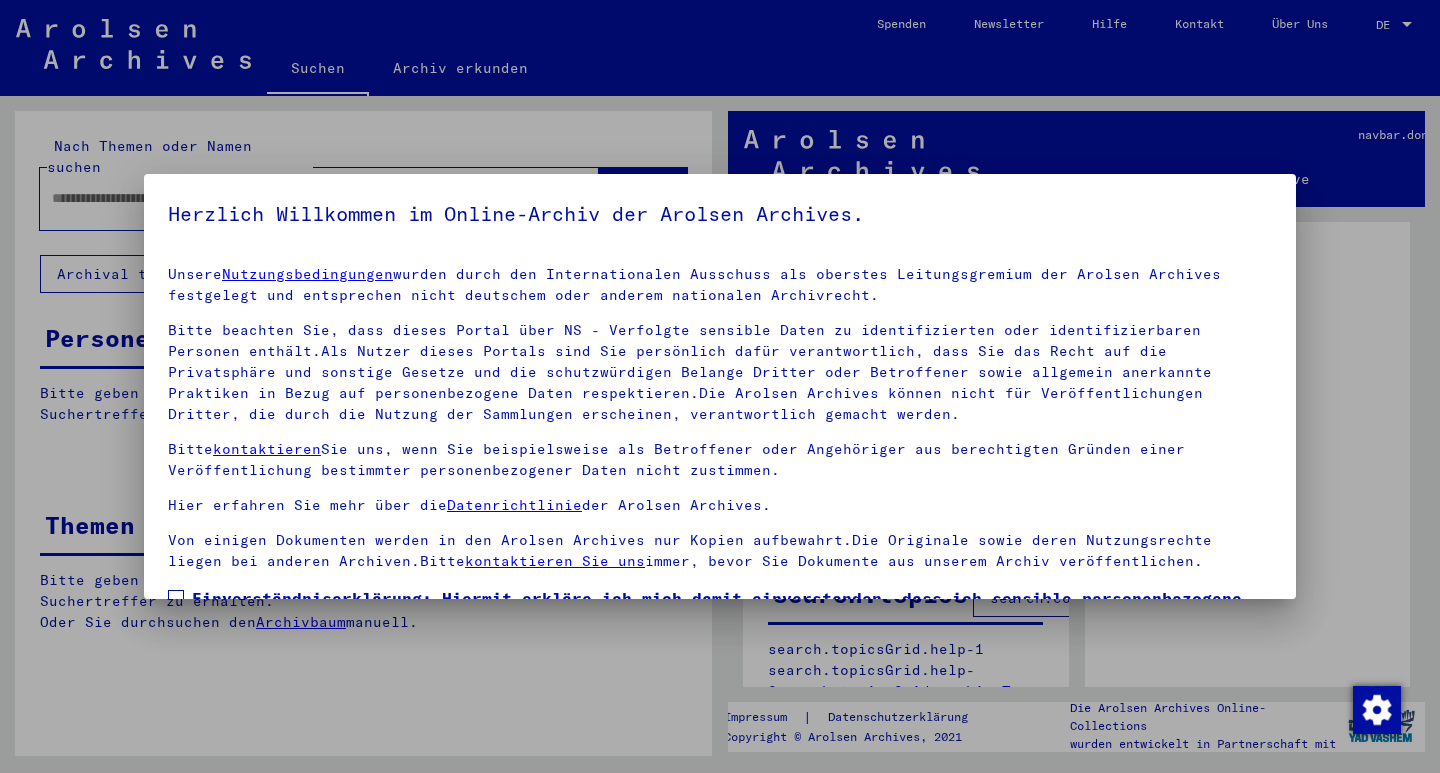 scroll, scrollTop: 0, scrollLeft: 0, axis: both 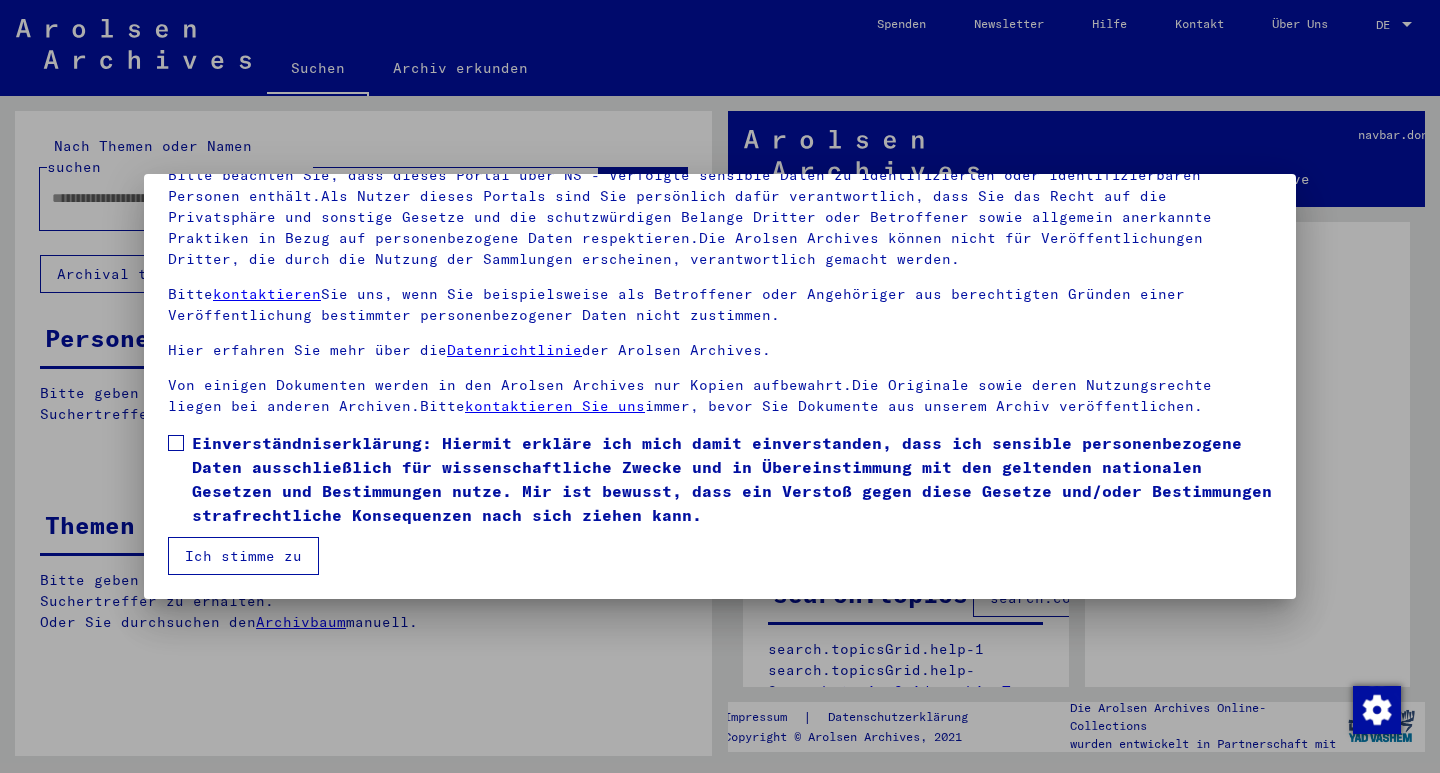 click at bounding box center [176, 443] 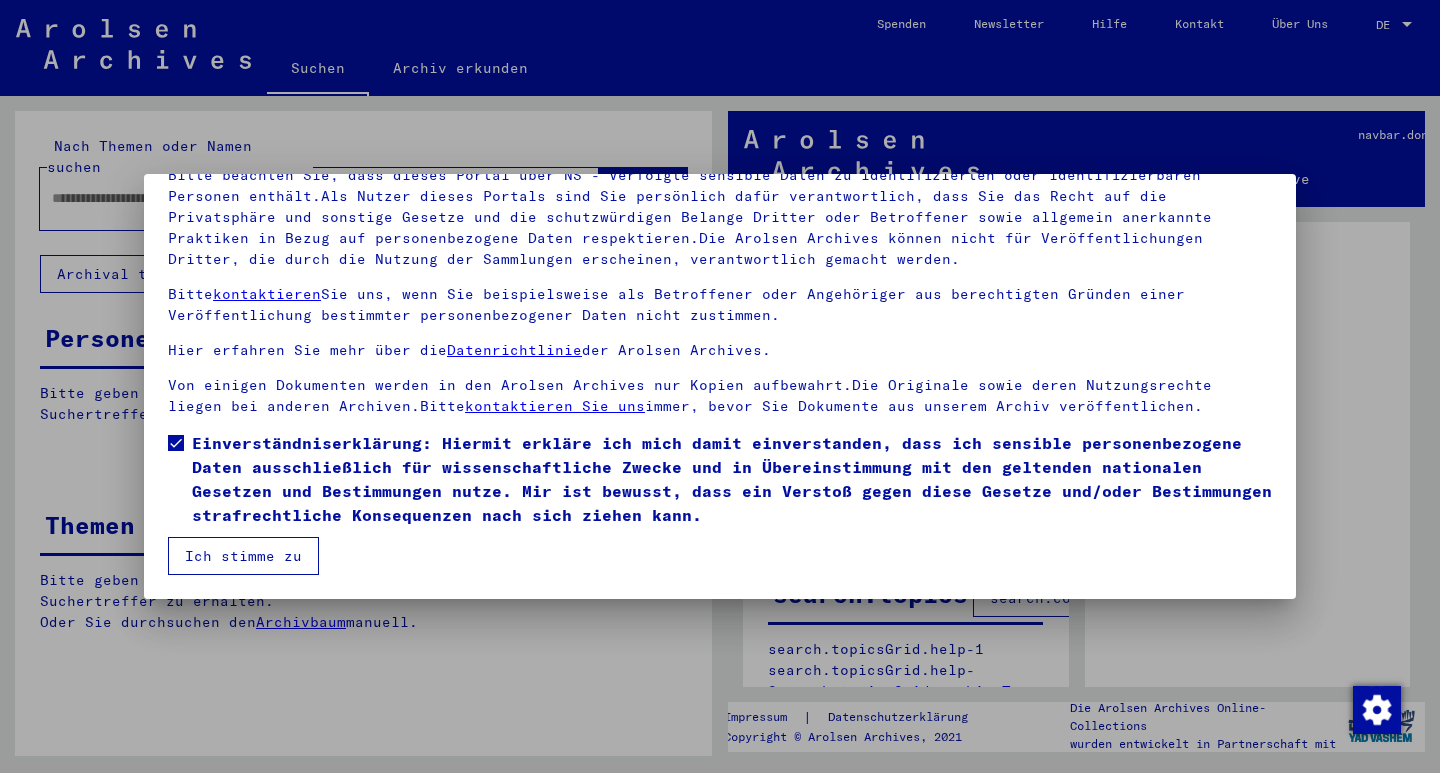 click on "Ich stimme zu" at bounding box center (243, 556) 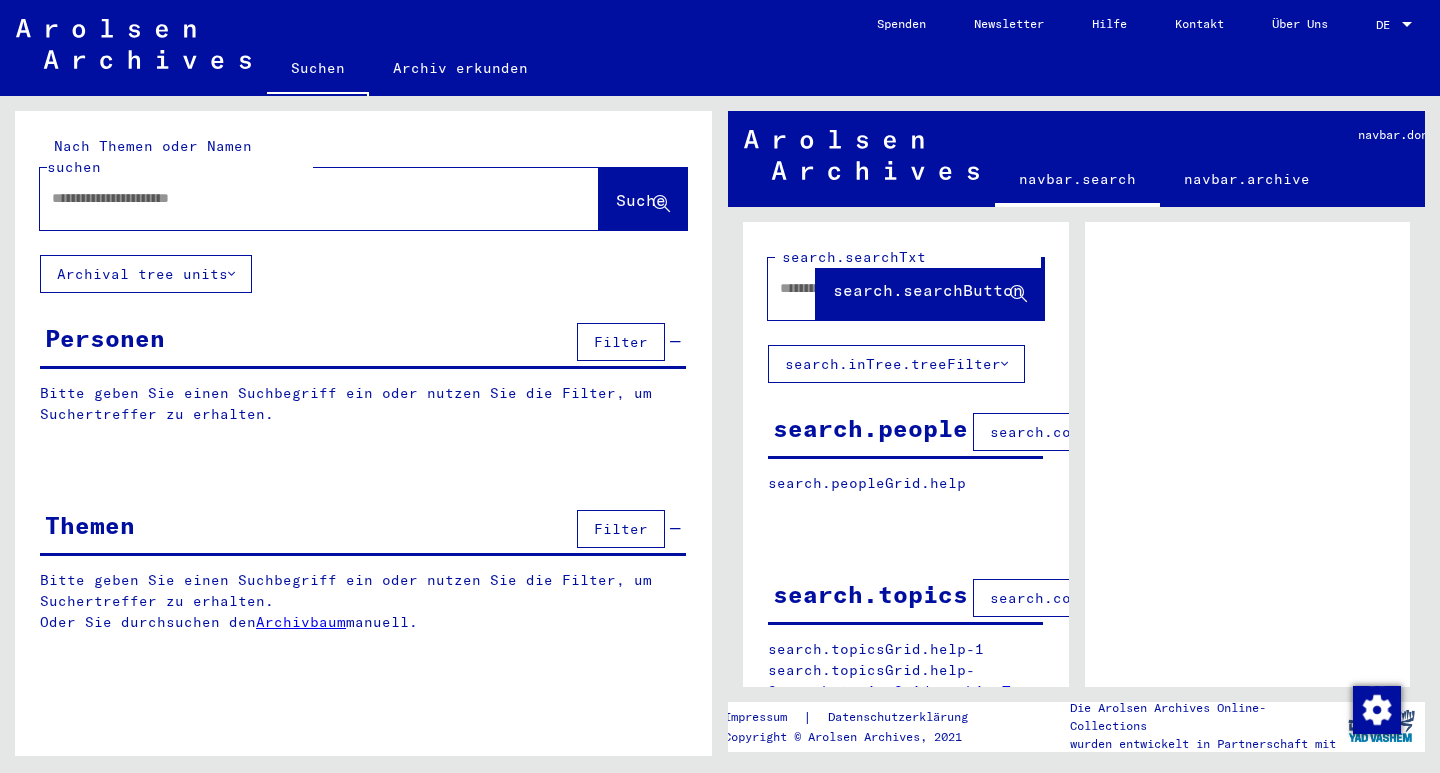 click 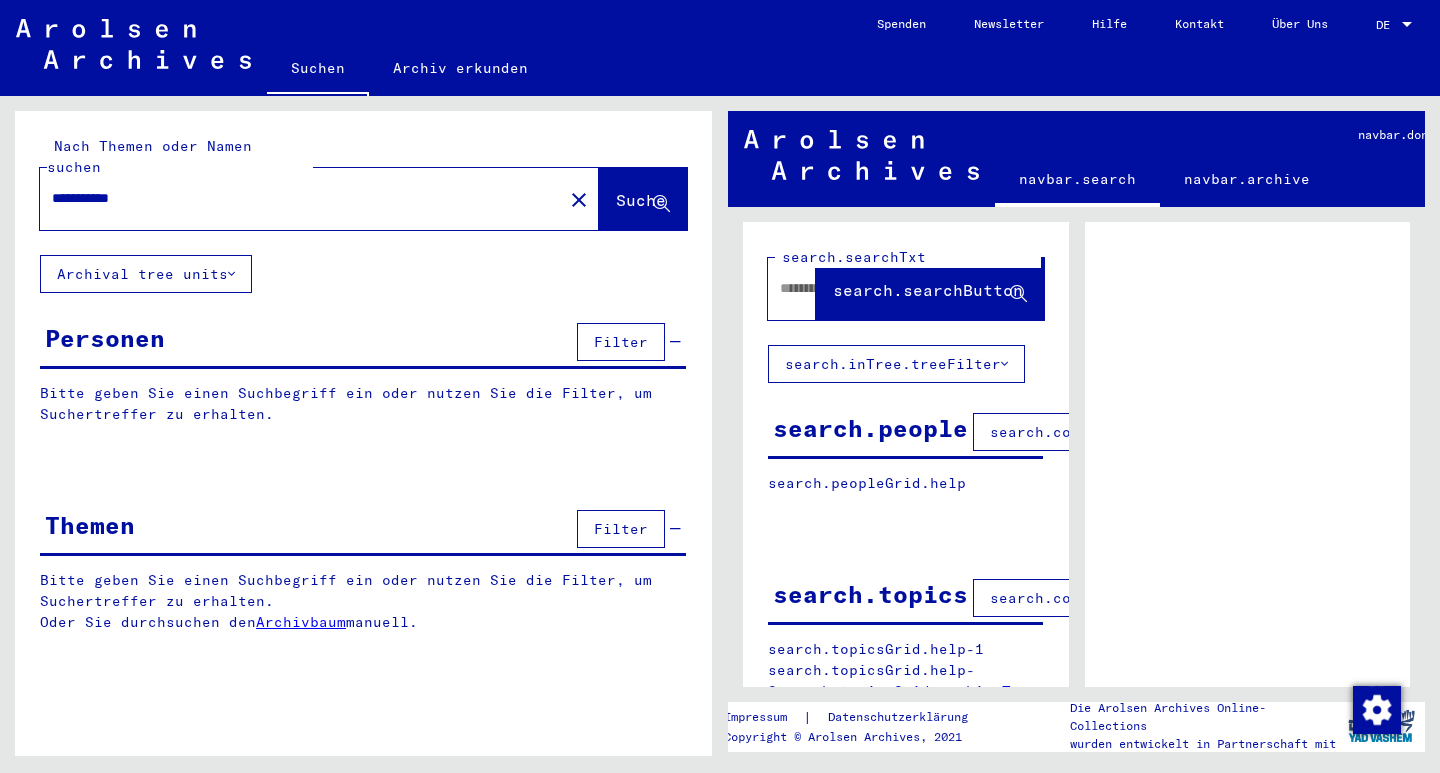 type on "**********" 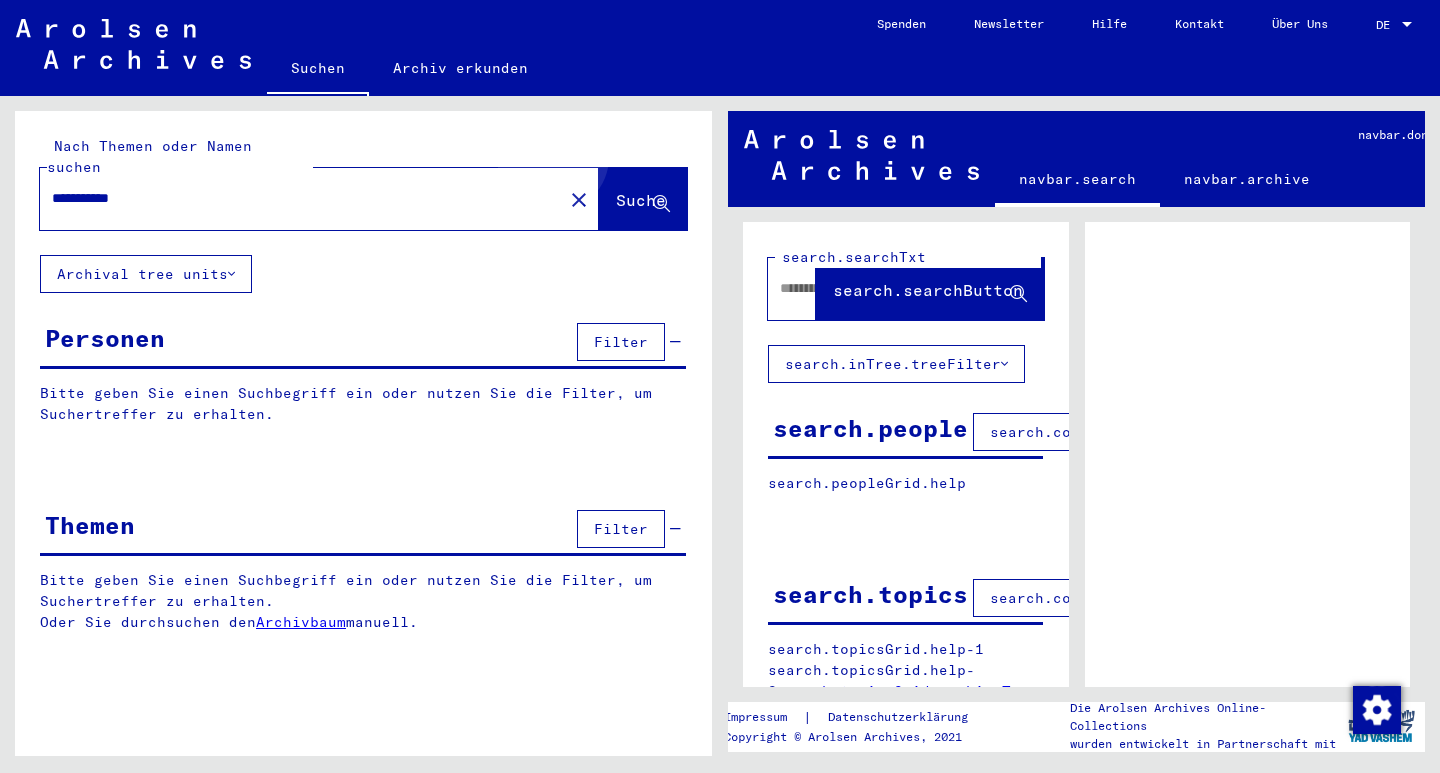 click on "Suche" 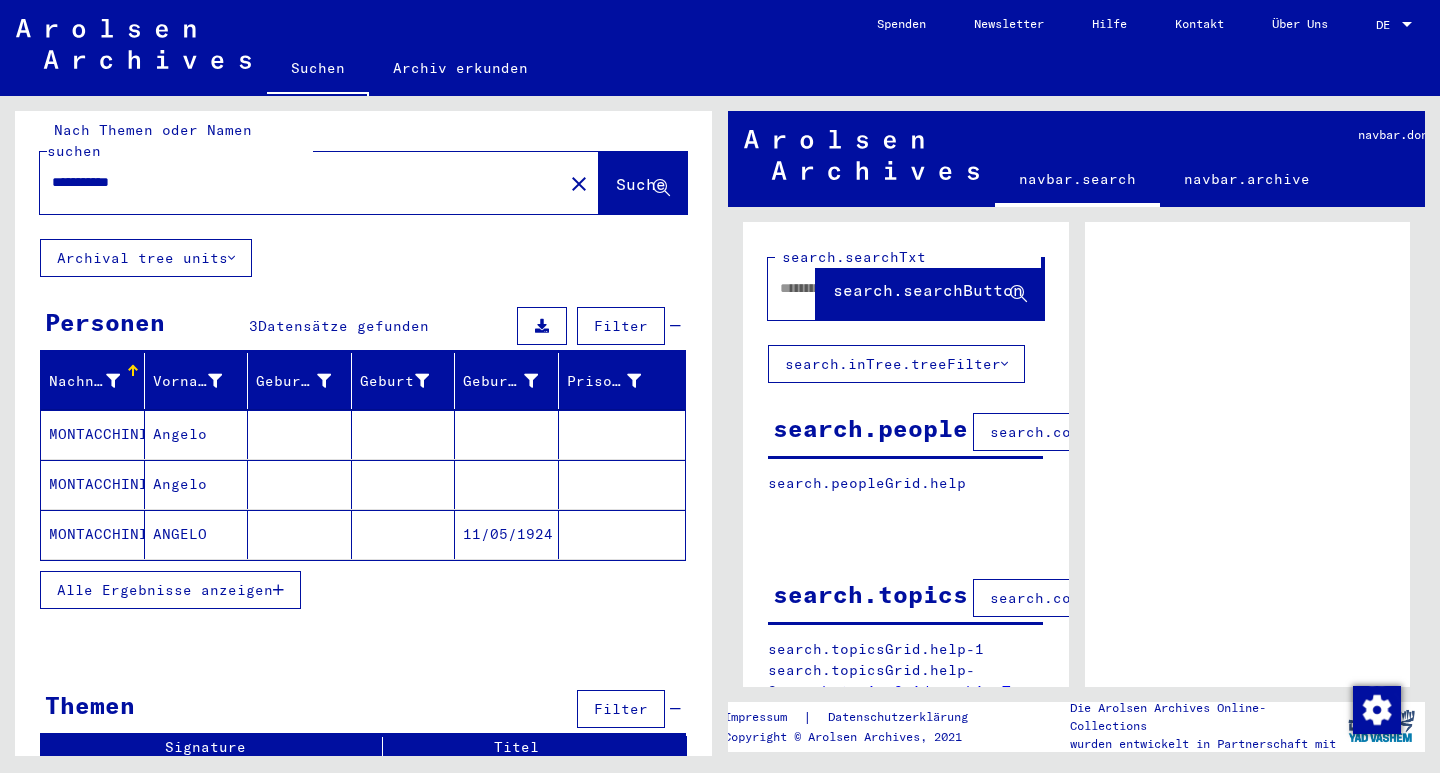 scroll, scrollTop: 21, scrollLeft: 0, axis: vertical 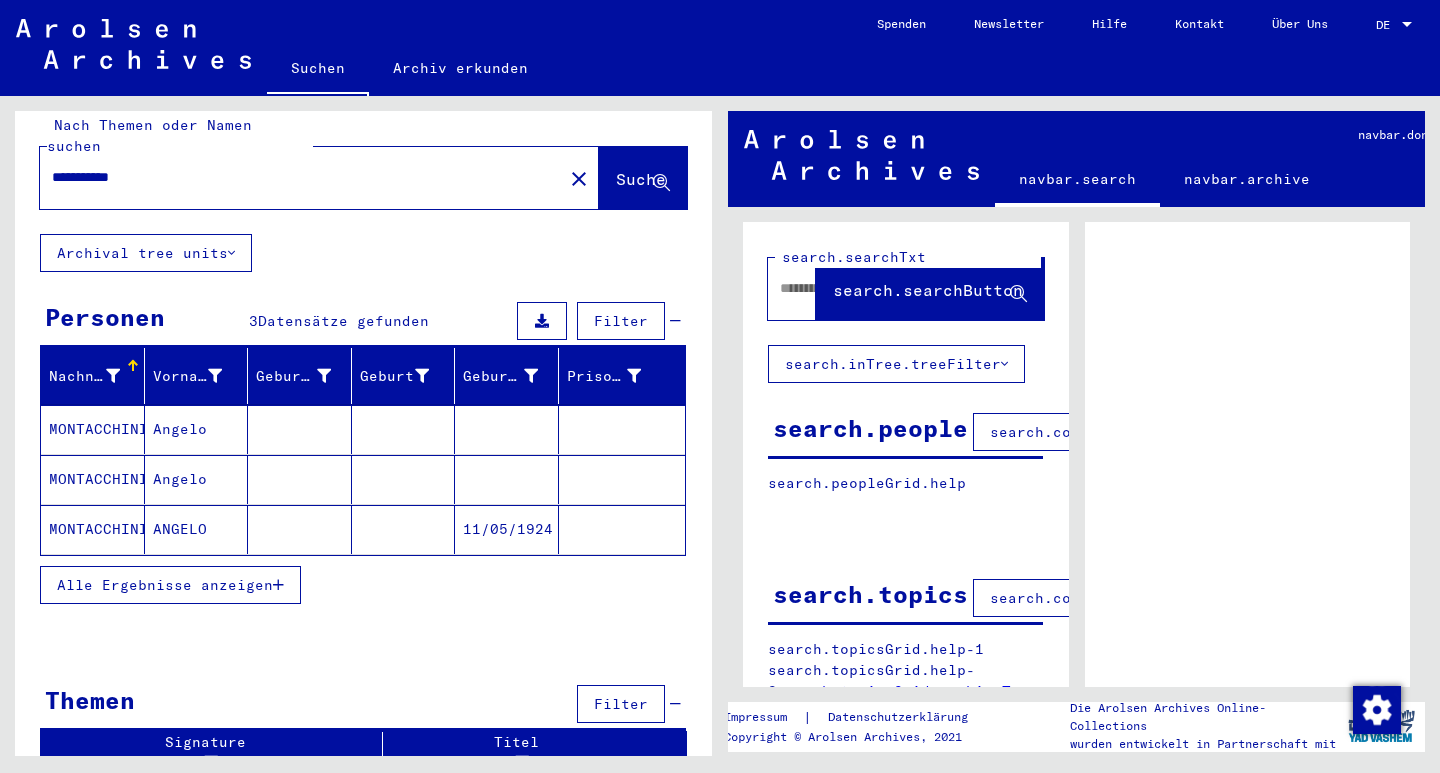 click 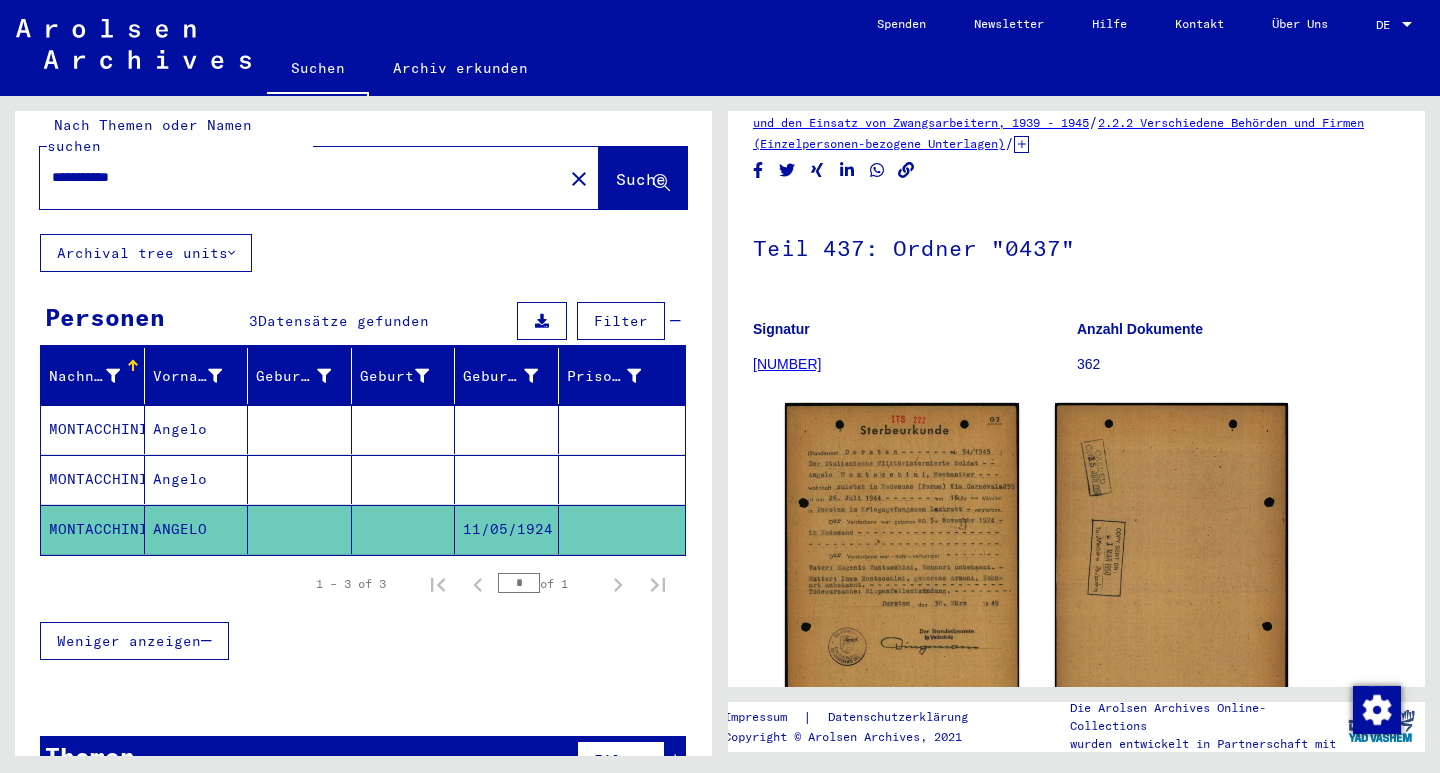 scroll, scrollTop: 300, scrollLeft: 0, axis: vertical 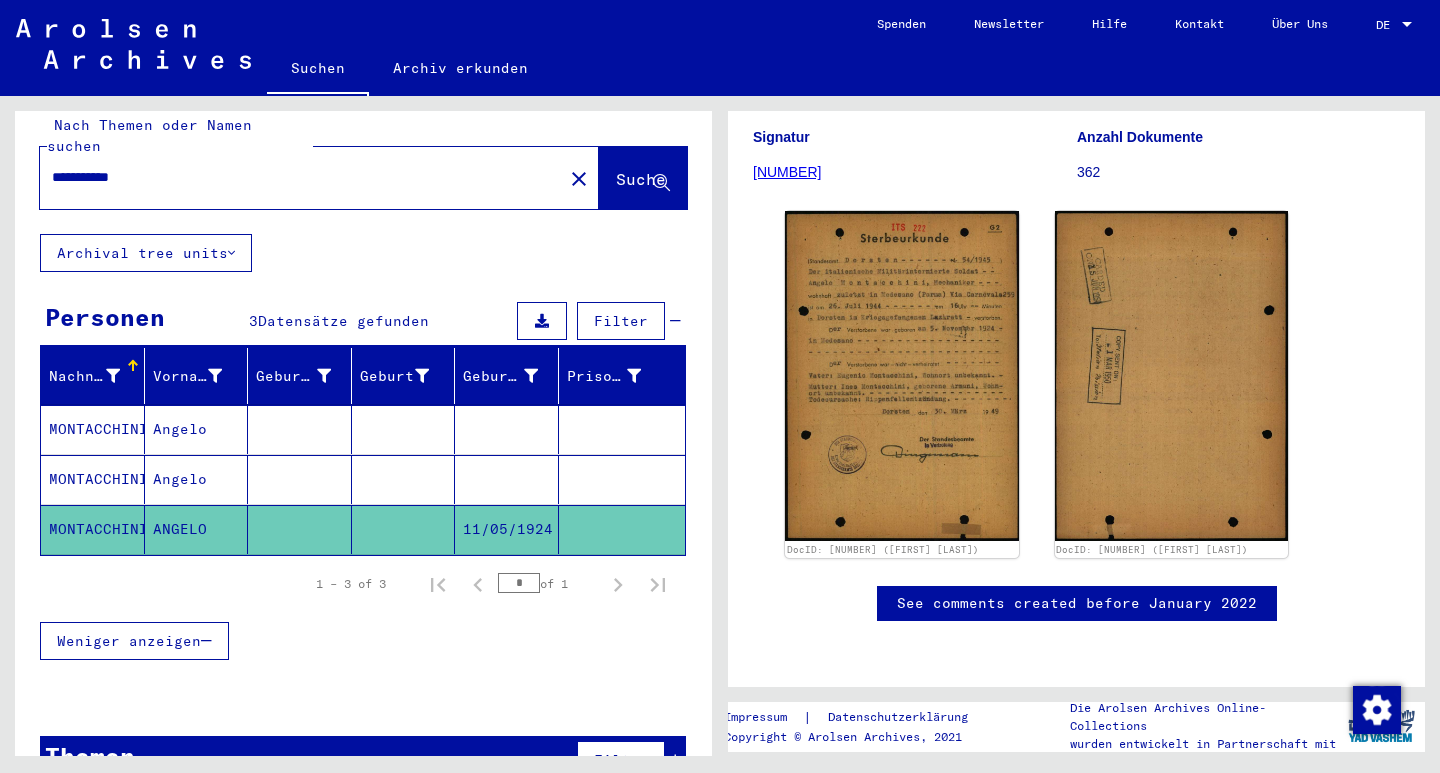 click at bounding box center [507, 529] 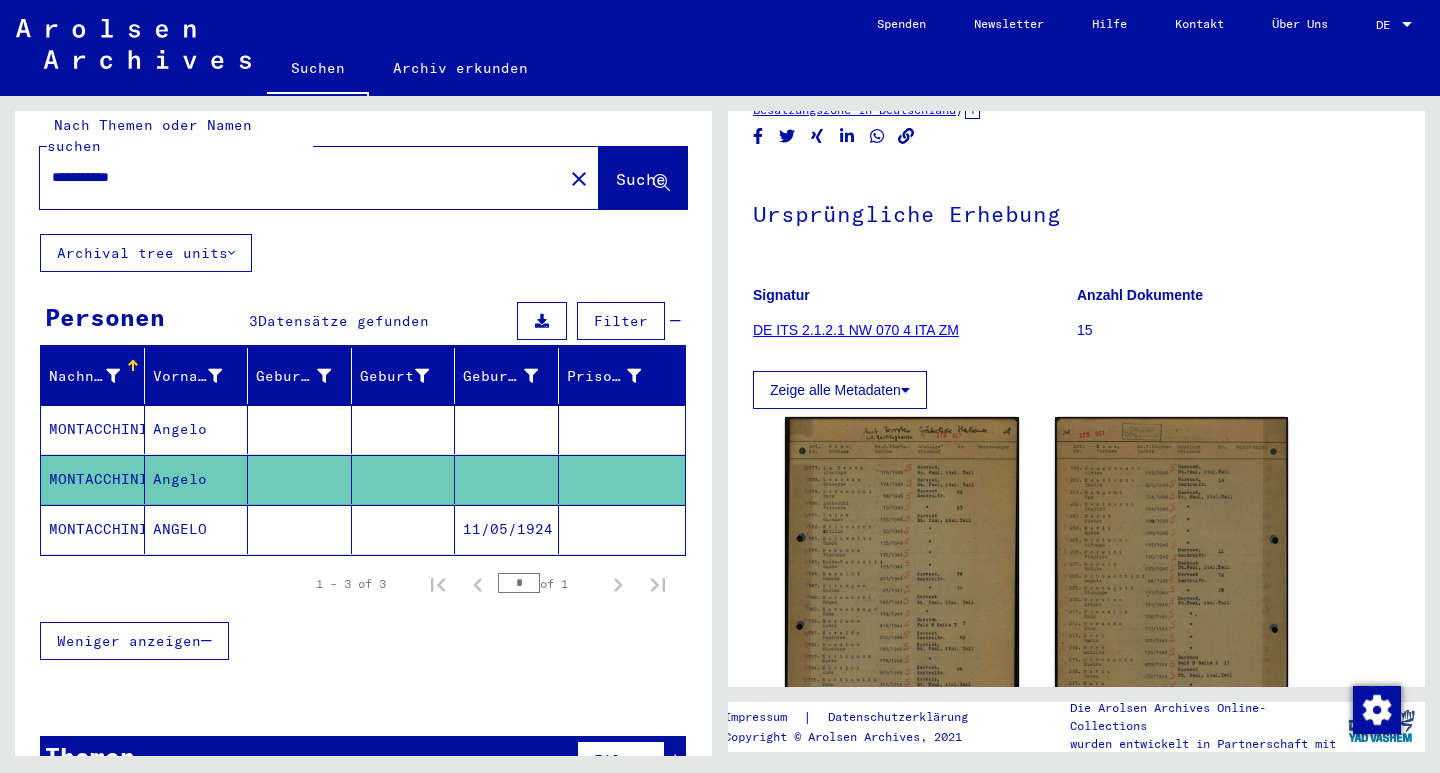scroll, scrollTop: 200, scrollLeft: 0, axis: vertical 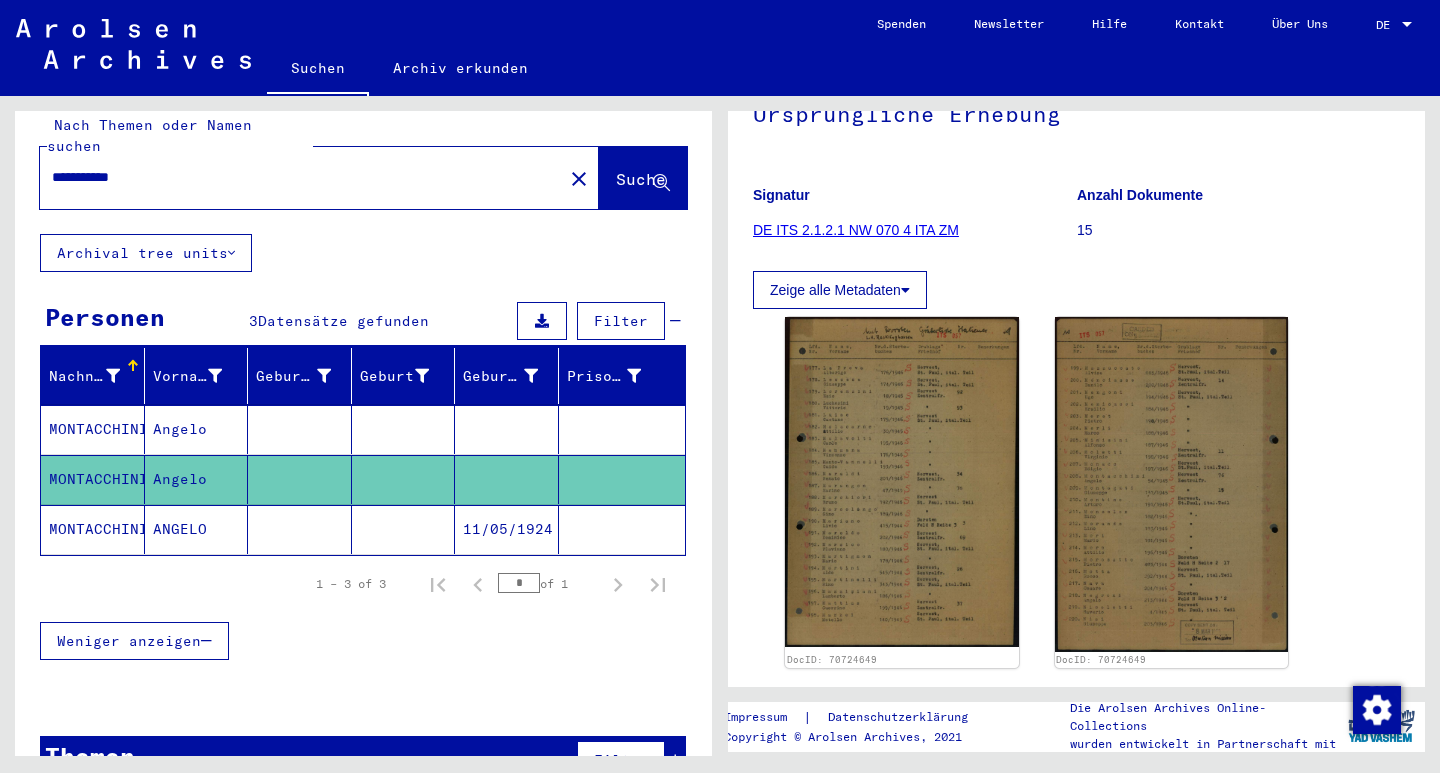 click at bounding box center (507, 479) 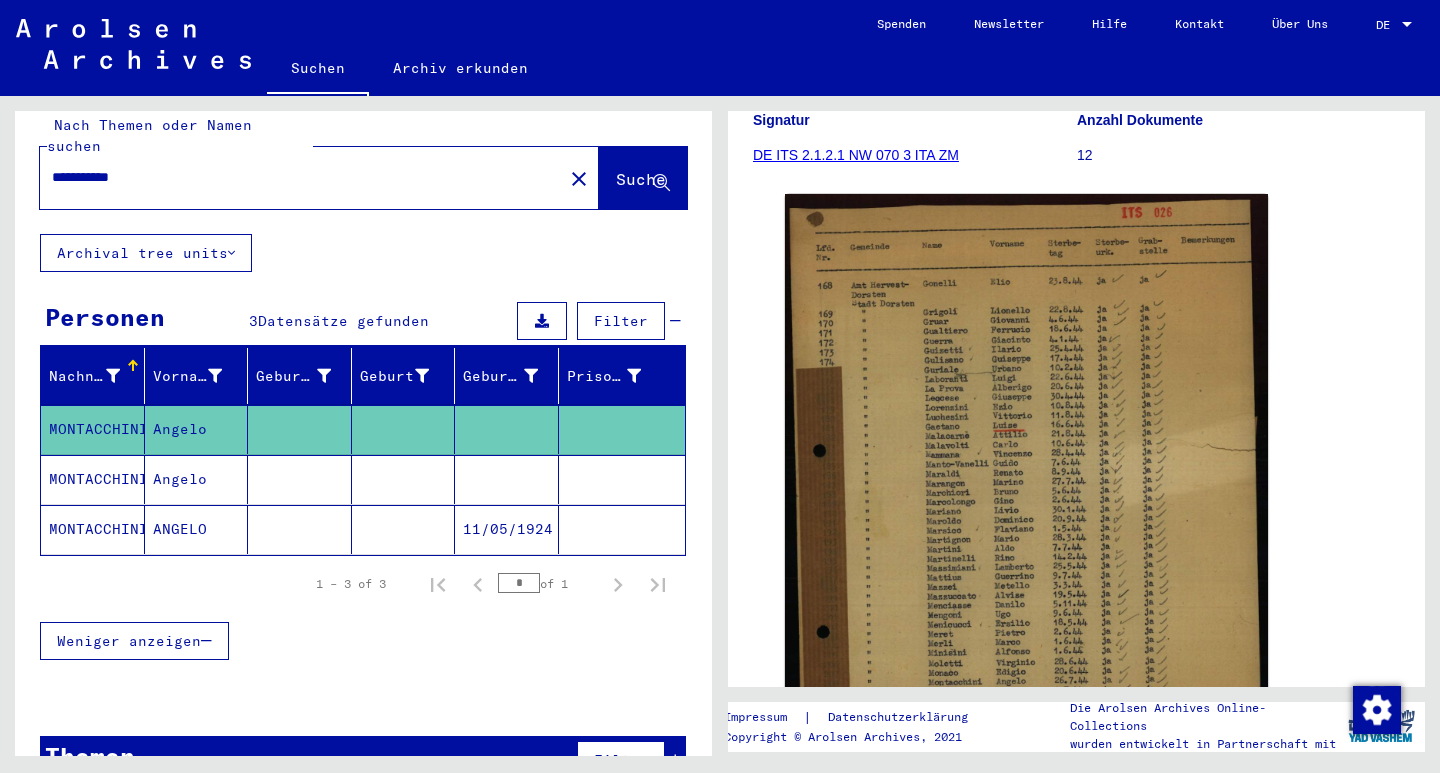 scroll, scrollTop: 300, scrollLeft: 0, axis: vertical 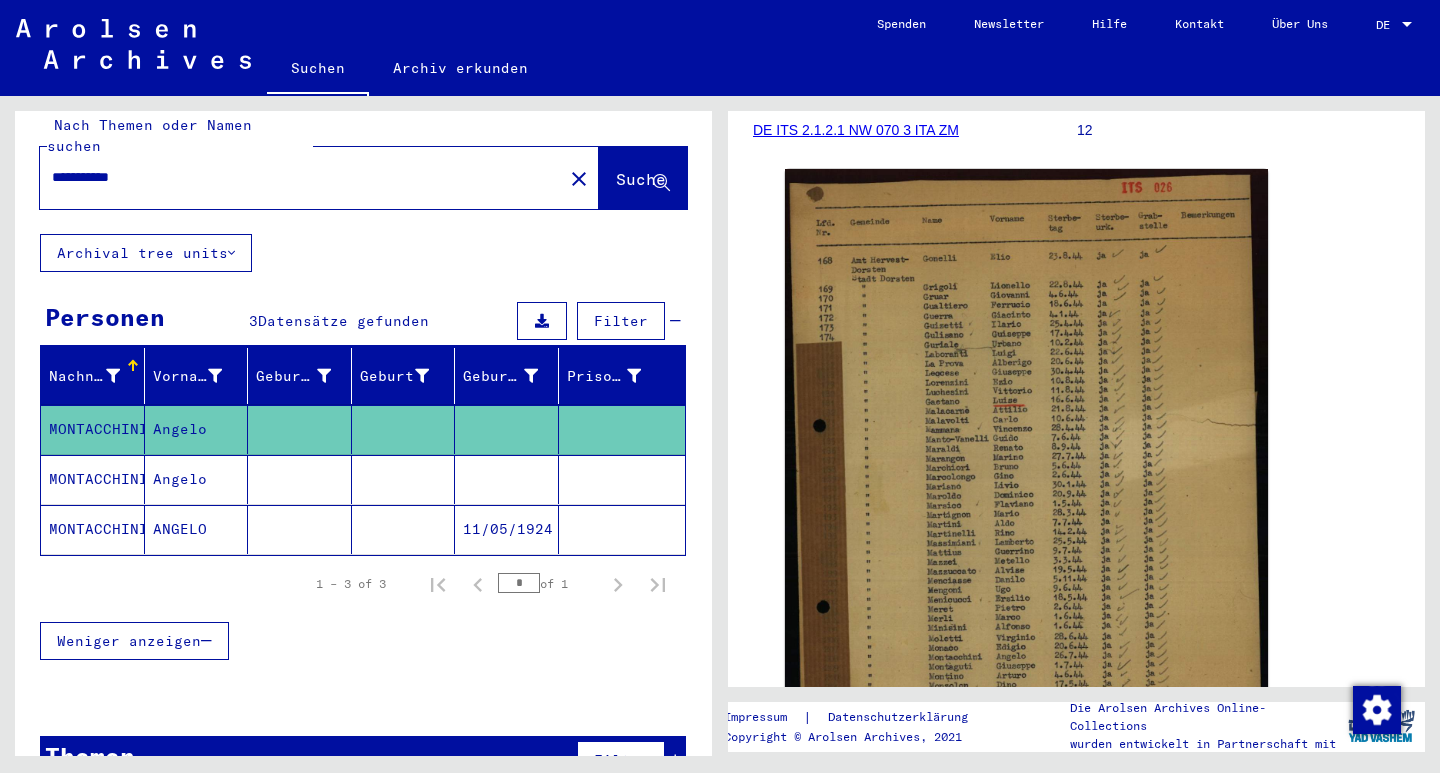 click 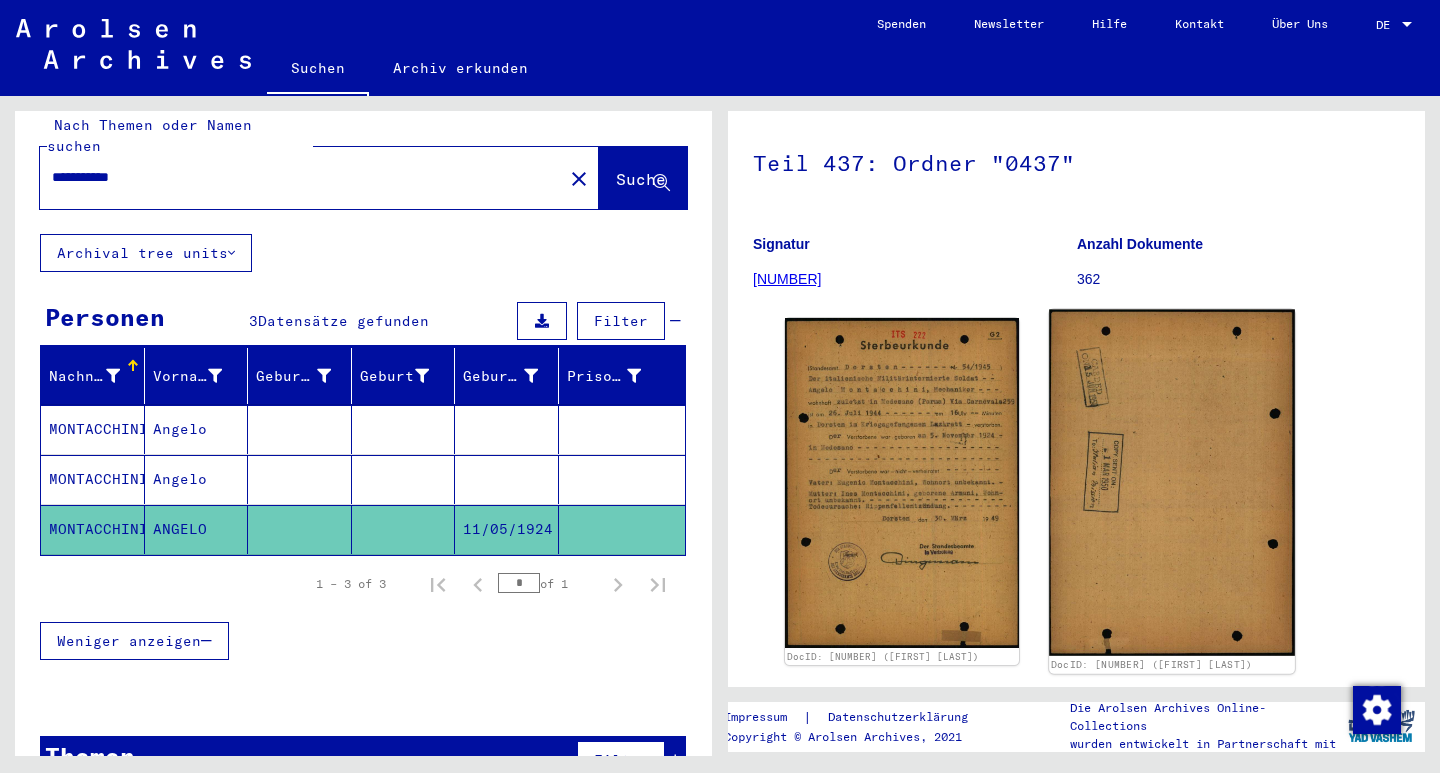 scroll, scrollTop: 200, scrollLeft: 0, axis: vertical 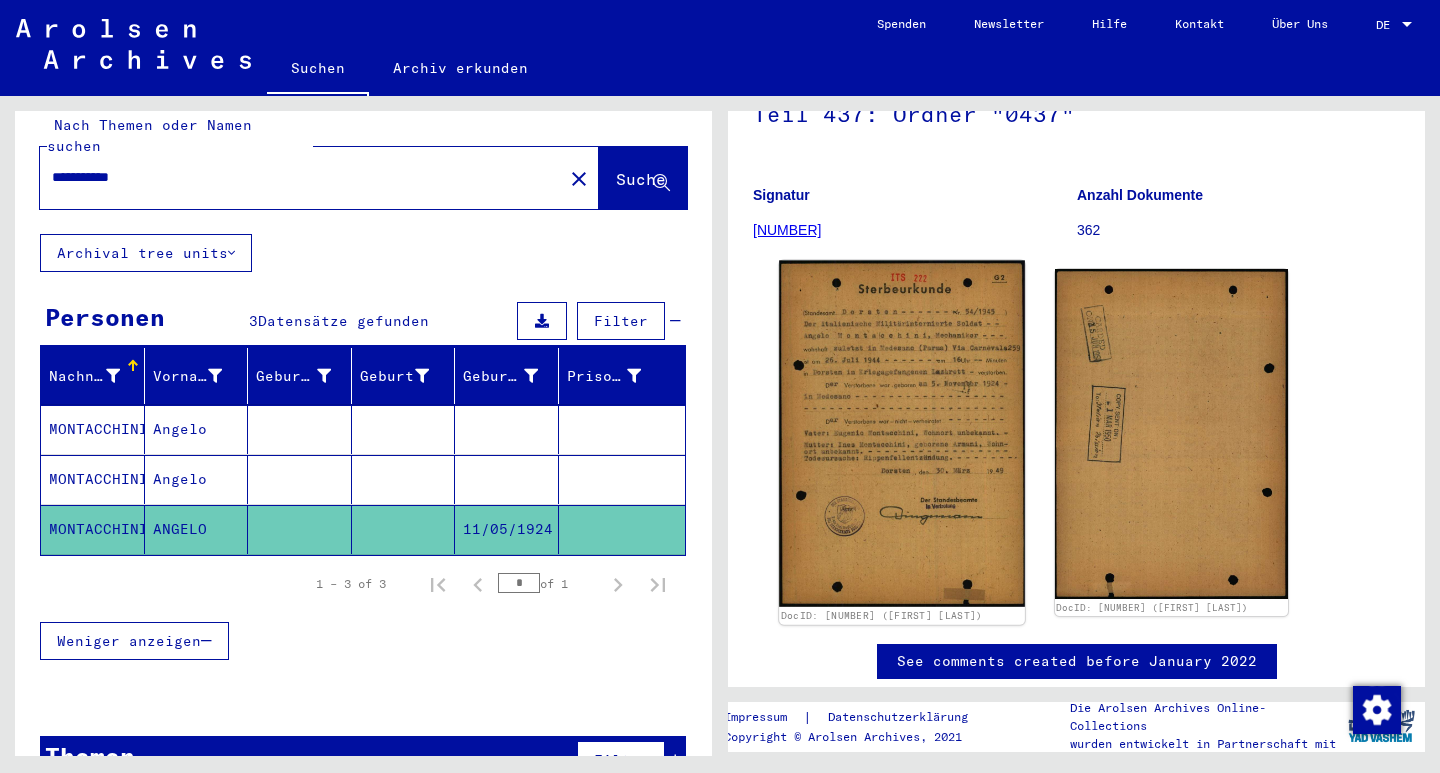 click 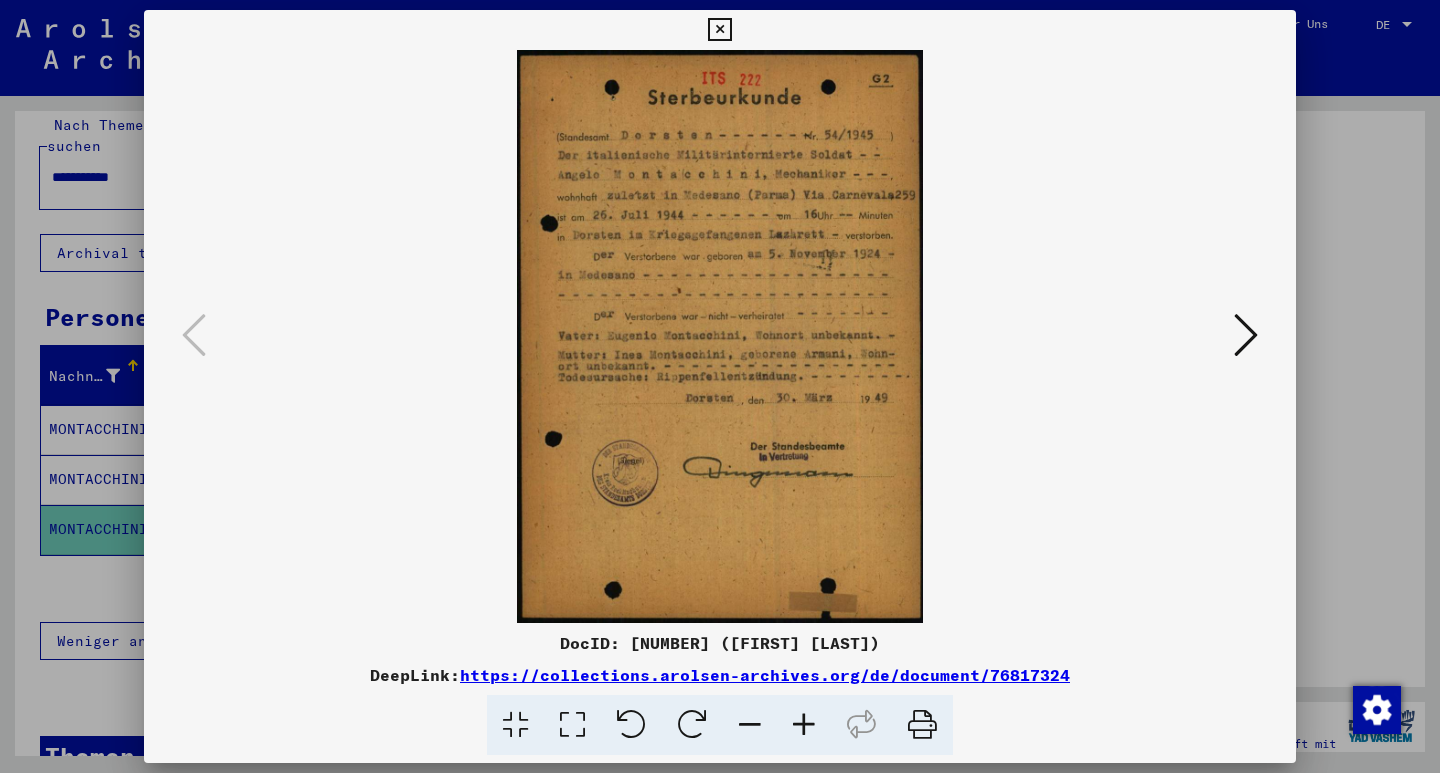 scroll, scrollTop: 0, scrollLeft: 0, axis: both 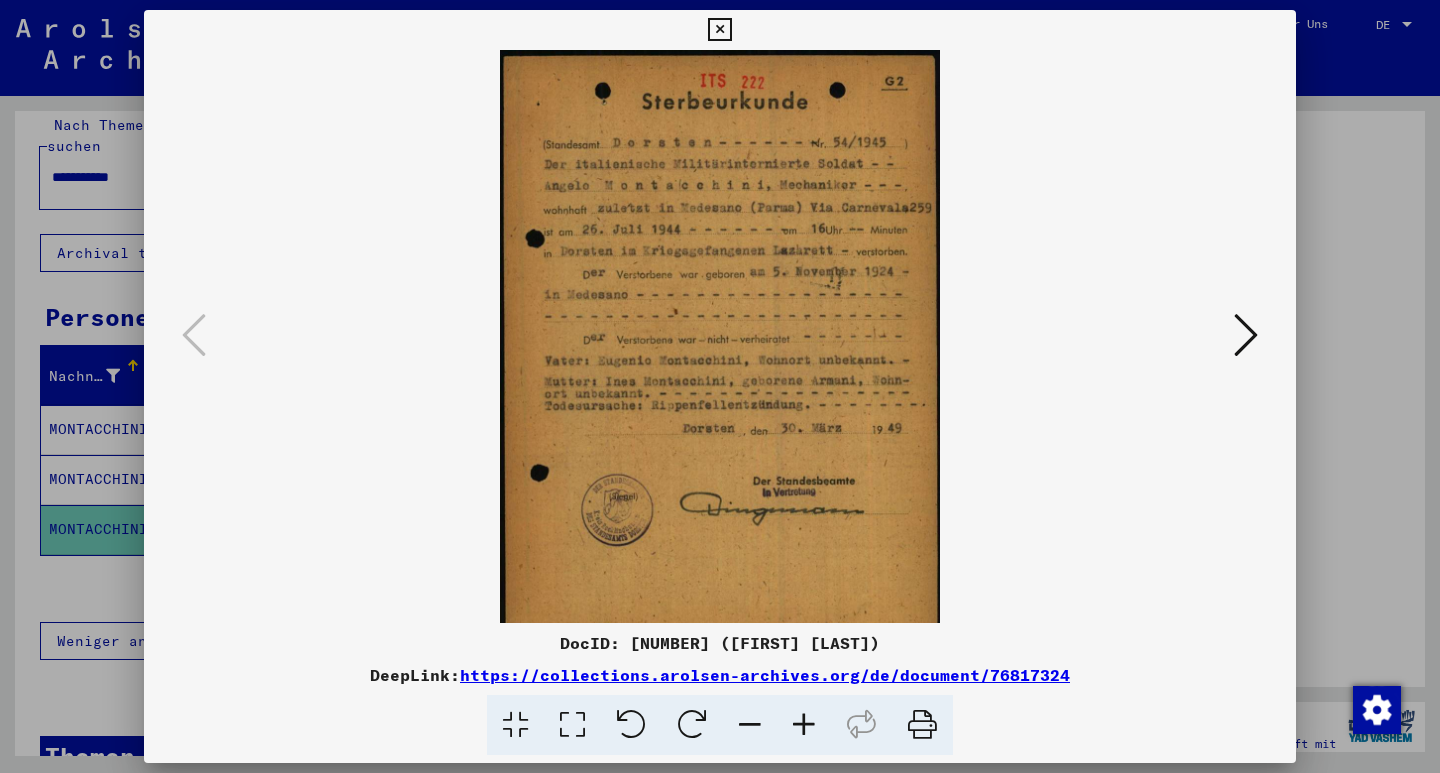 click at bounding box center [804, 725] 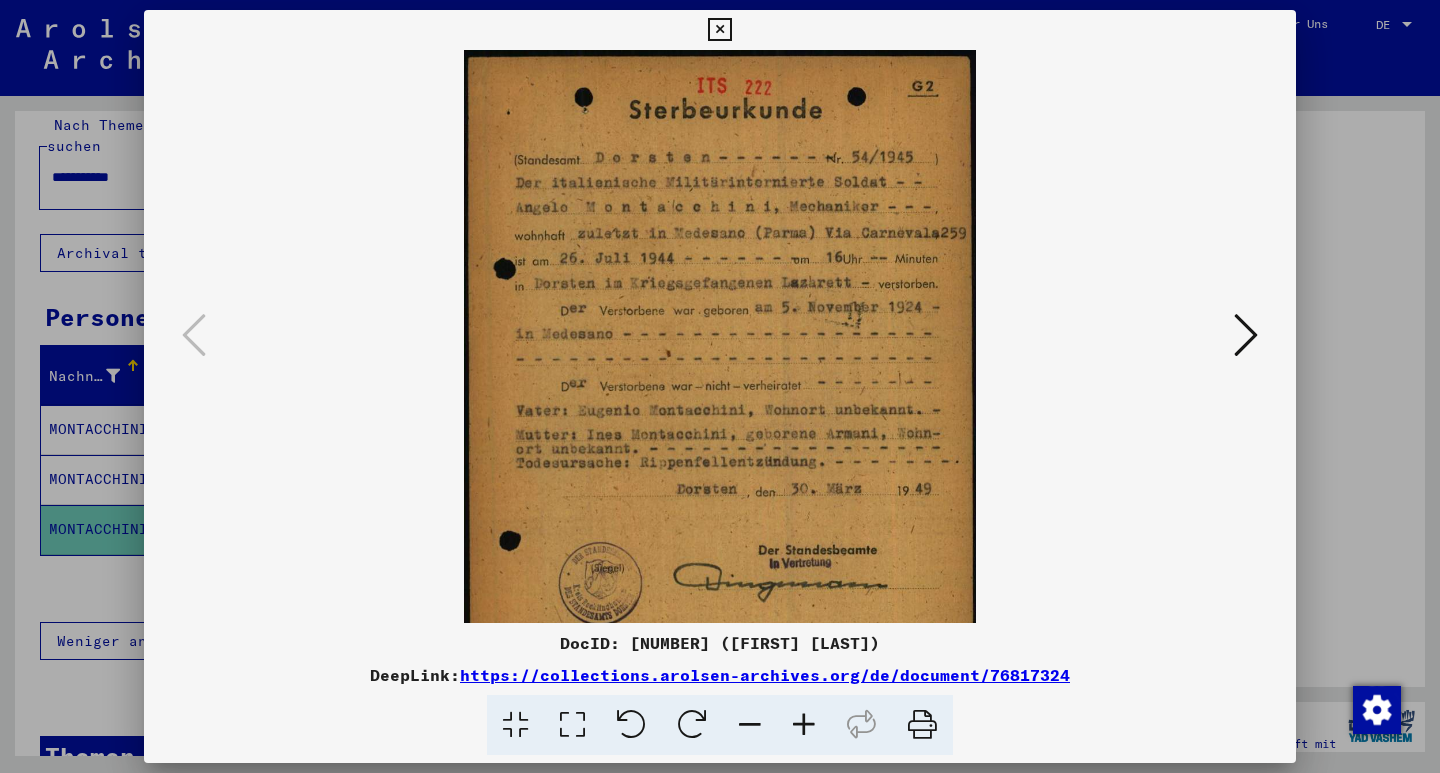 click at bounding box center [804, 725] 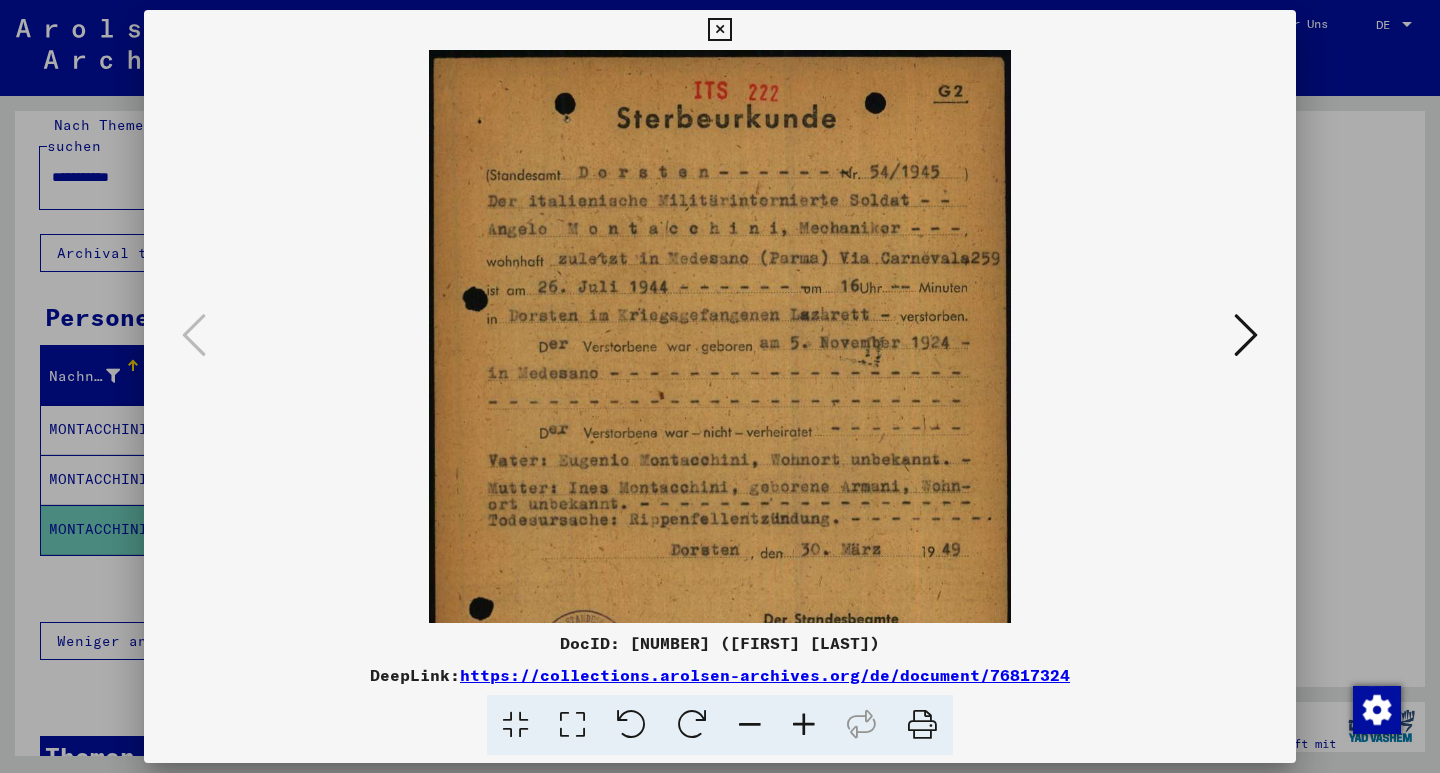 click at bounding box center [804, 725] 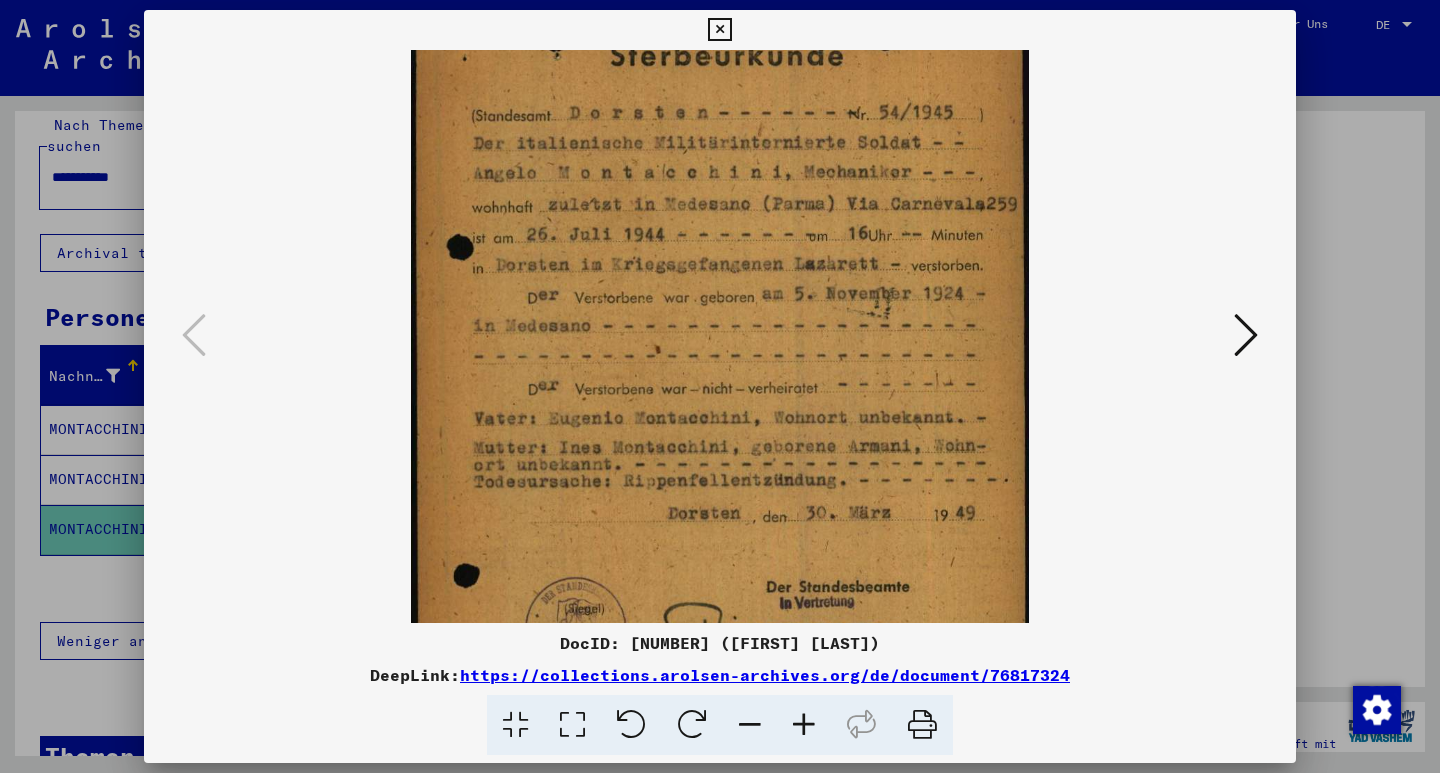 scroll, scrollTop: 101, scrollLeft: 0, axis: vertical 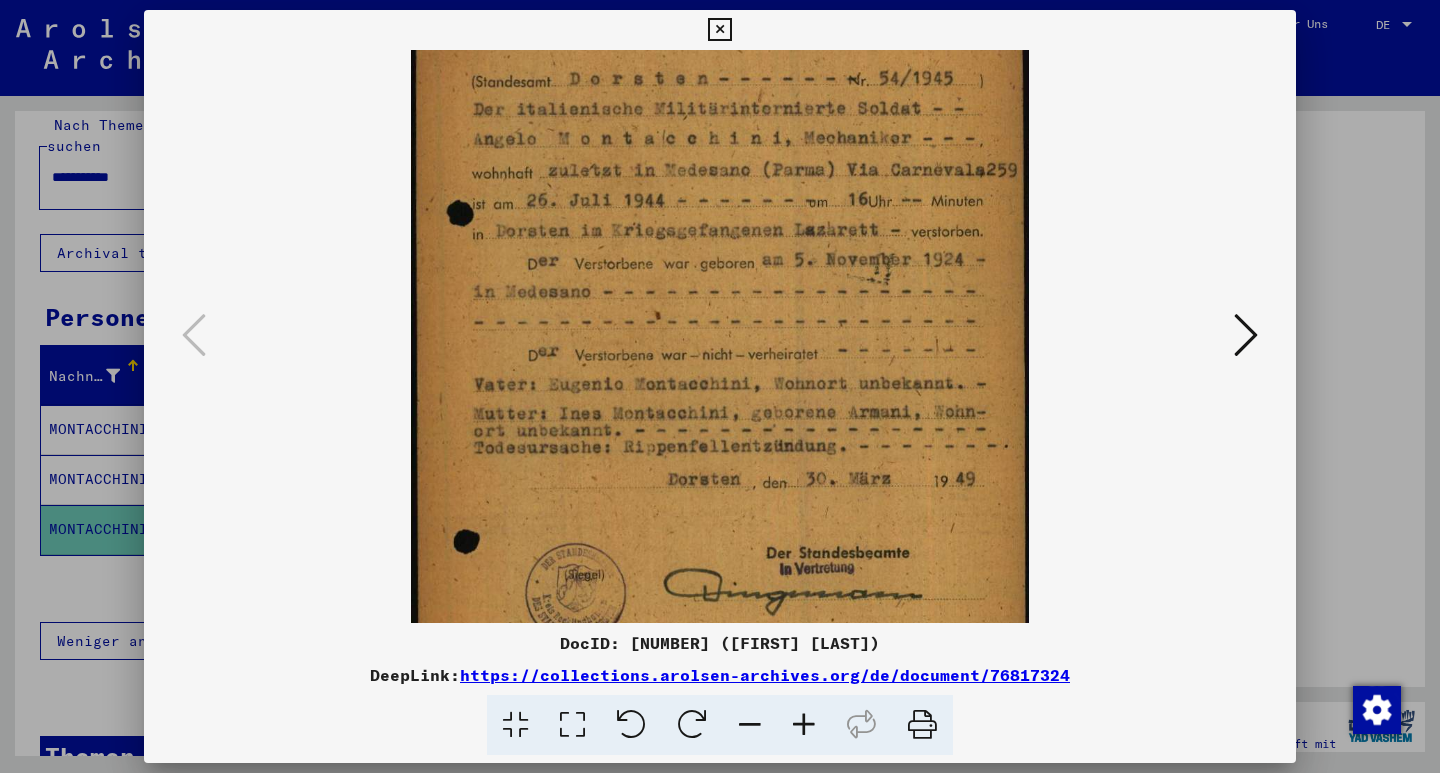 drag, startPoint x: 844, startPoint y: 387, endPoint x: 828, endPoint y: 314, distance: 74.73286 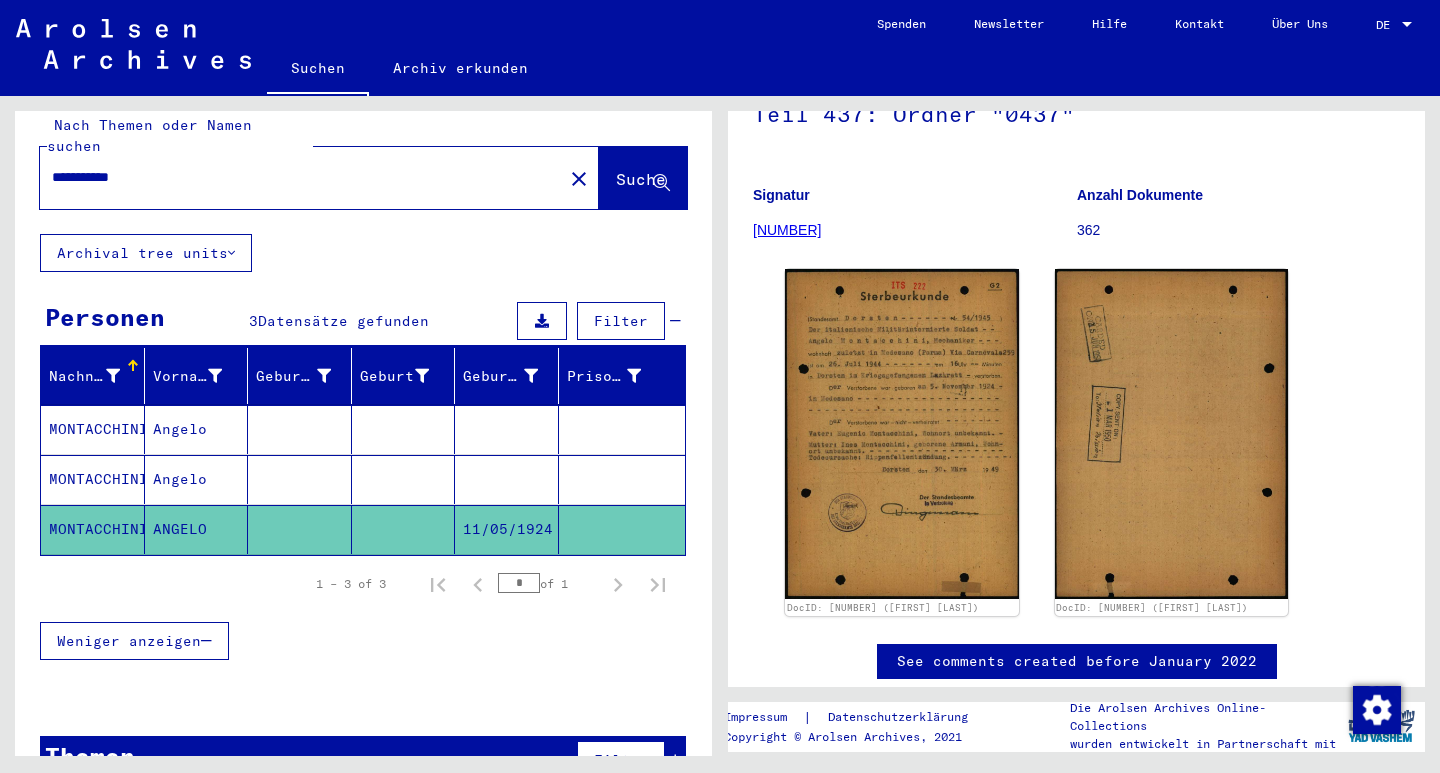 click on "DocID: [NUMBER] ([FIRST] [LAST]) DocID: [NUMBER] ([FIRST] [LAST])" 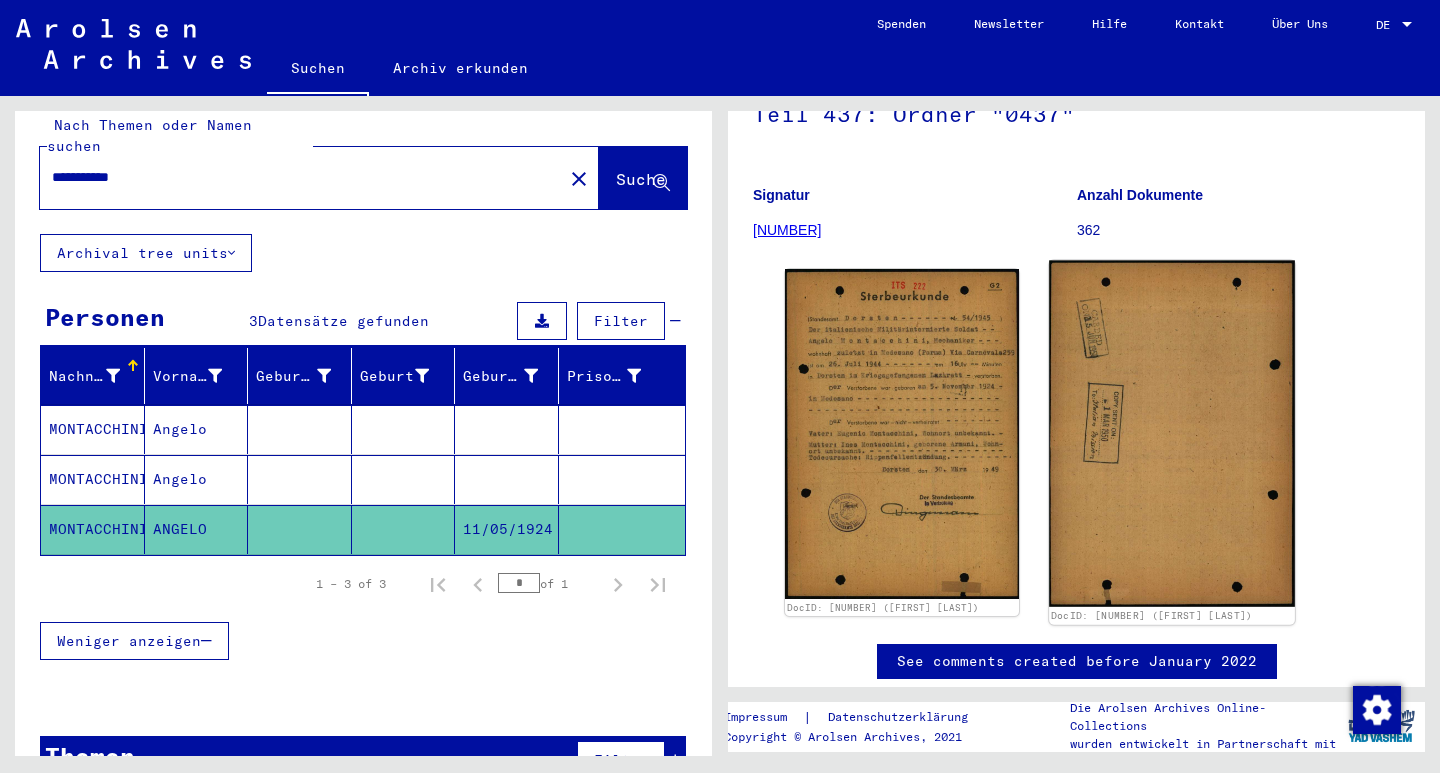 click 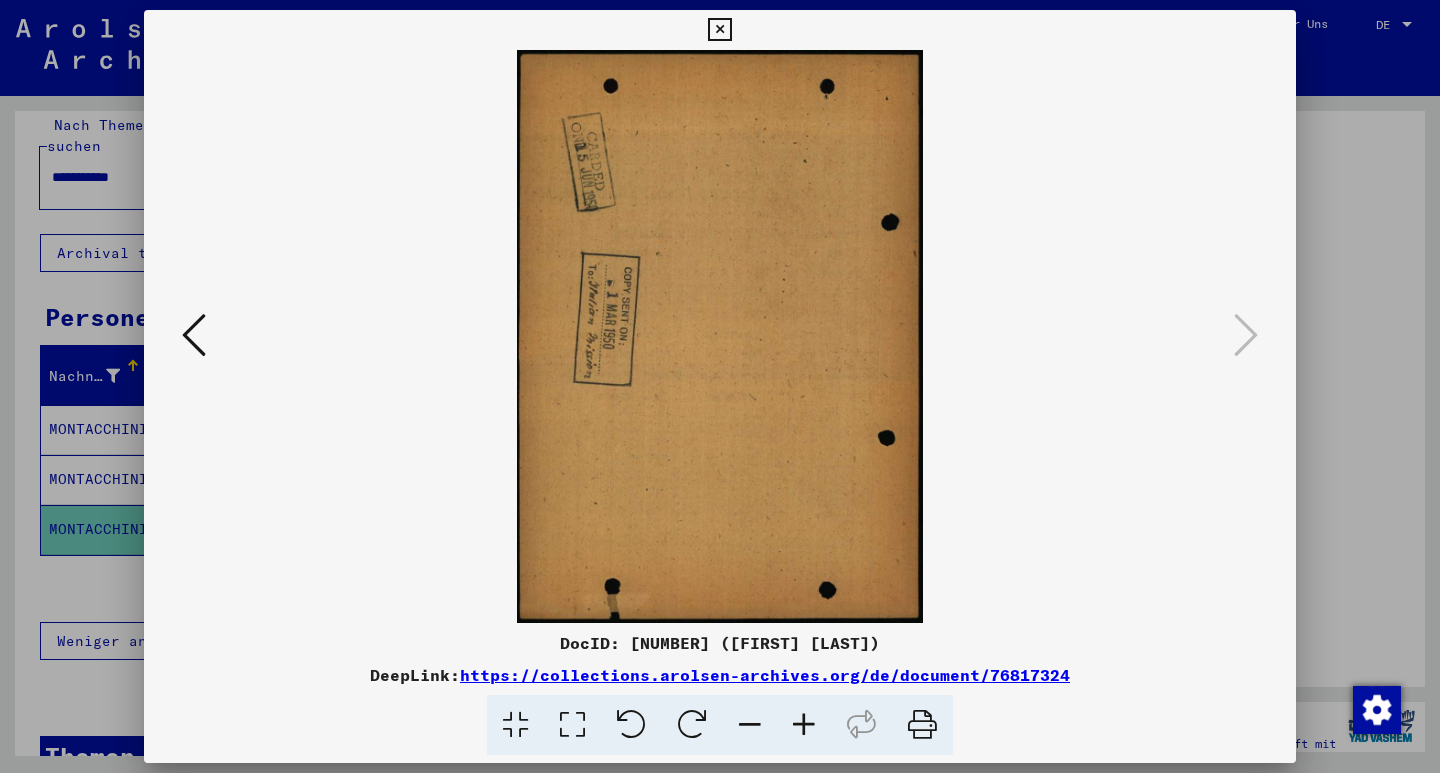 click at bounding box center (194, 335) 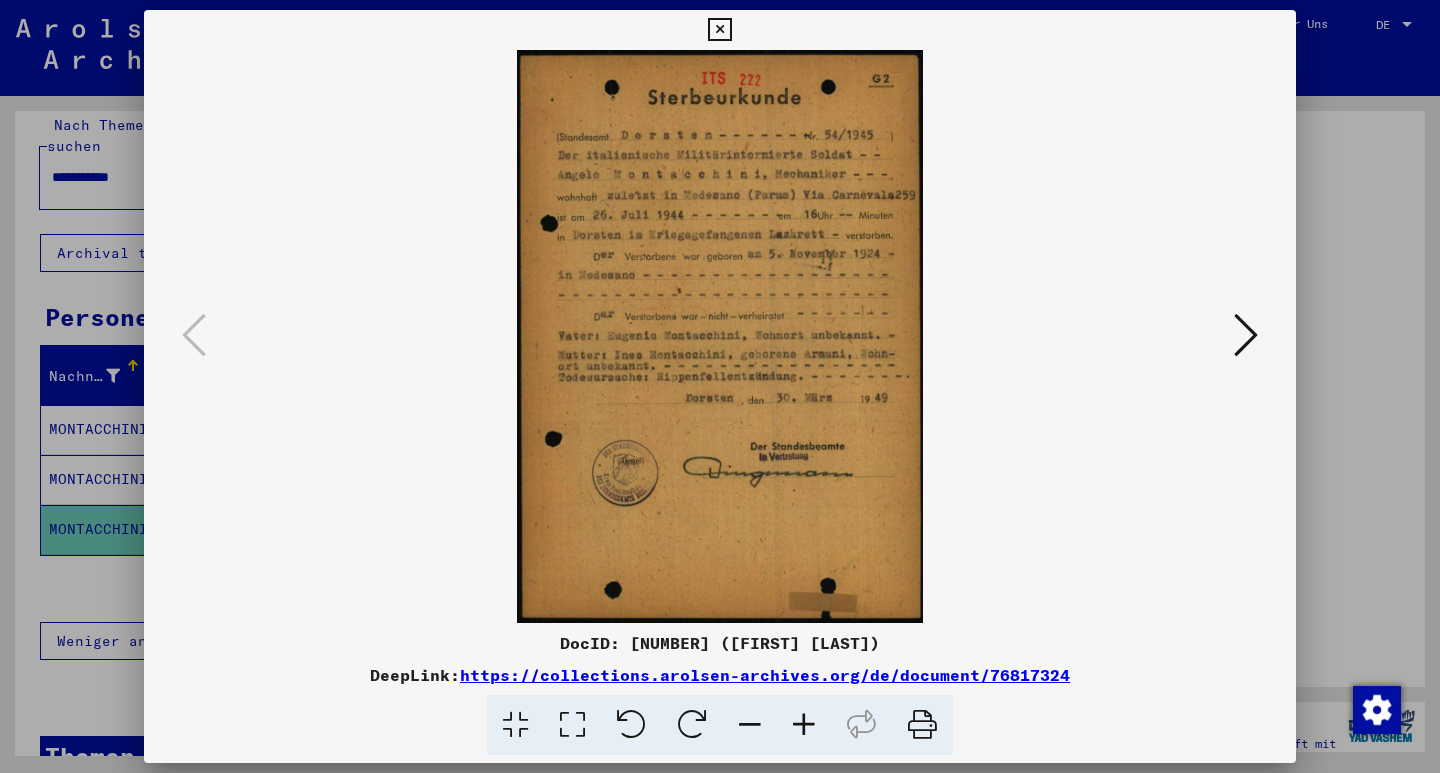 click at bounding box center (804, 725) 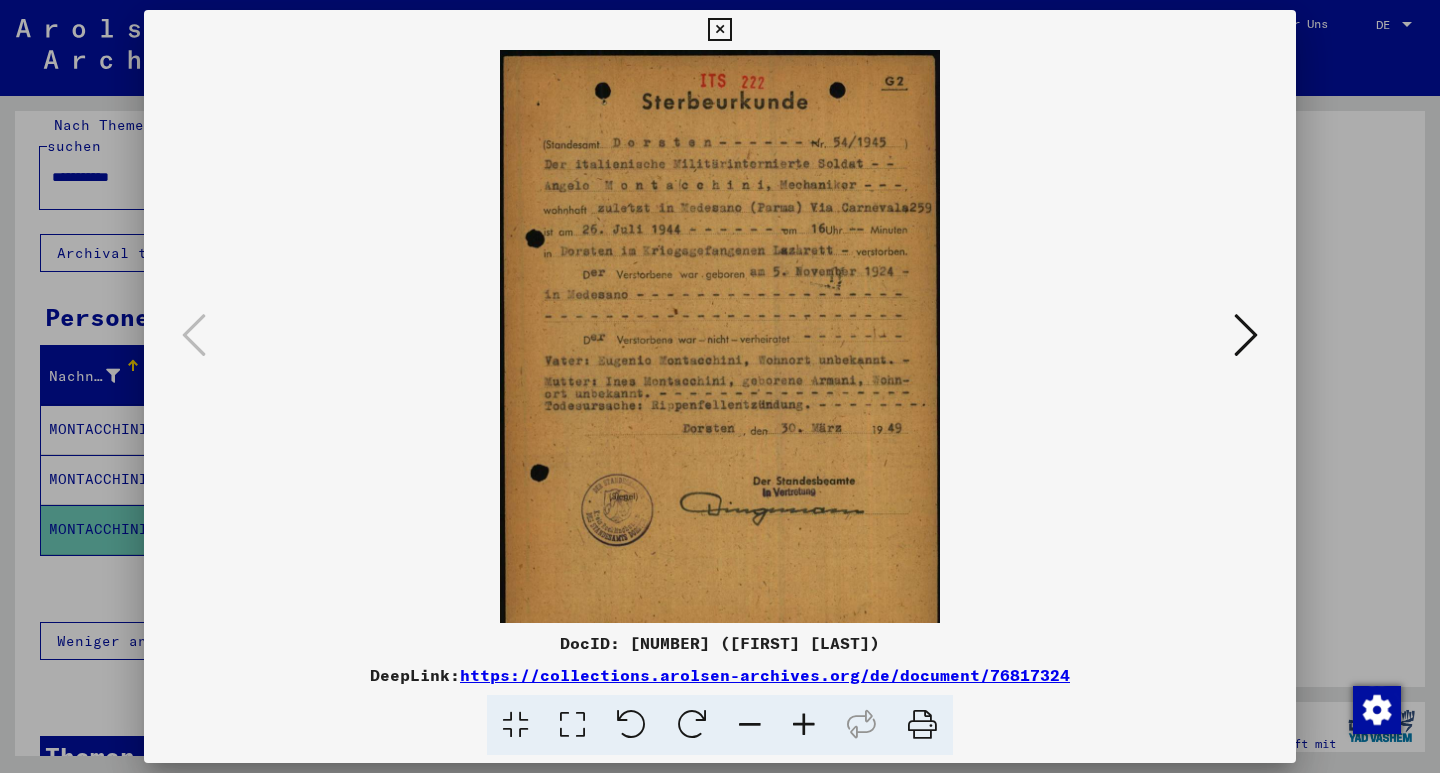 click at bounding box center (804, 725) 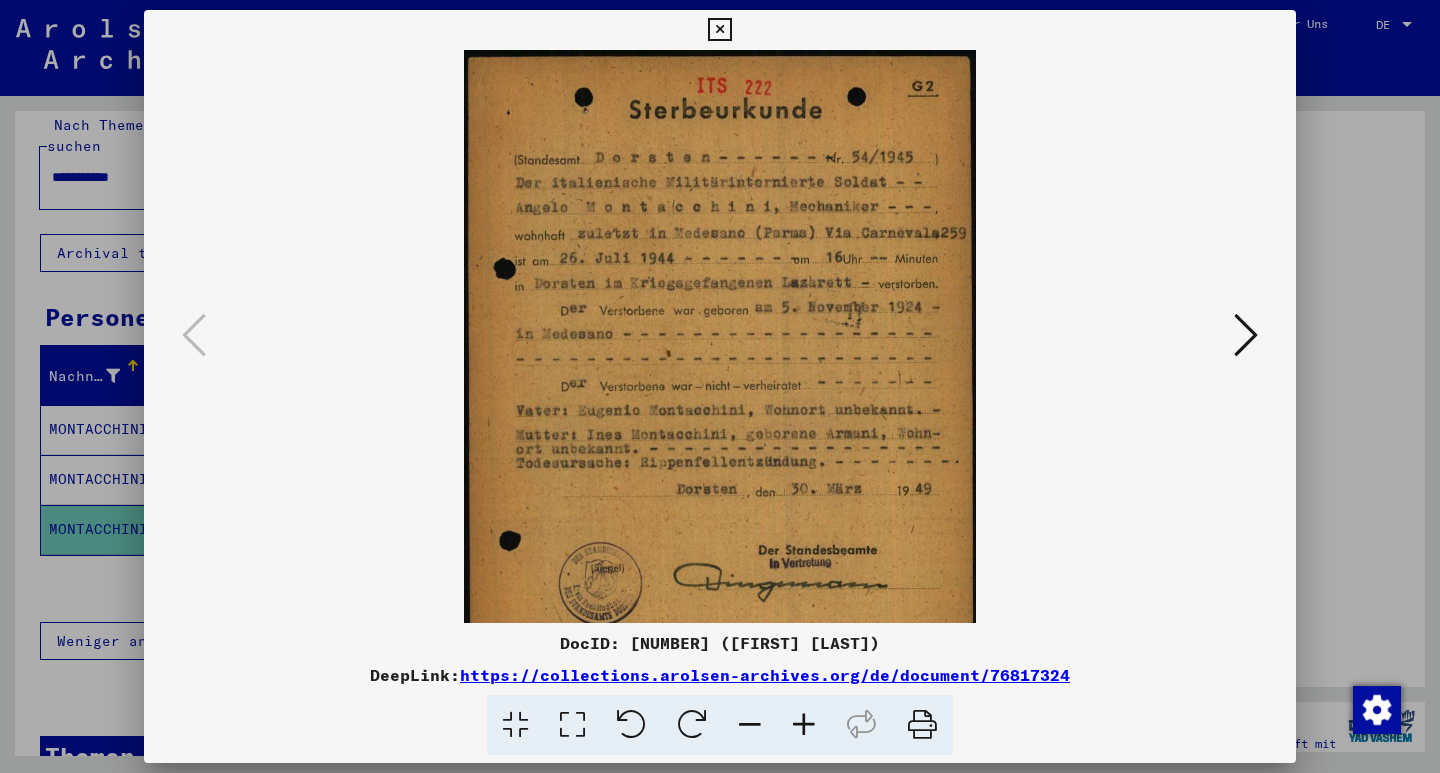 click at bounding box center [804, 725] 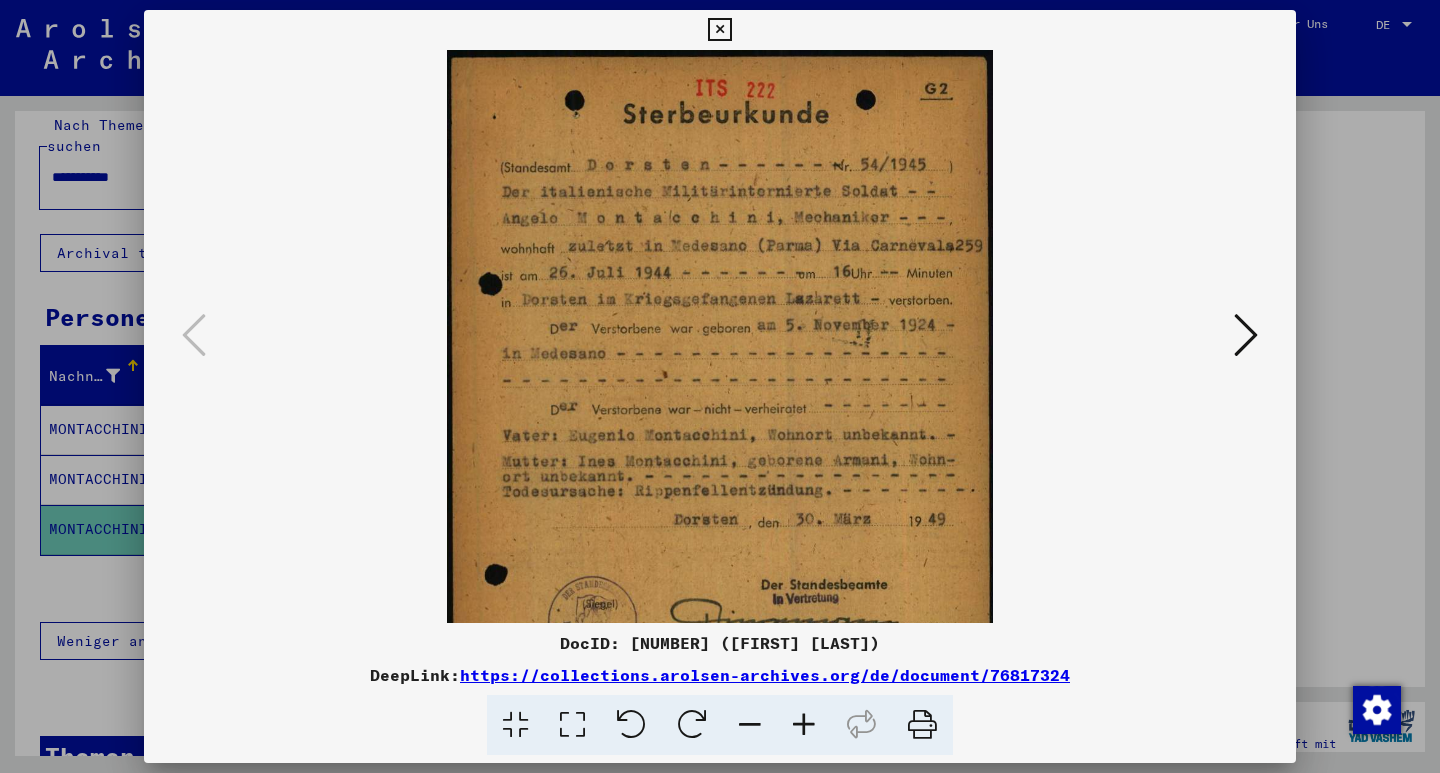 click at bounding box center (804, 725) 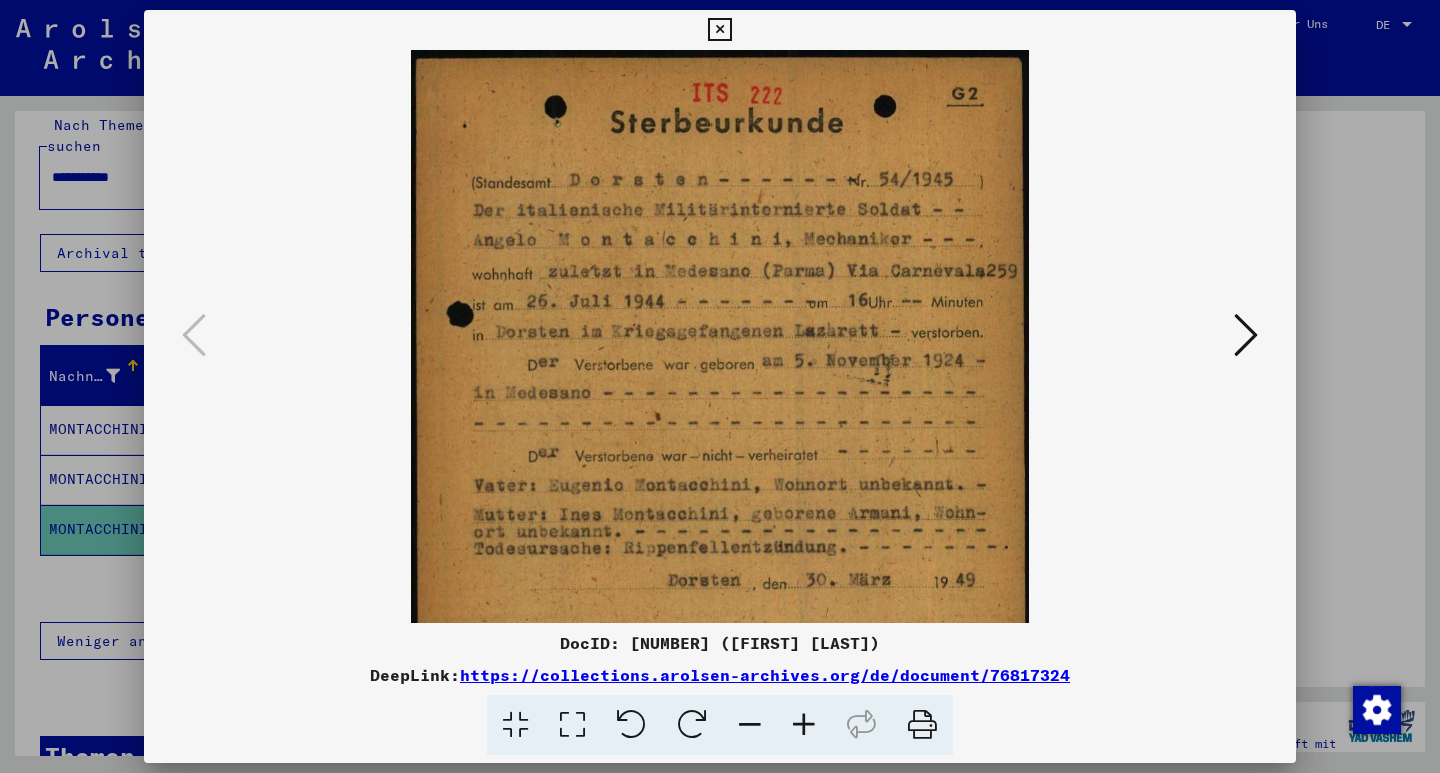 click at bounding box center (804, 725) 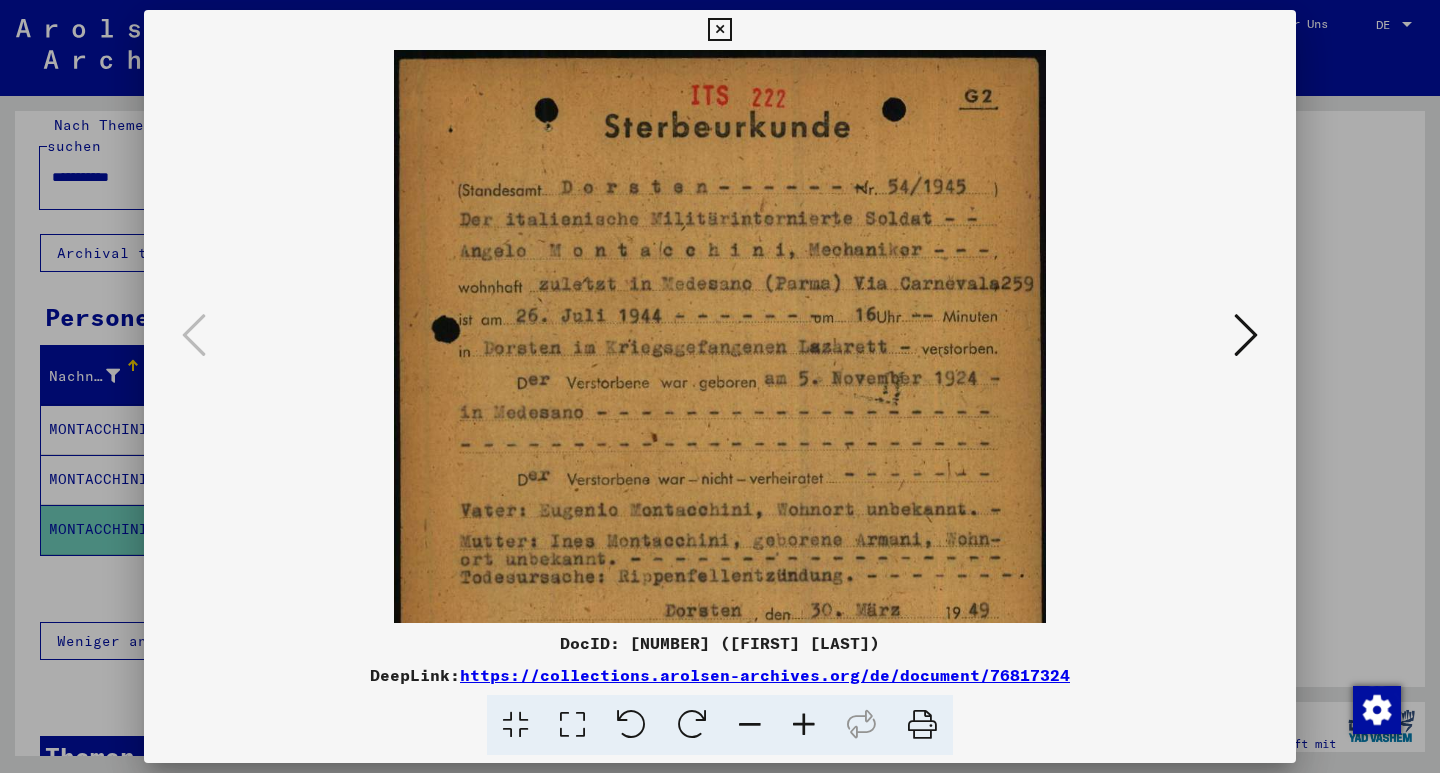 drag, startPoint x: 790, startPoint y: 719, endPoint x: 796, endPoint y: 689, distance: 30.594116 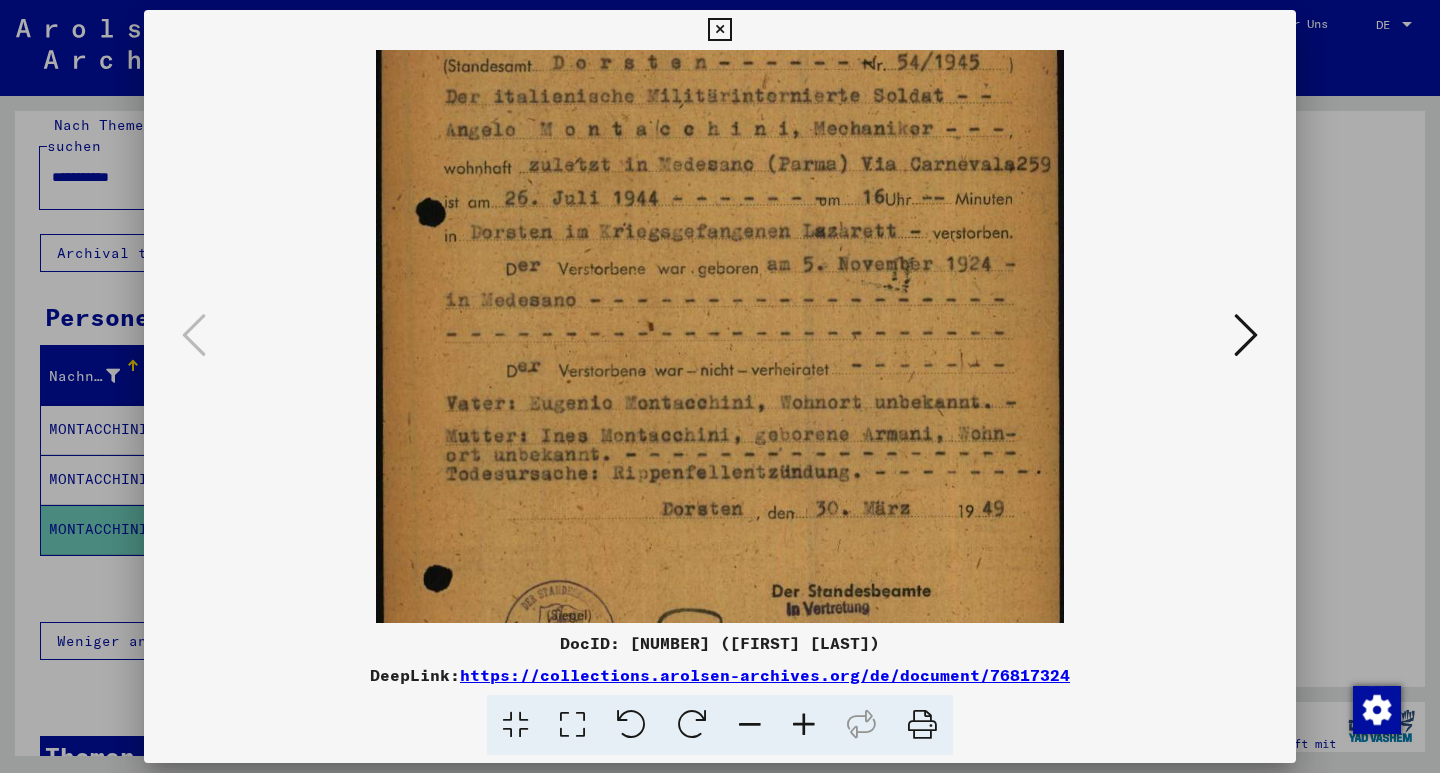 scroll, scrollTop: 144, scrollLeft: 0, axis: vertical 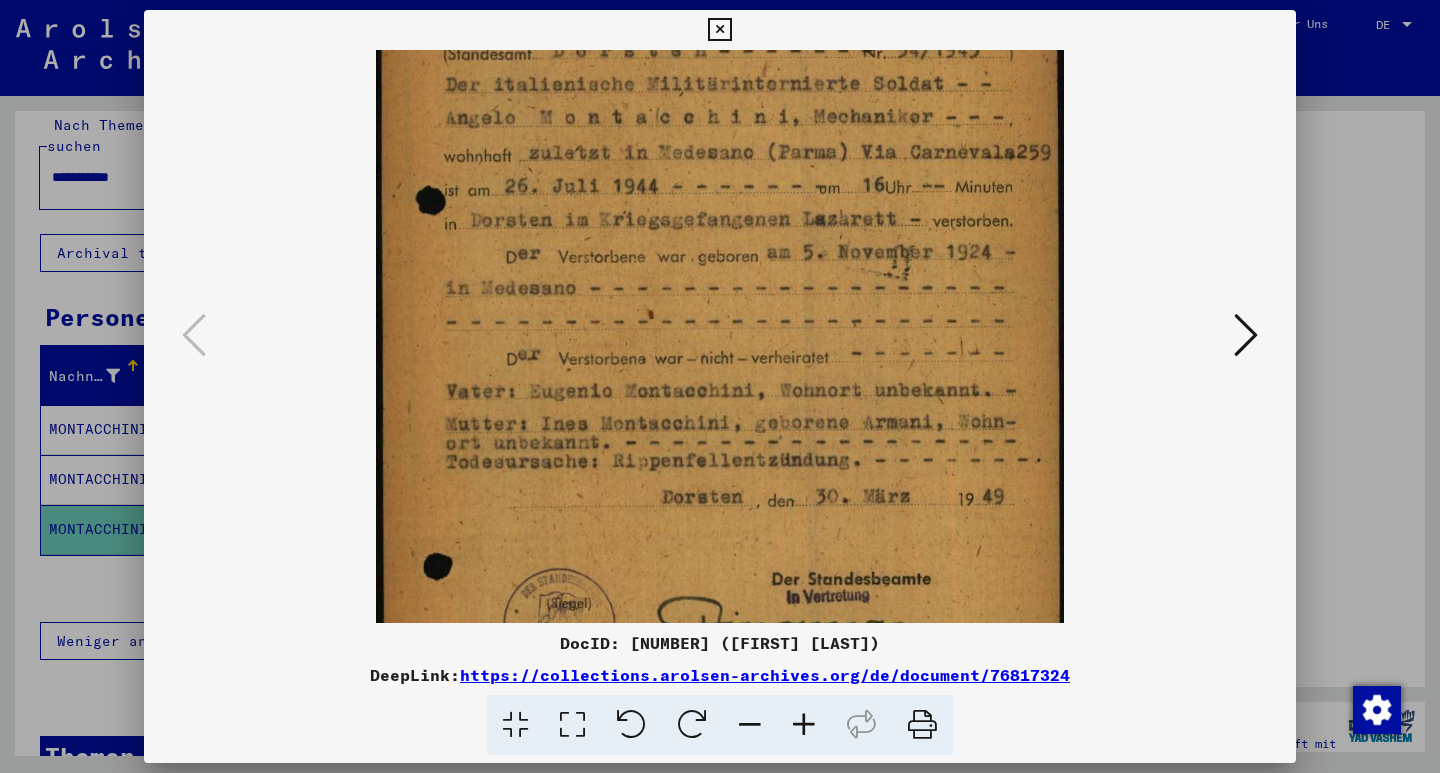 drag, startPoint x: 785, startPoint y: 409, endPoint x: 774, endPoint y: 296, distance: 113.534134 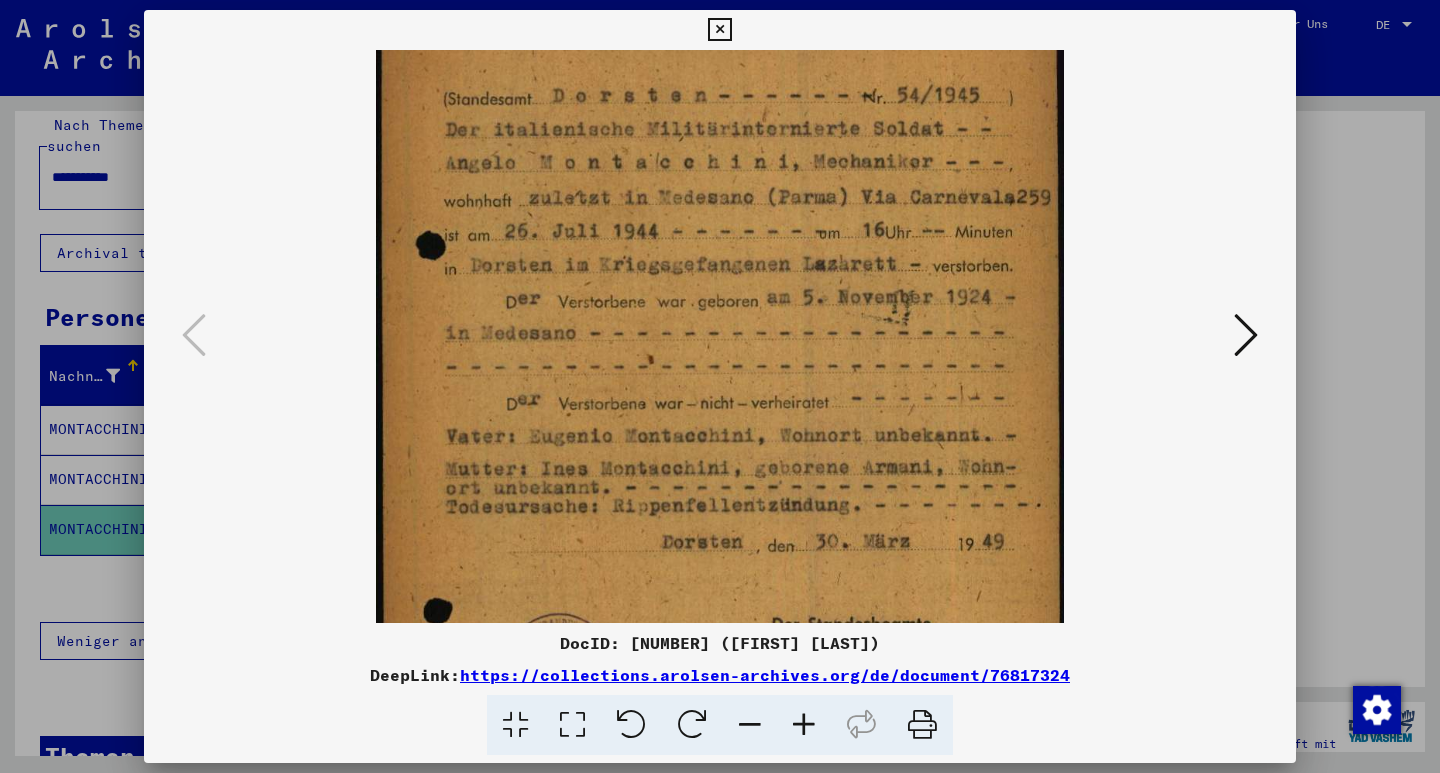 scroll, scrollTop: 103, scrollLeft: 0, axis: vertical 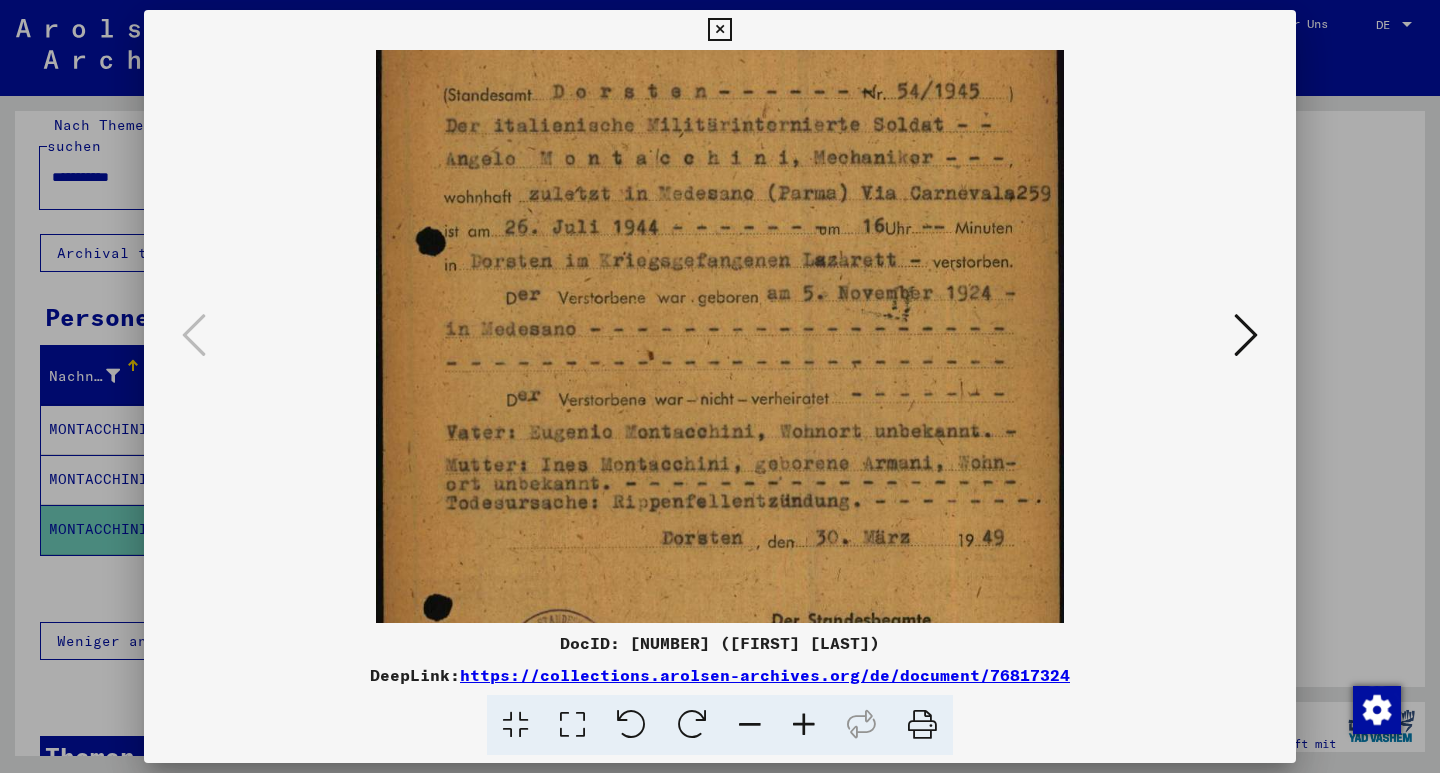 drag, startPoint x: 914, startPoint y: 400, endPoint x: 880, endPoint y: 455, distance: 64.66065 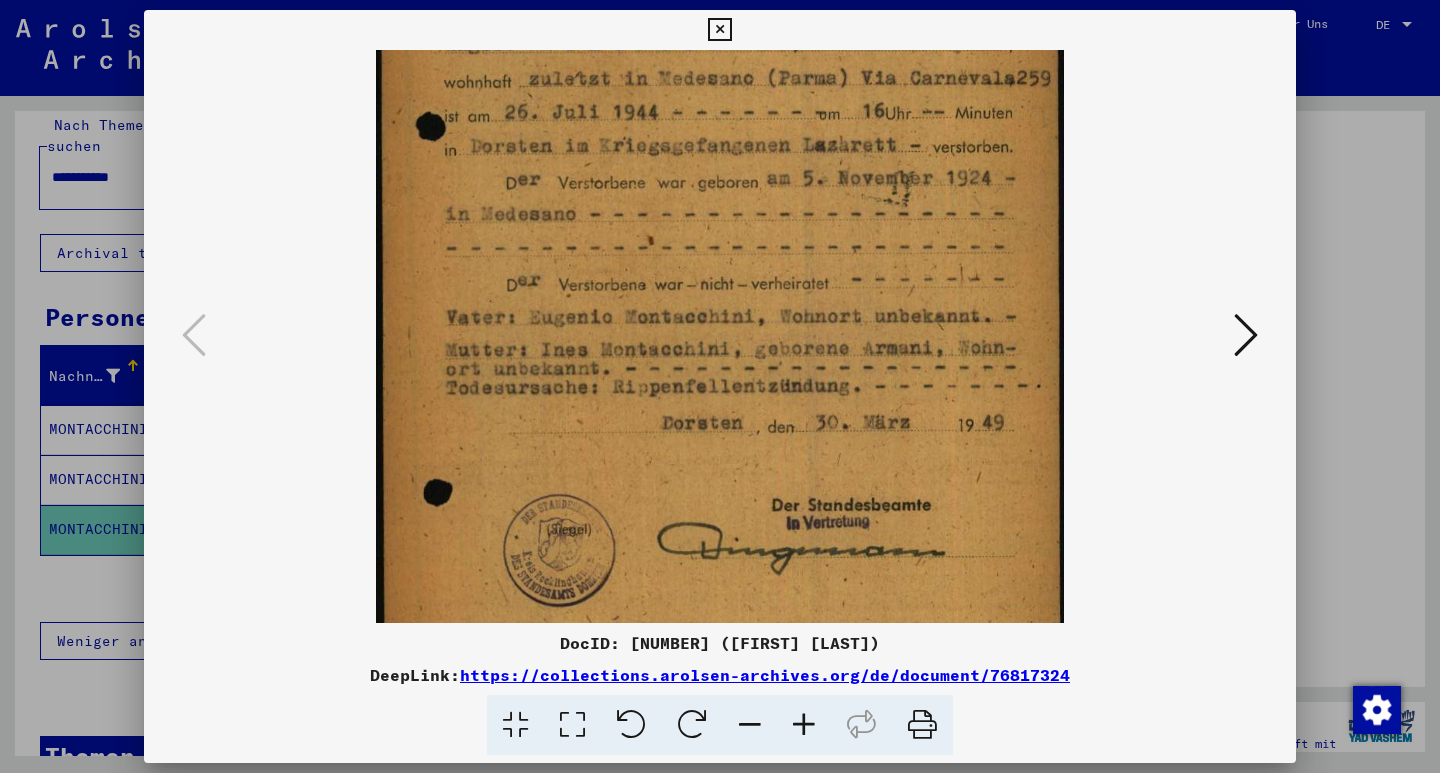 scroll, scrollTop: 241, scrollLeft: 0, axis: vertical 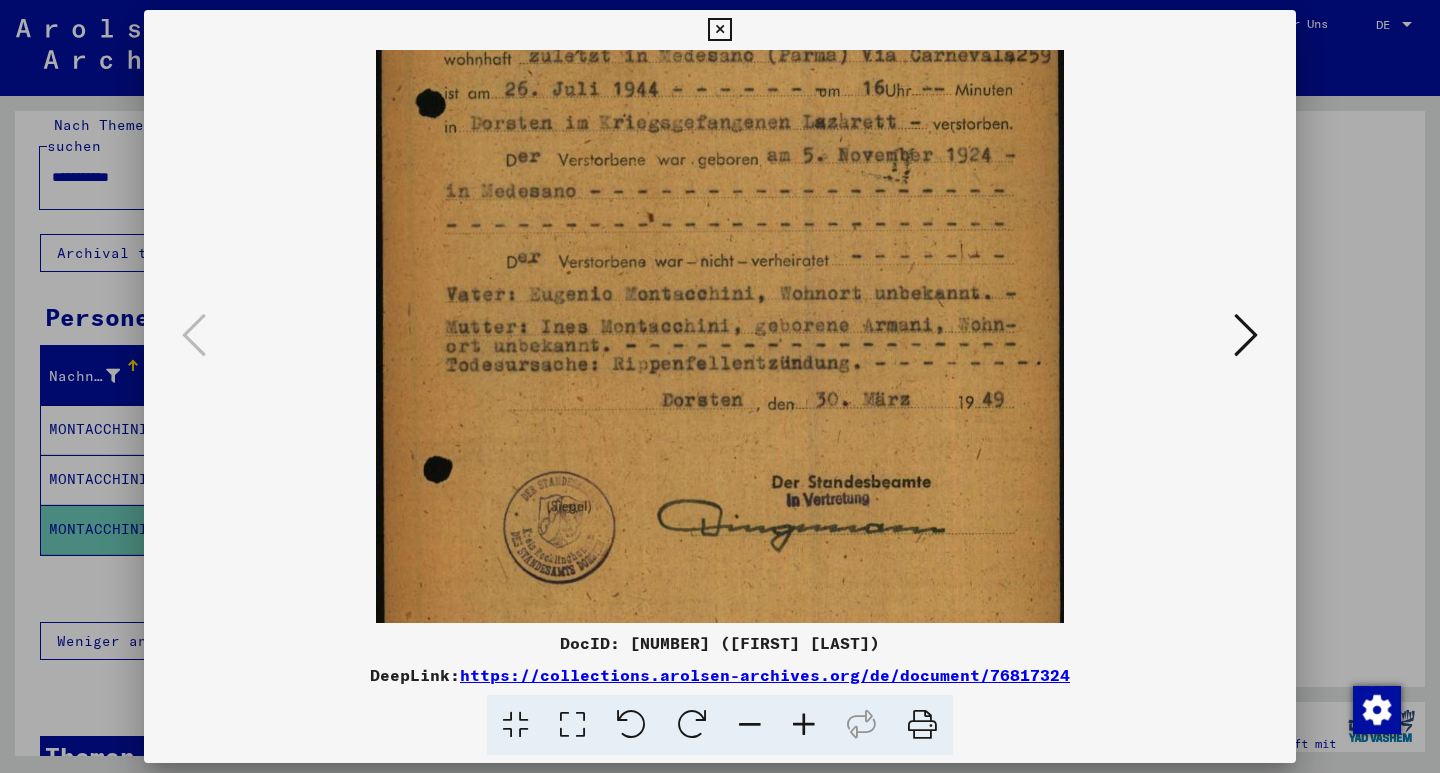 drag, startPoint x: 778, startPoint y: 409, endPoint x: 750, endPoint y: 271, distance: 140.81194 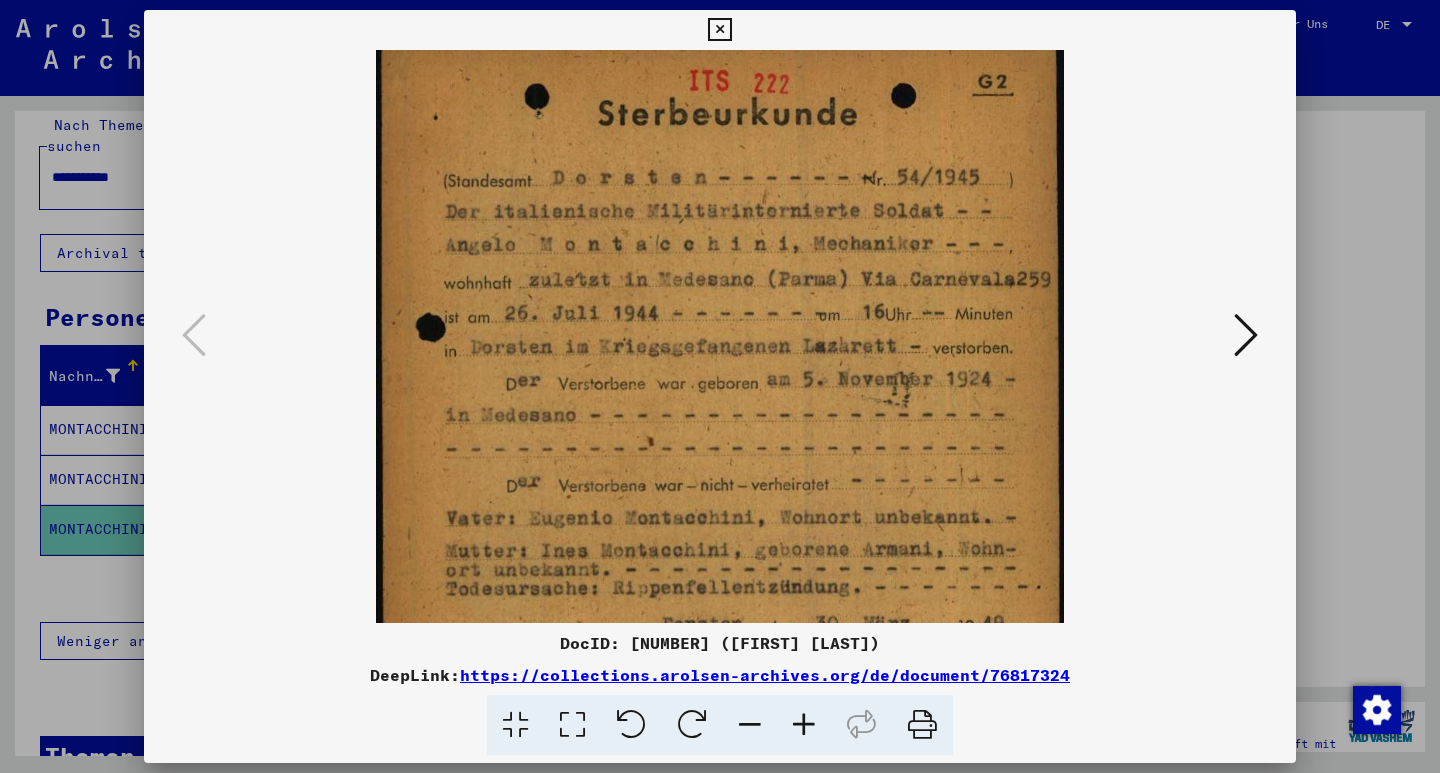 scroll, scrollTop: 0, scrollLeft: 0, axis: both 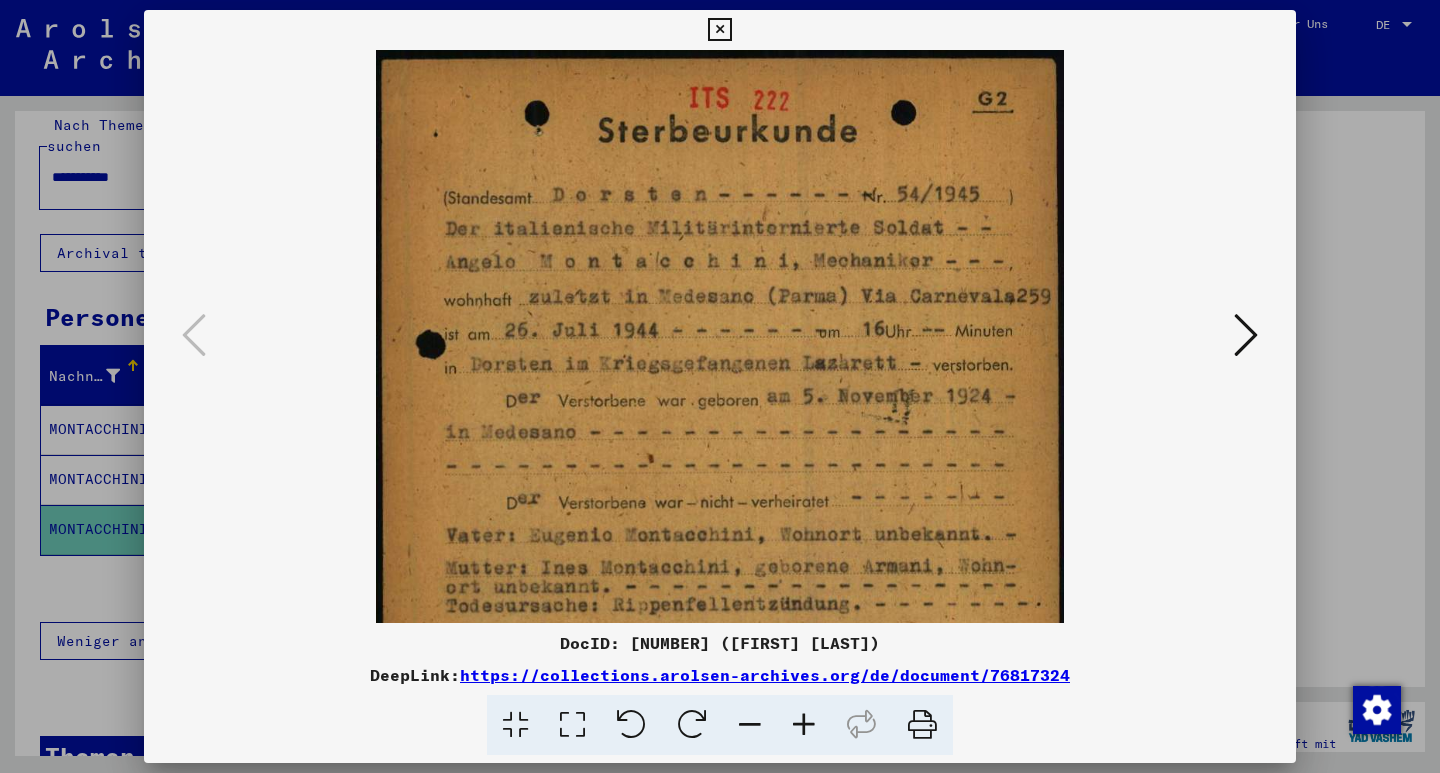 drag, startPoint x: 820, startPoint y: 260, endPoint x: 790, endPoint y: 598, distance: 339.32874 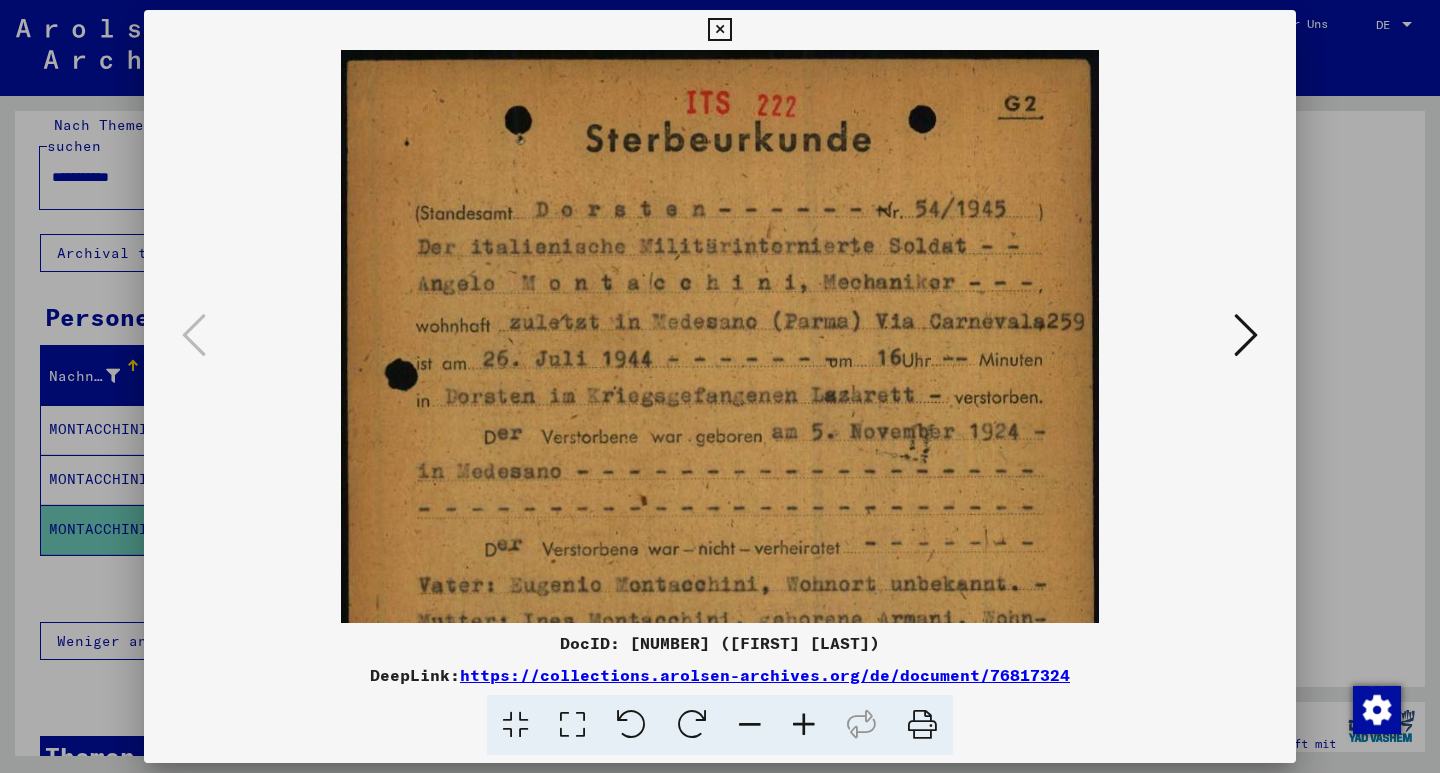 click at bounding box center [804, 725] 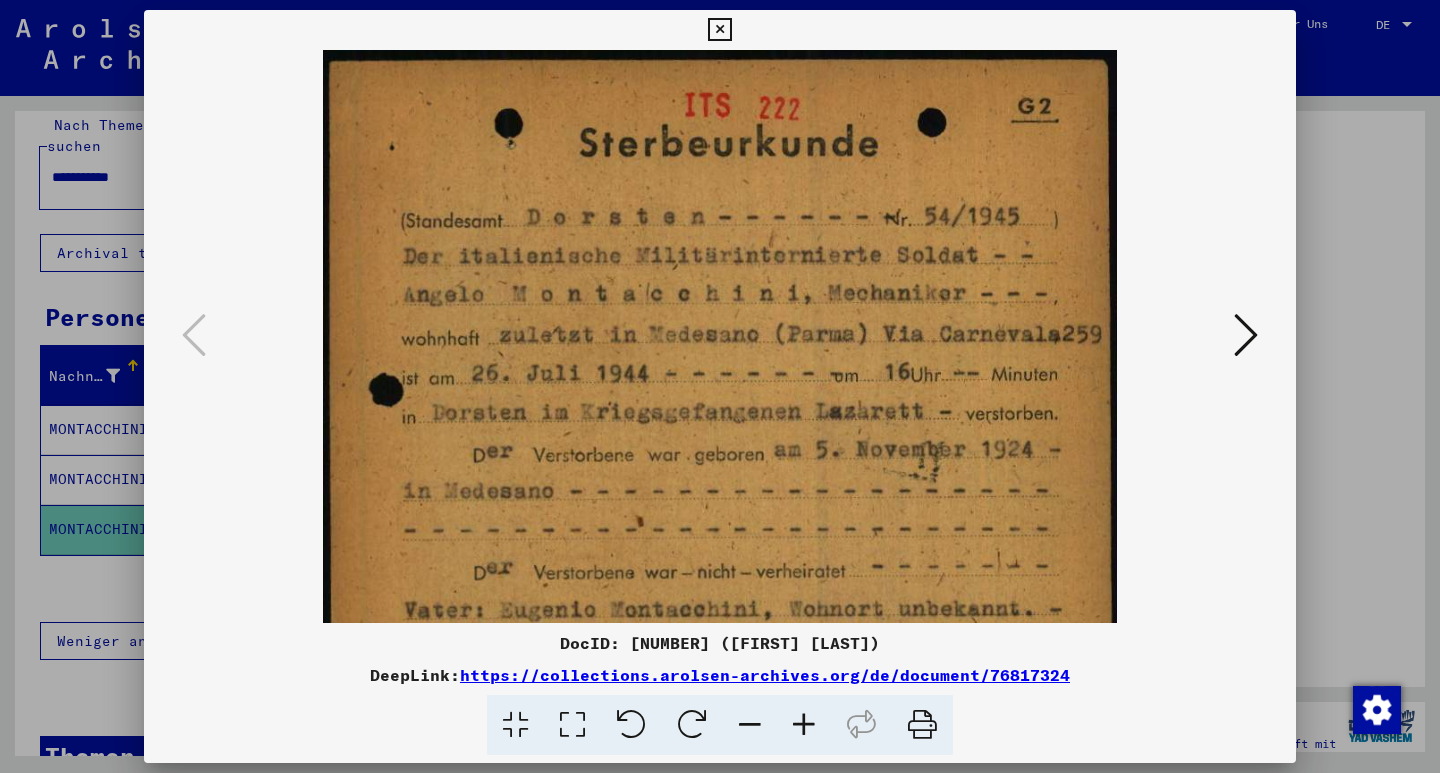 click at bounding box center [804, 725] 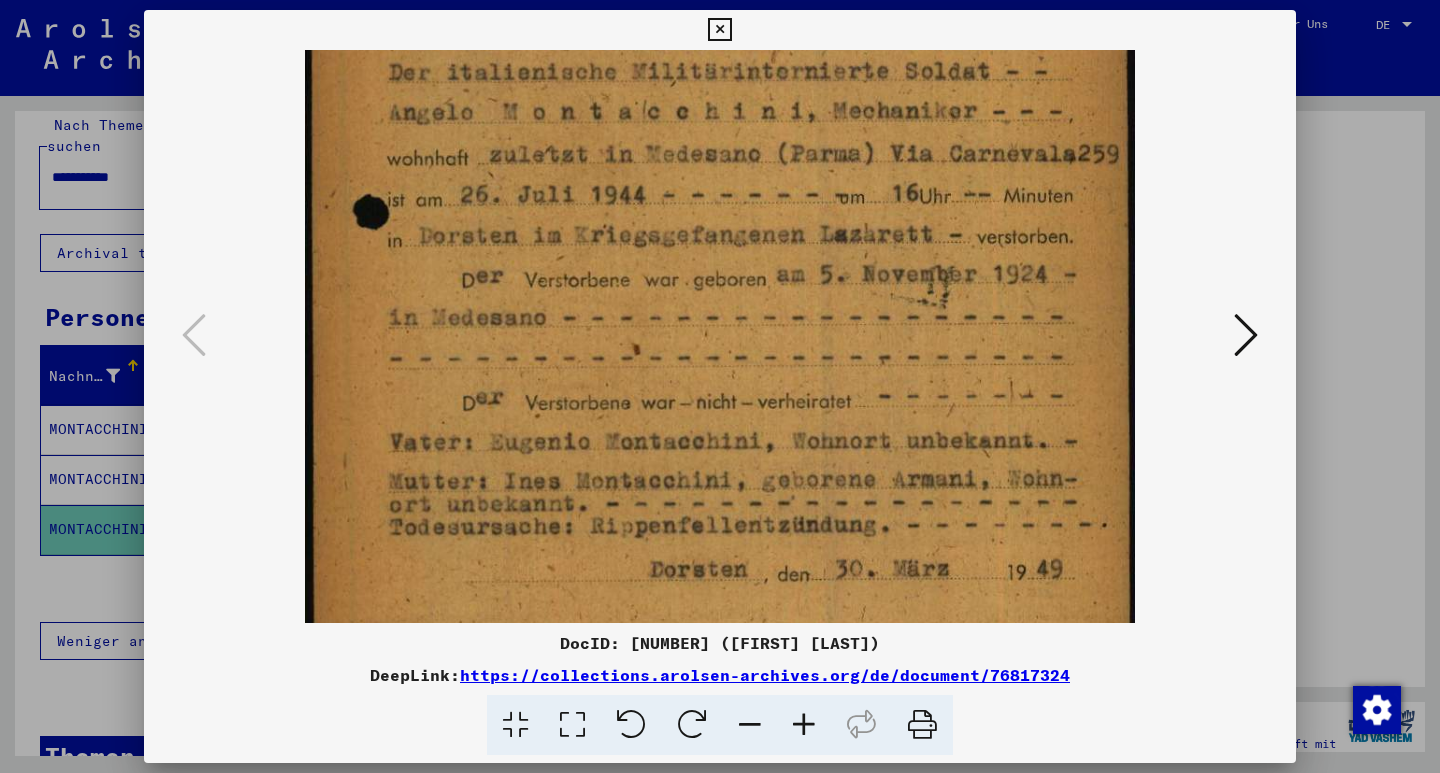 scroll, scrollTop: 200, scrollLeft: 0, axis: vertical 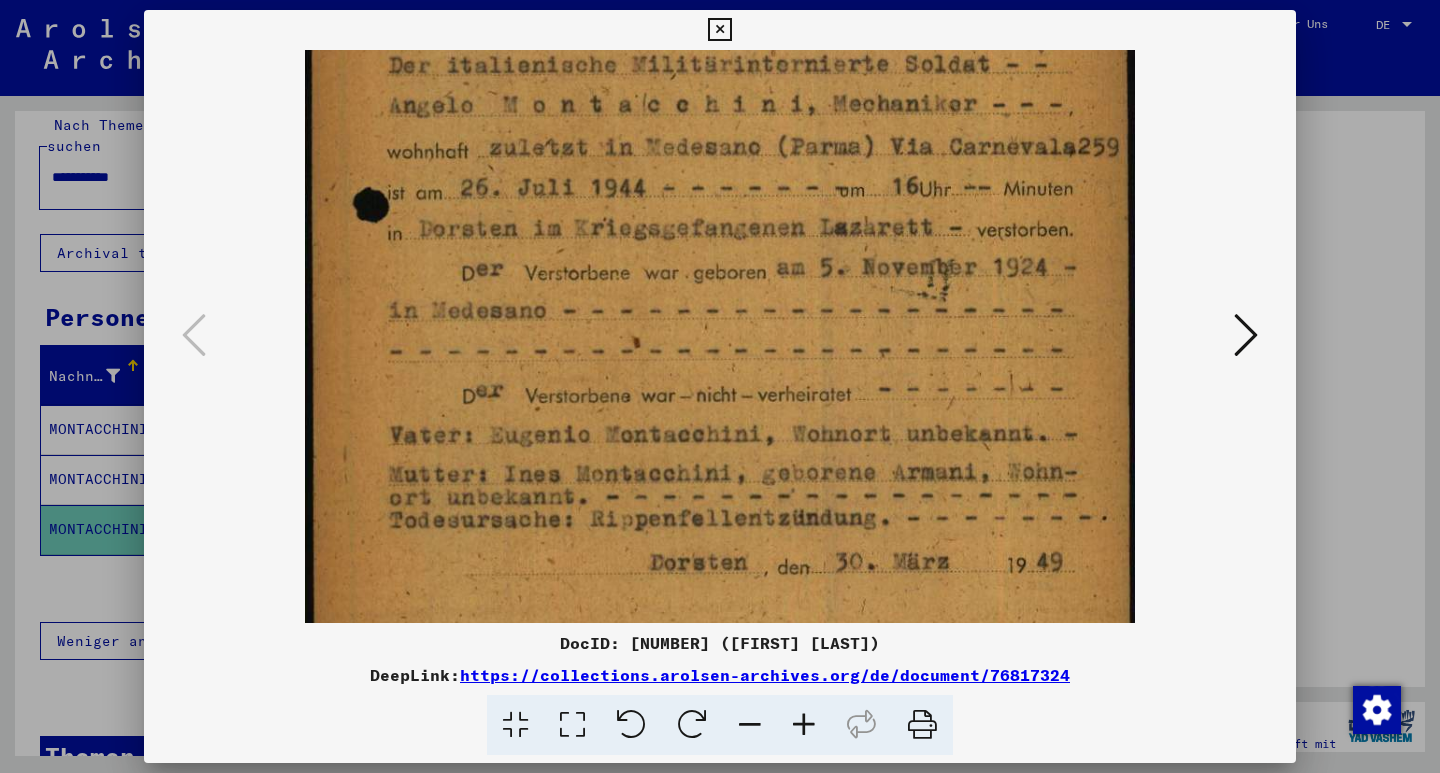 drag, startPoint x: 793, startPoint y: 390, endPoint x: 785, endPoint y: 256, distance: 134.23859 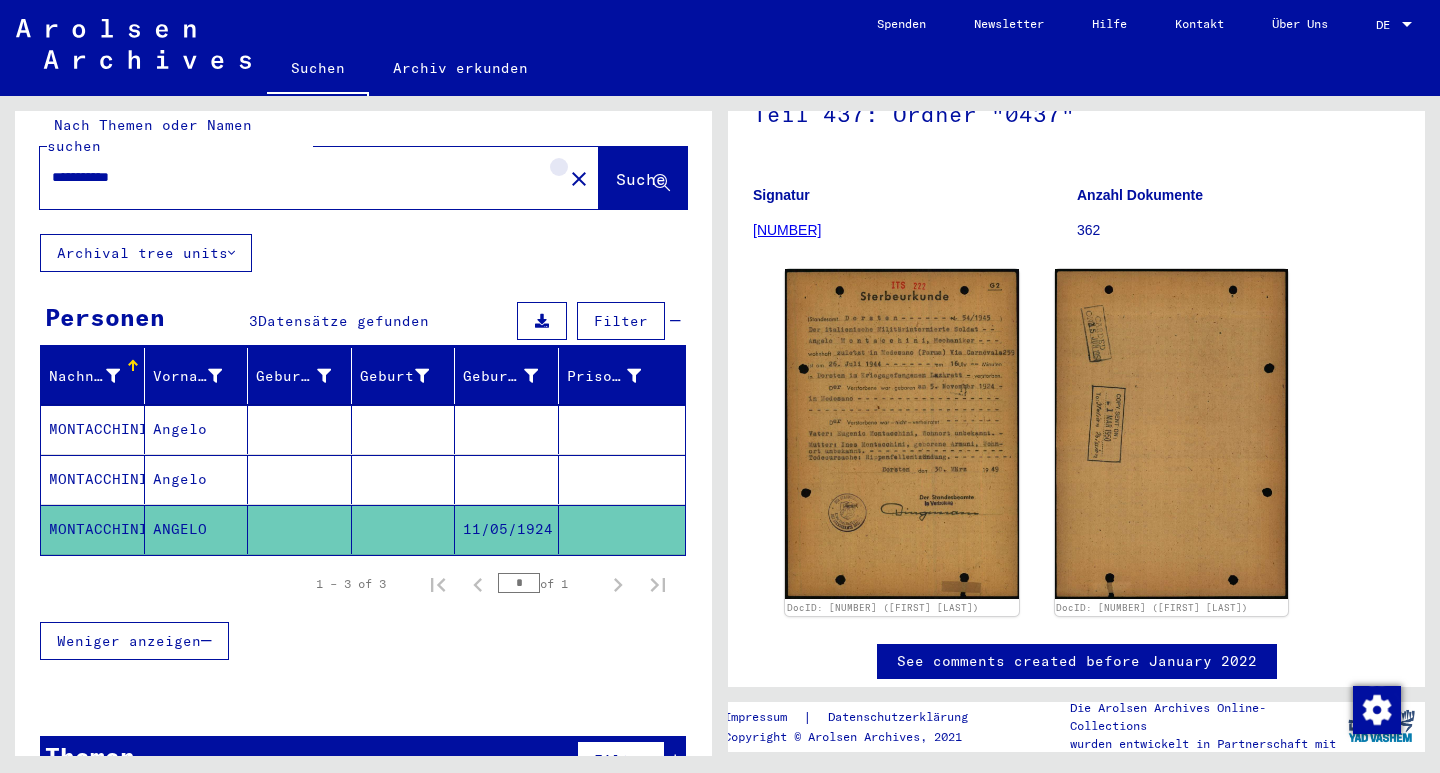 click on "close" 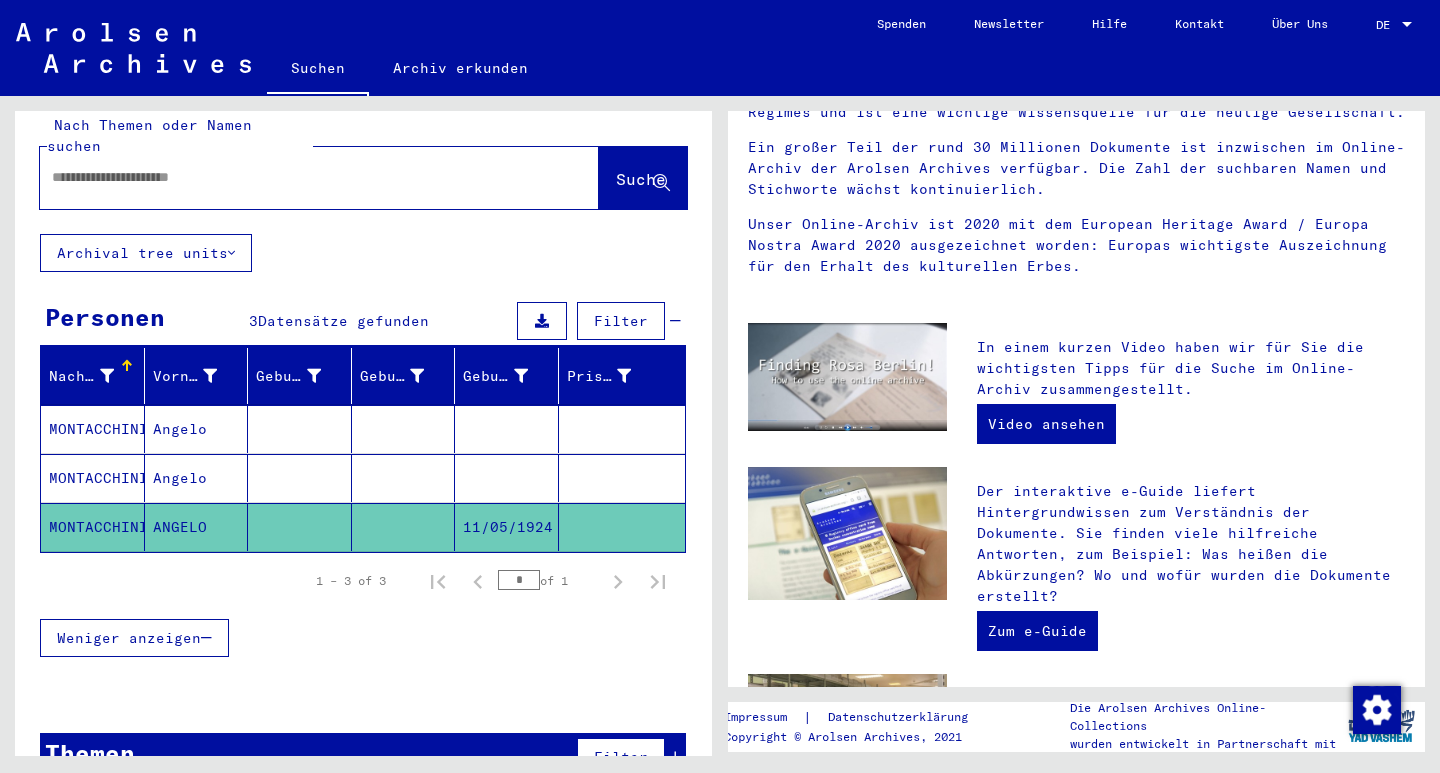 scroll, scrollTop: 0, scrollLeft: 0, axis: both 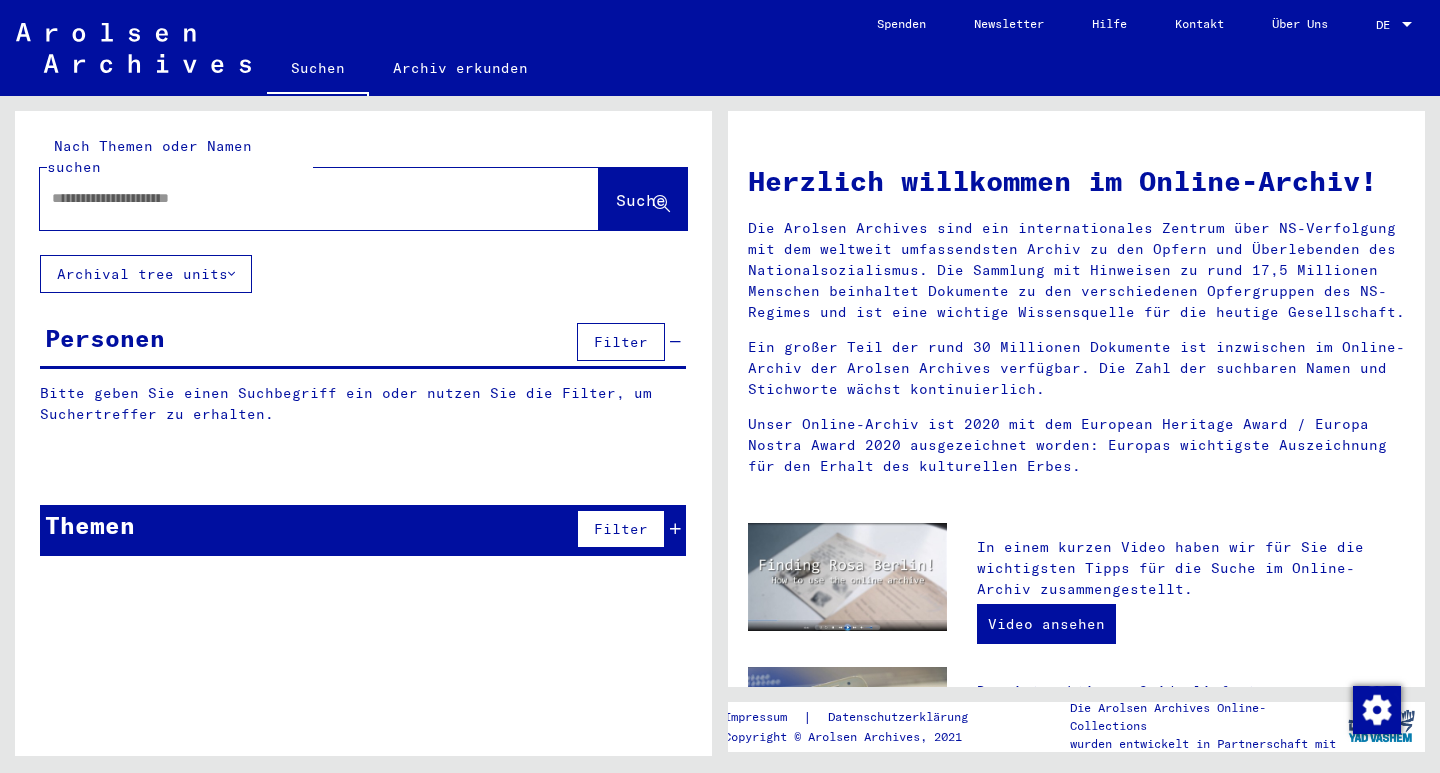 click at bounding box center (295, 198) 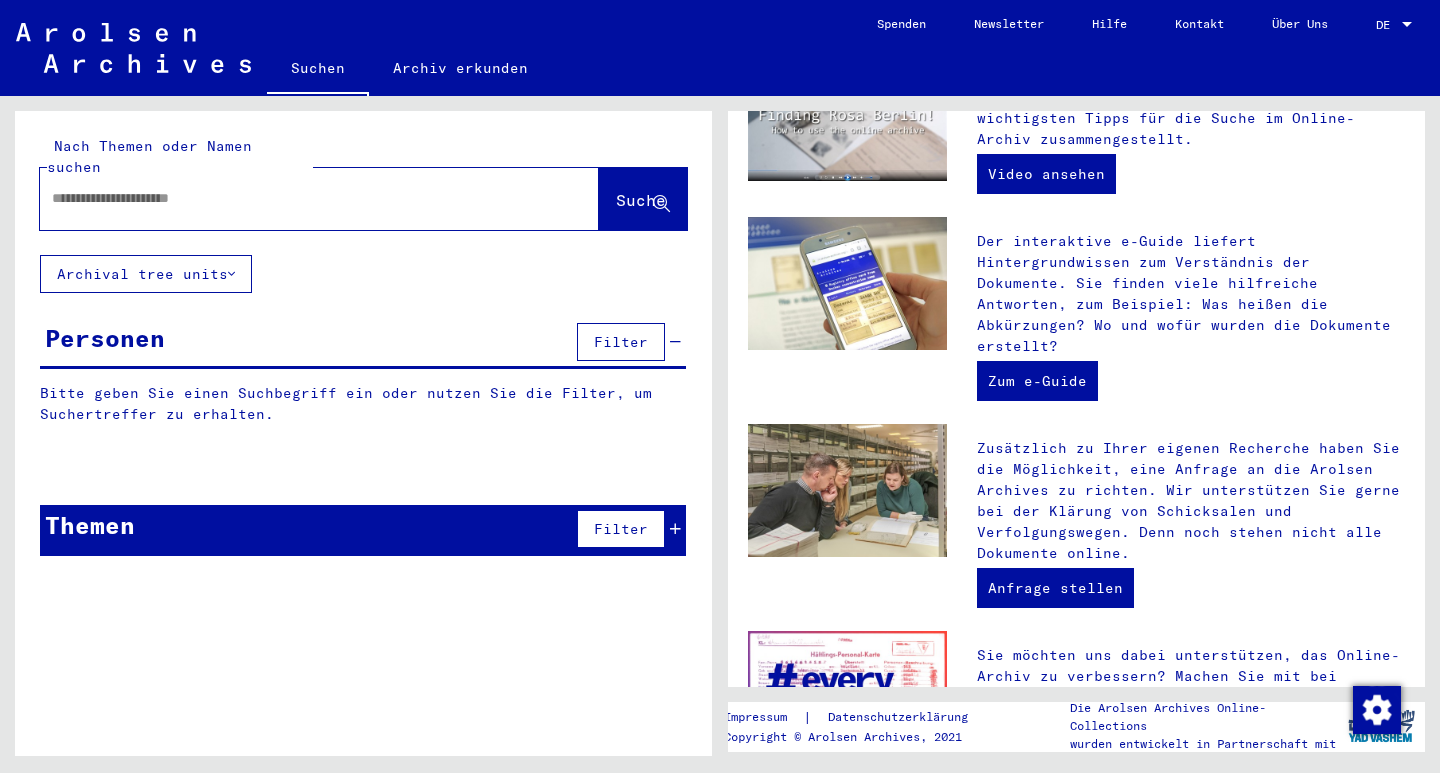 scroll, scrollTop: 416, scrollLeft: 0, axis: vertical 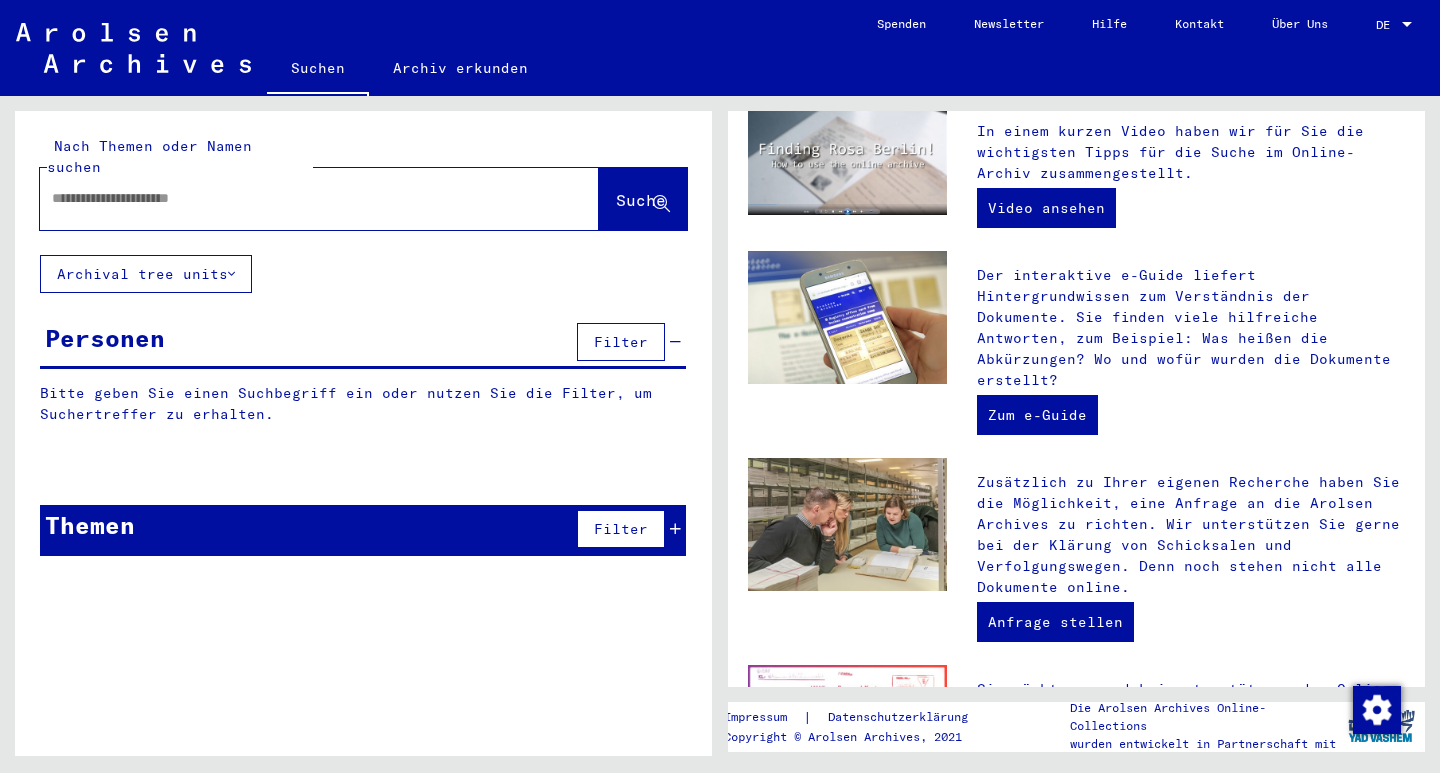 click at bounding box center [295, 198] 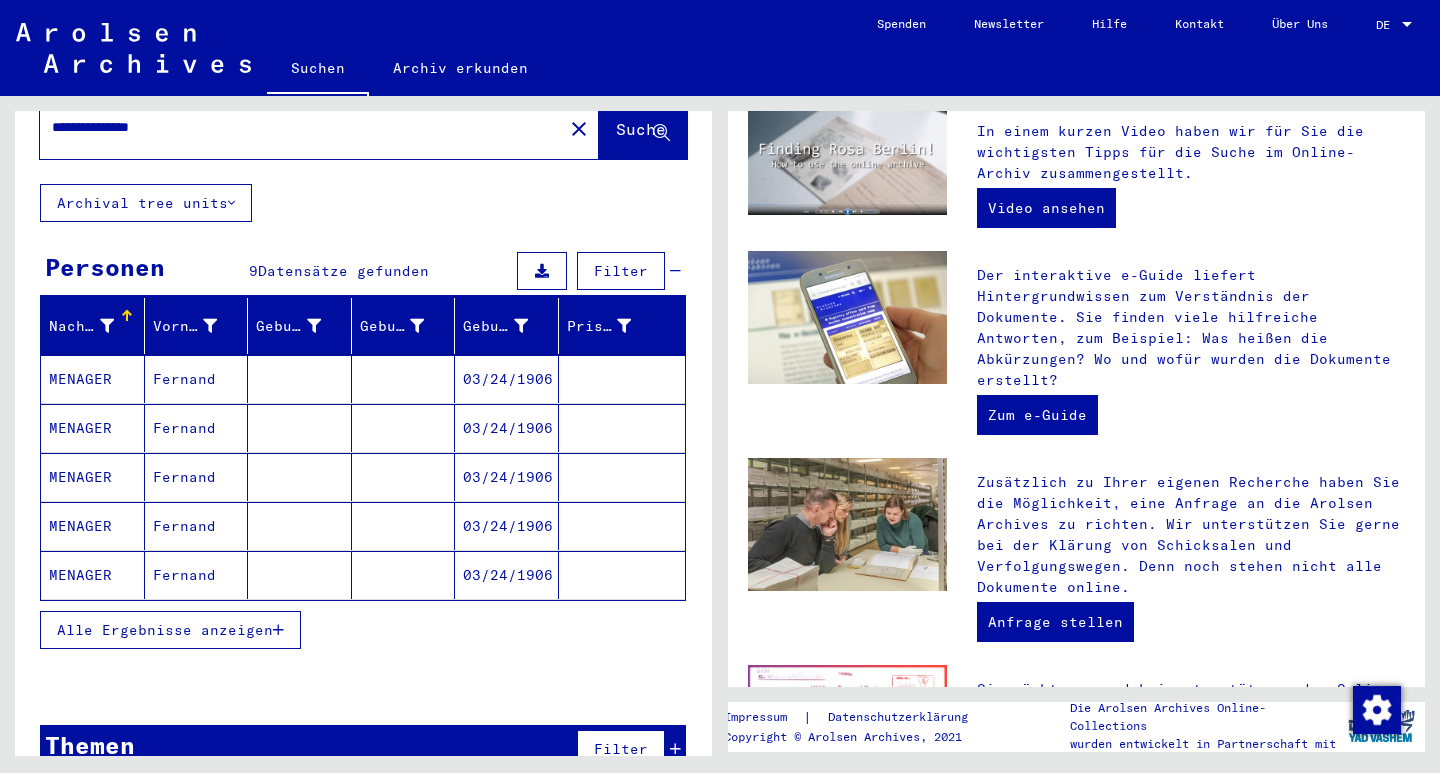 scroll, scrollTop: 92, scrollLeft: 0, axis: vertical 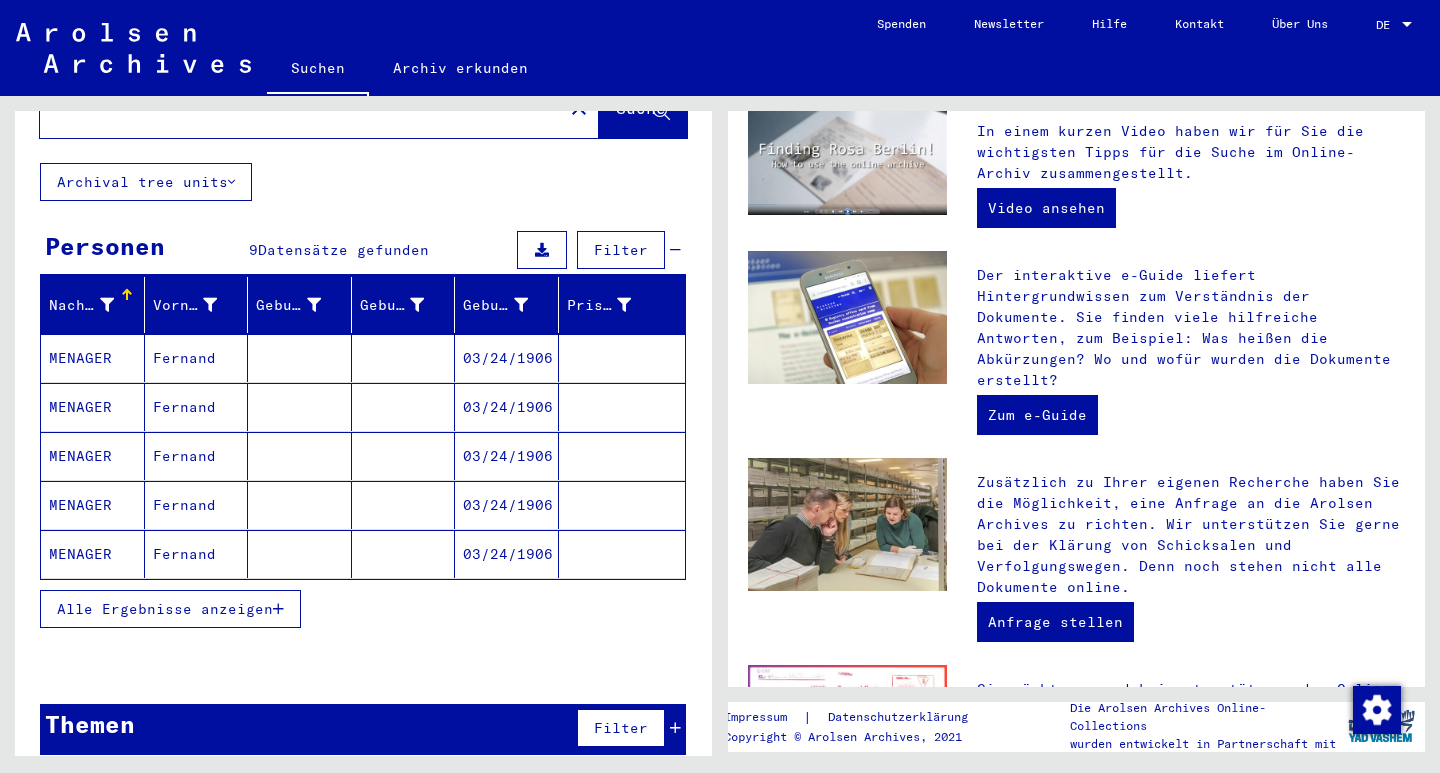 click on "03/24/1906" at bounding box center (507, 407) 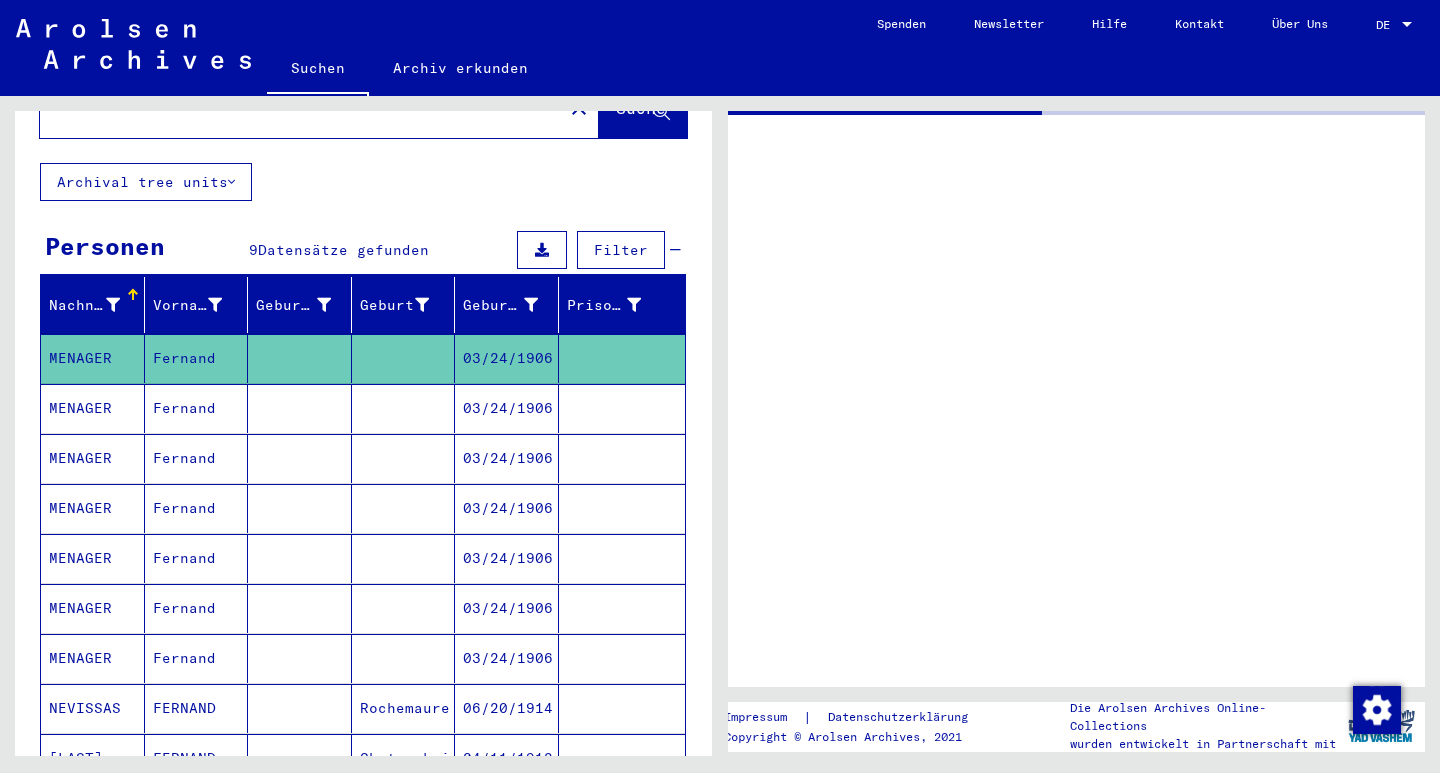 scroll, scrollTop: 0, scrollLeft: 0, axis: both 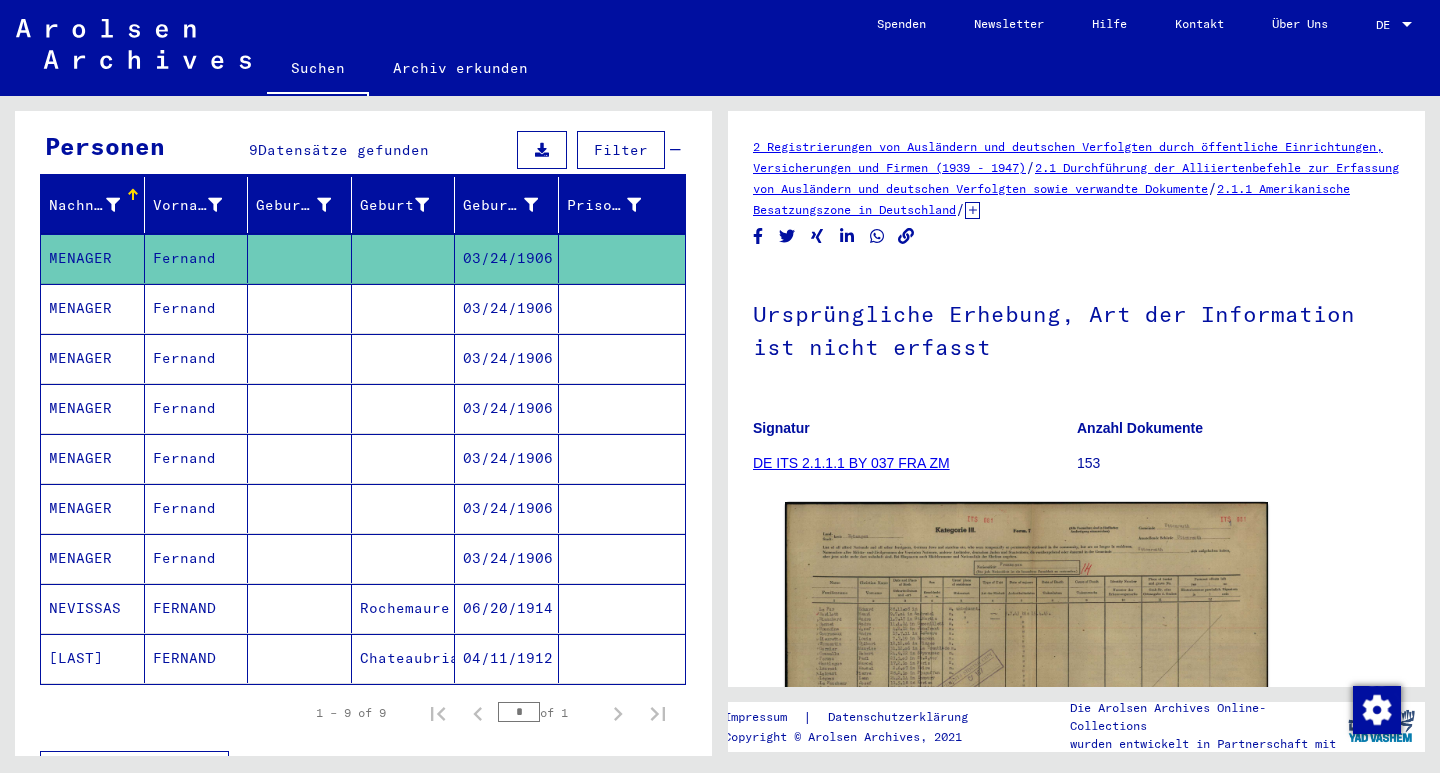 click 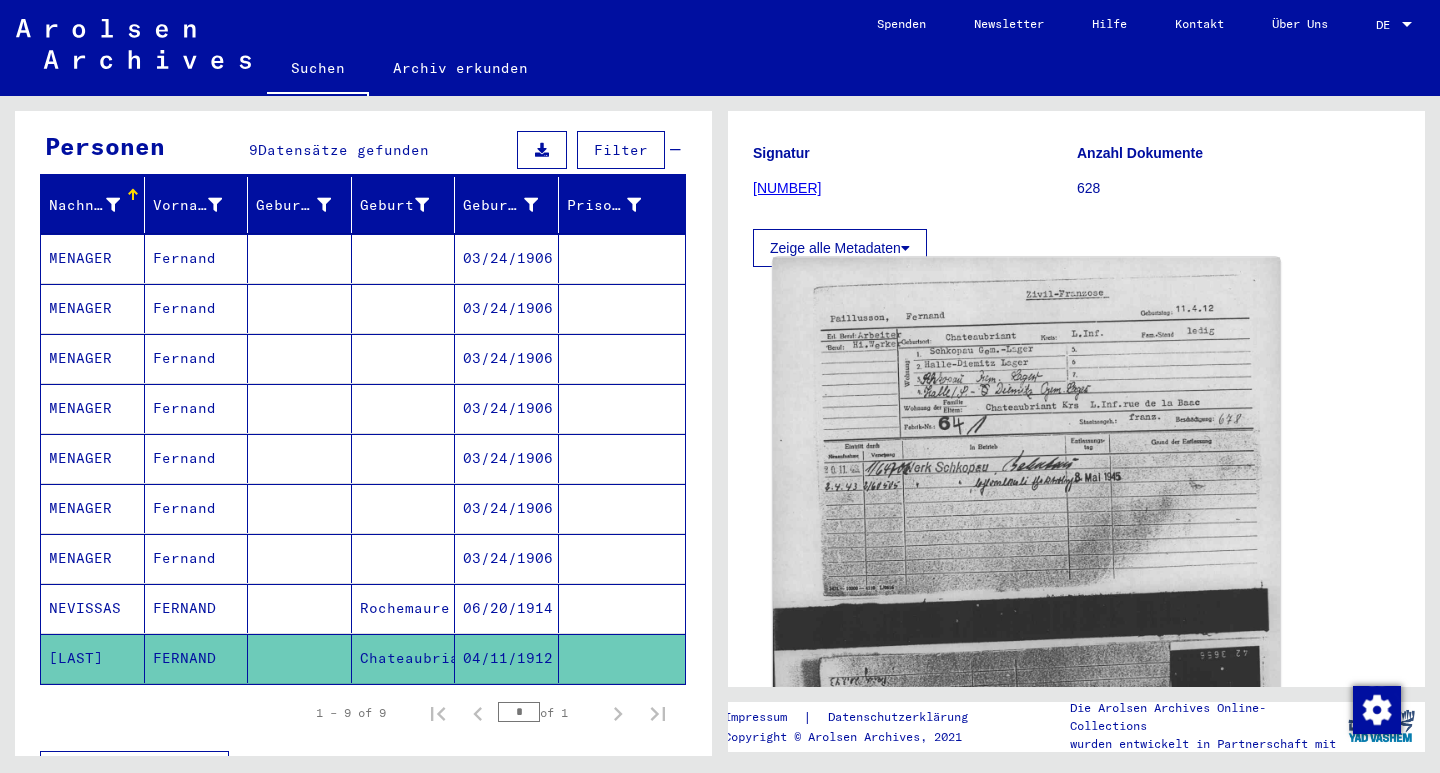 scroll, scrollTop: 300, scrollLeft: 0, axis: vertical 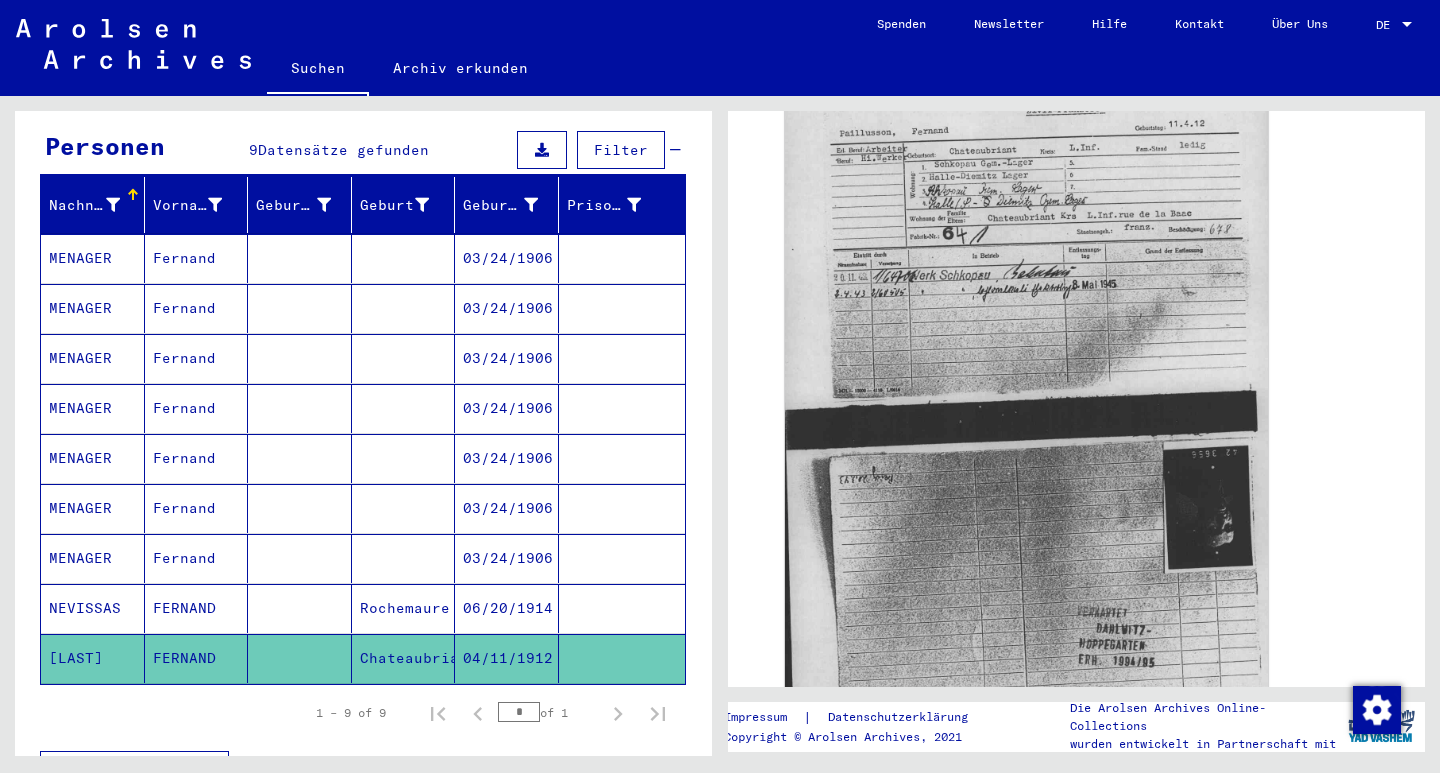 click on "03/24/1906" at bounding box center [507, 508] 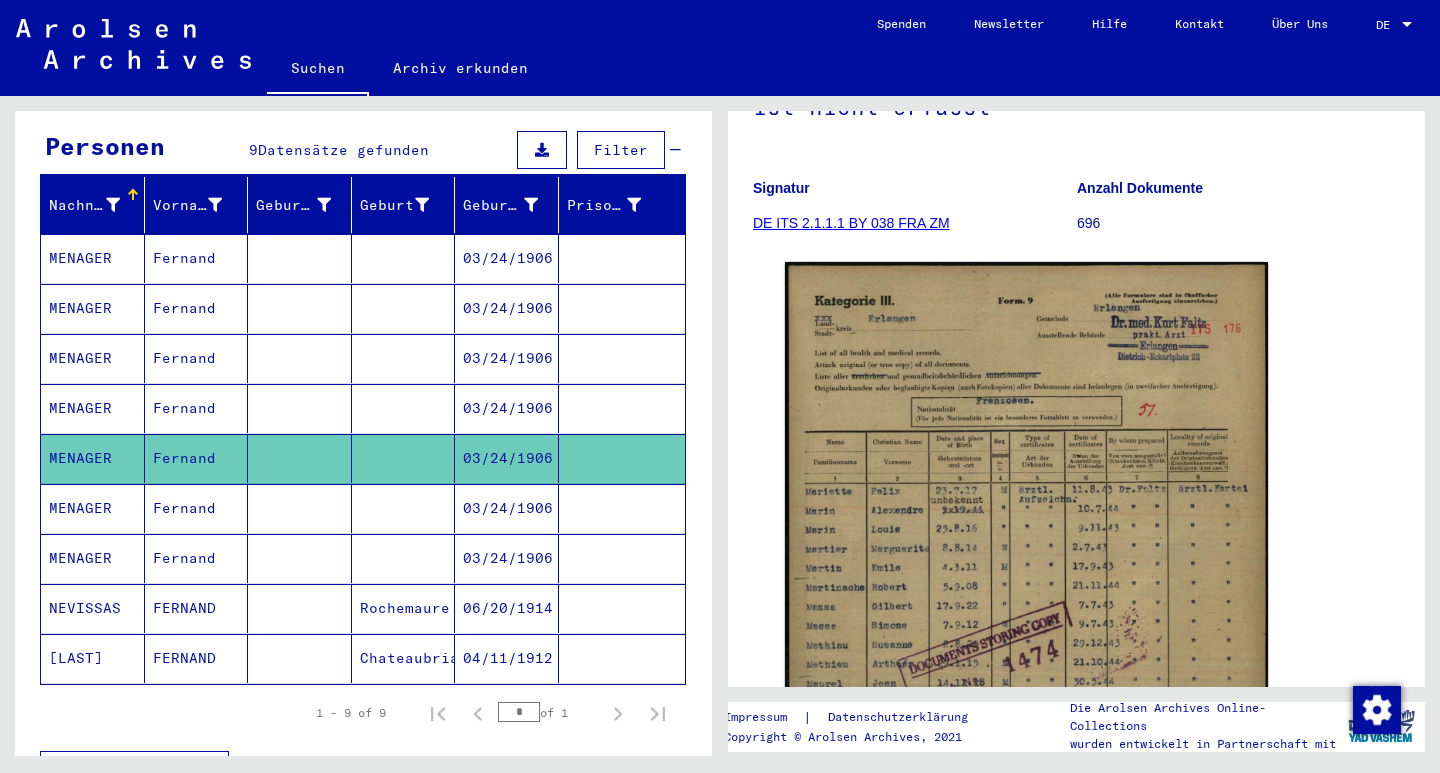 scroll, scrollTop: 300, scrollLeft: 0, axis: vertical 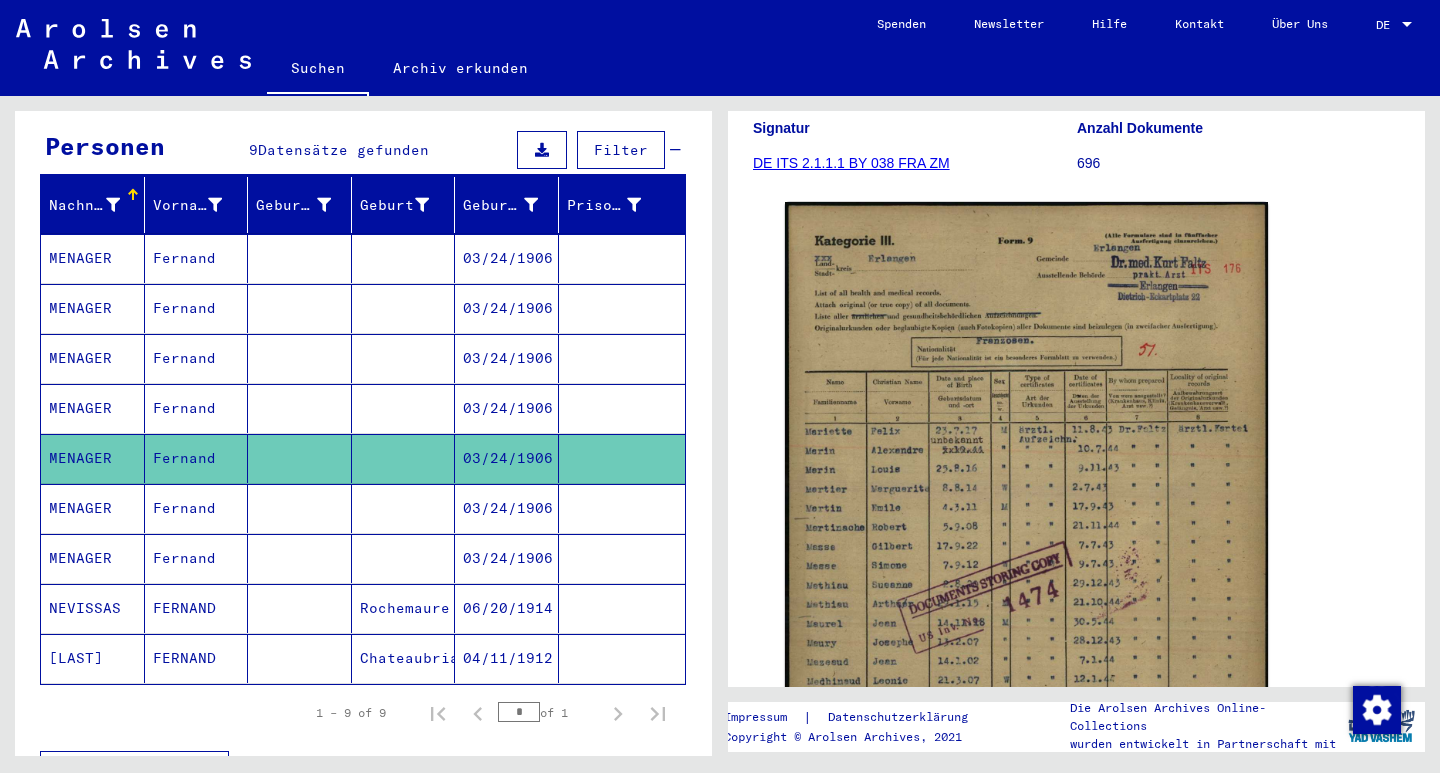 click at bounding box center [622, 558] 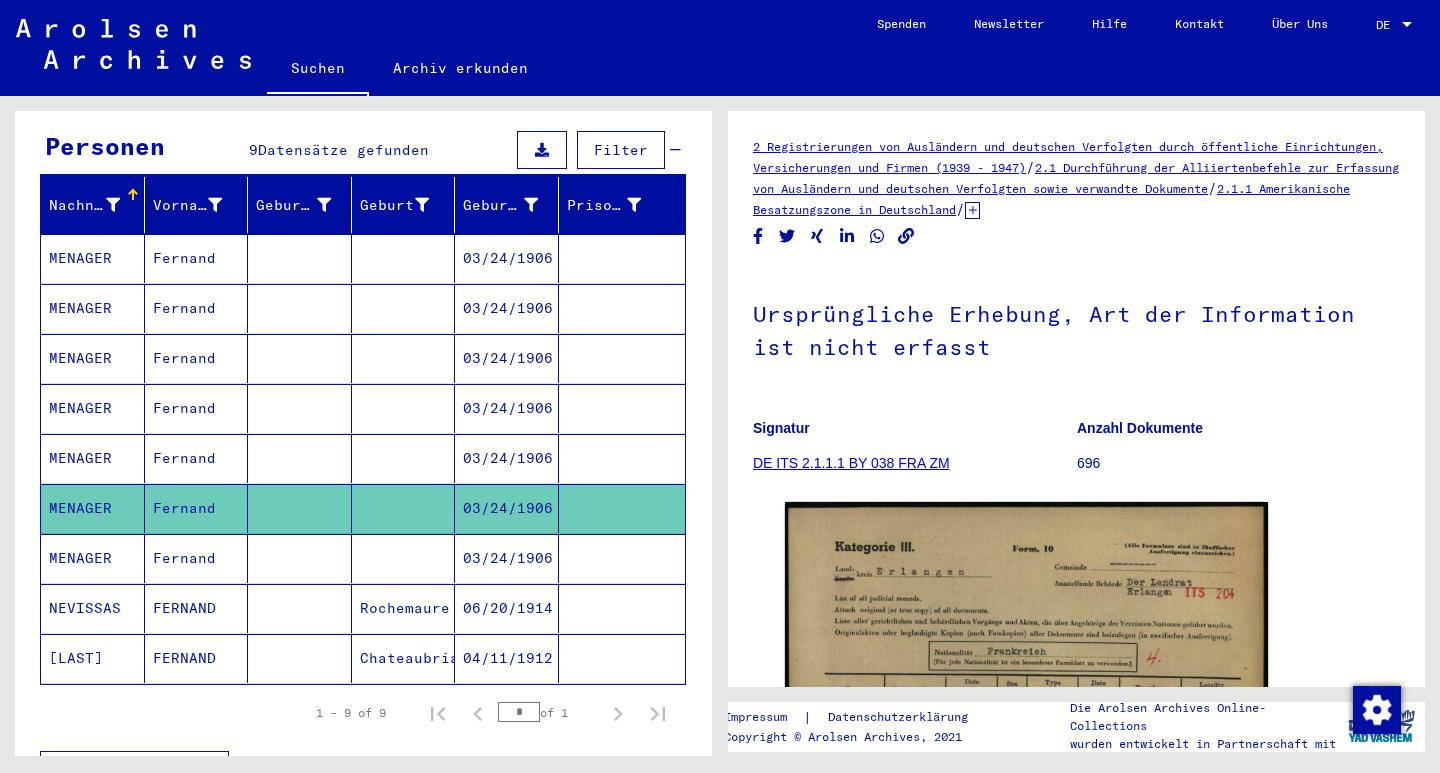 click at bounding box center (622, 608) 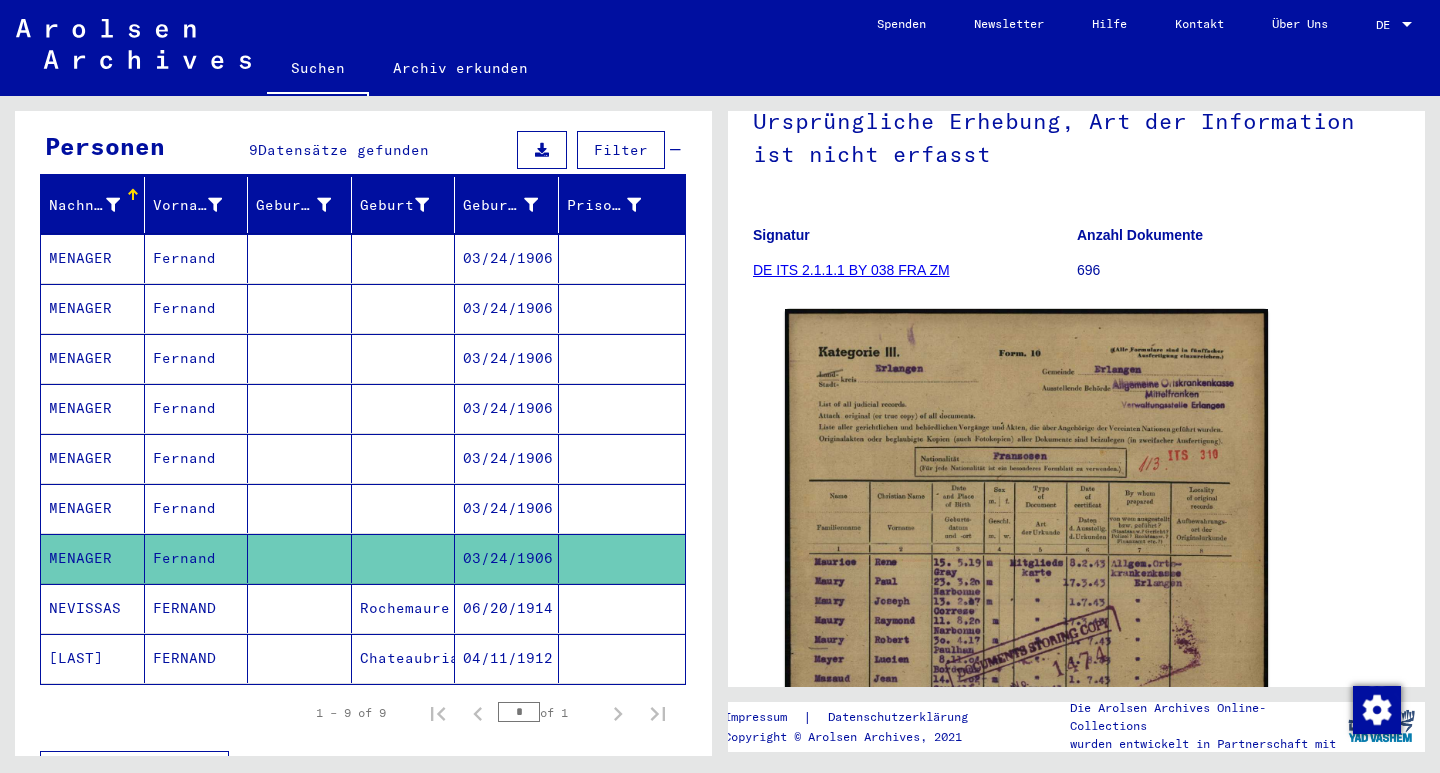 scroll, scrollTop: 0, scrollLeft: 0, axis: both 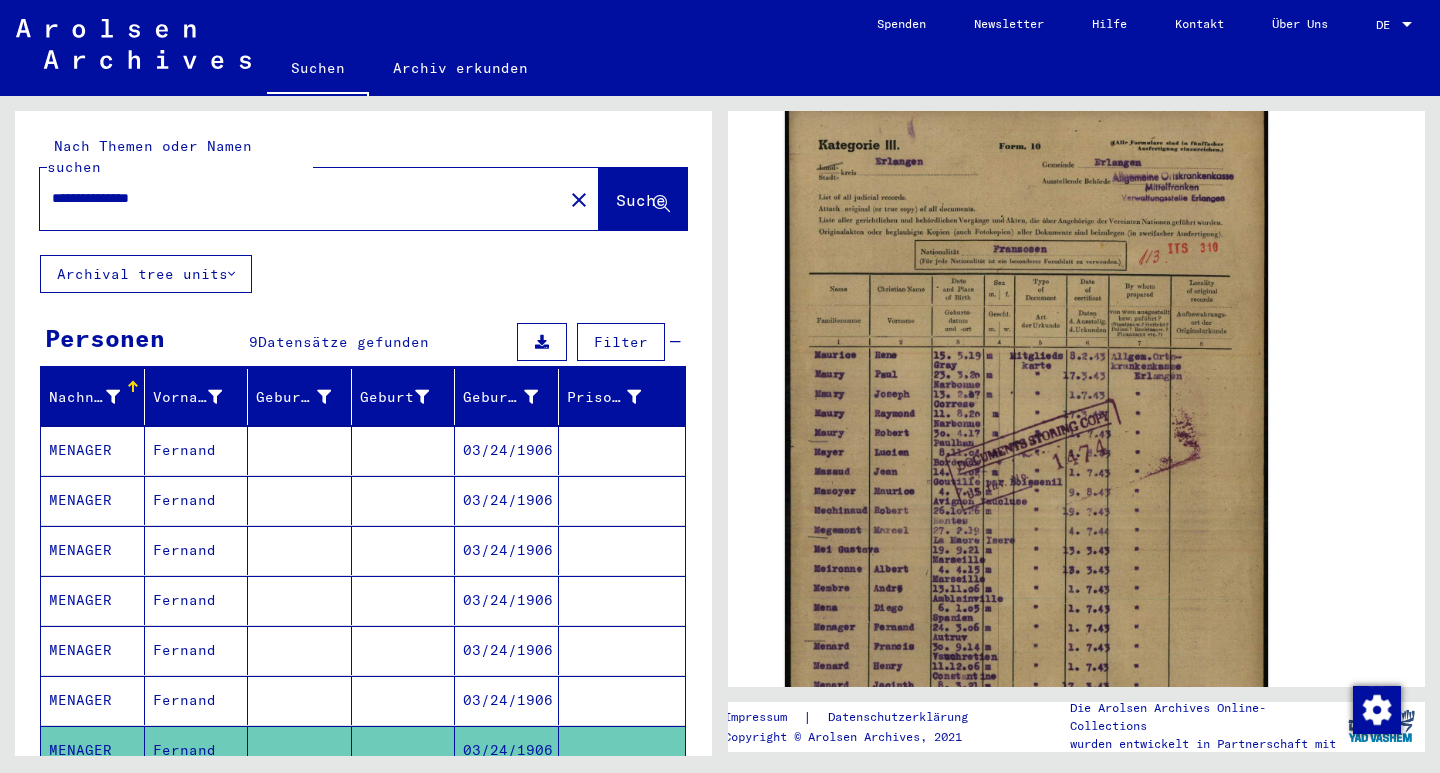 click on "**********" at bounding box center (301, 198) 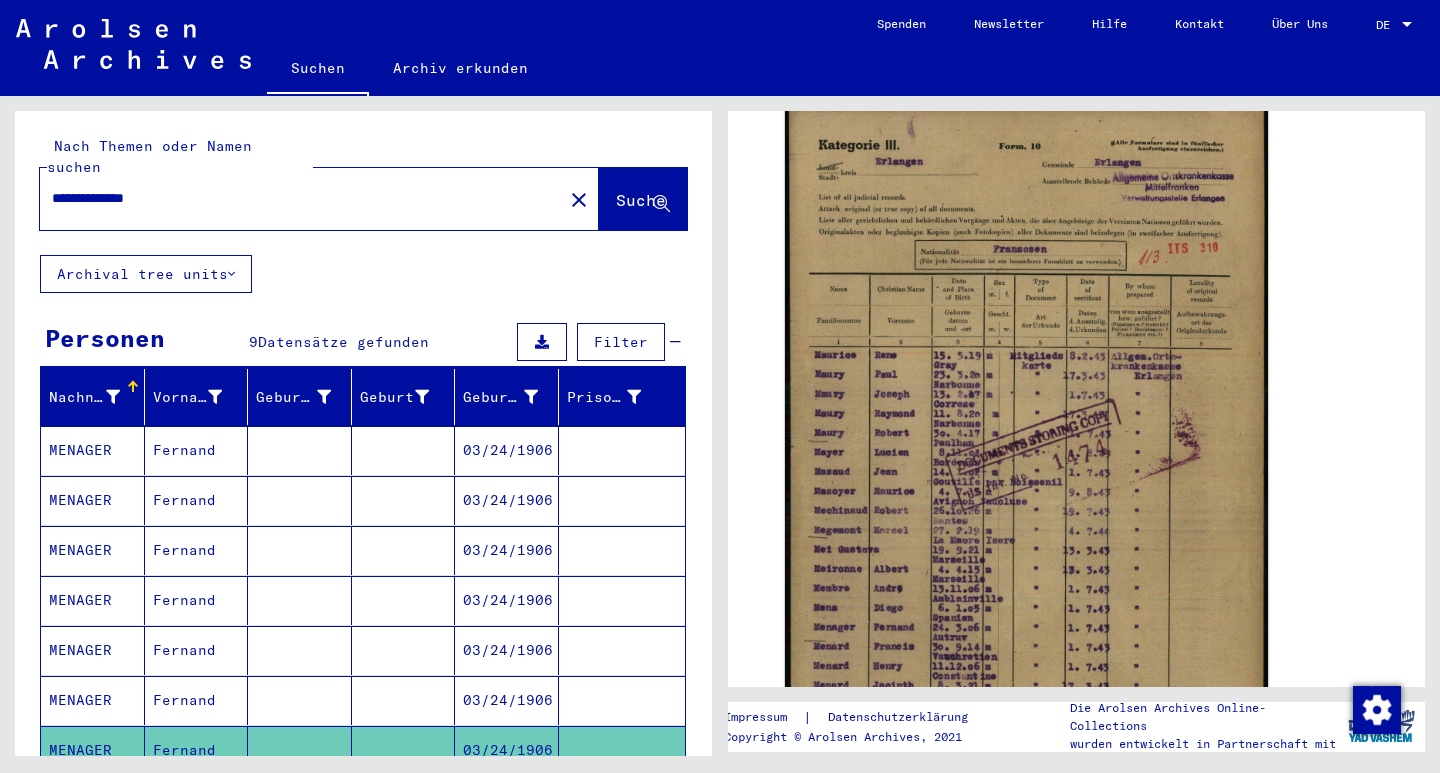 type on "**********" 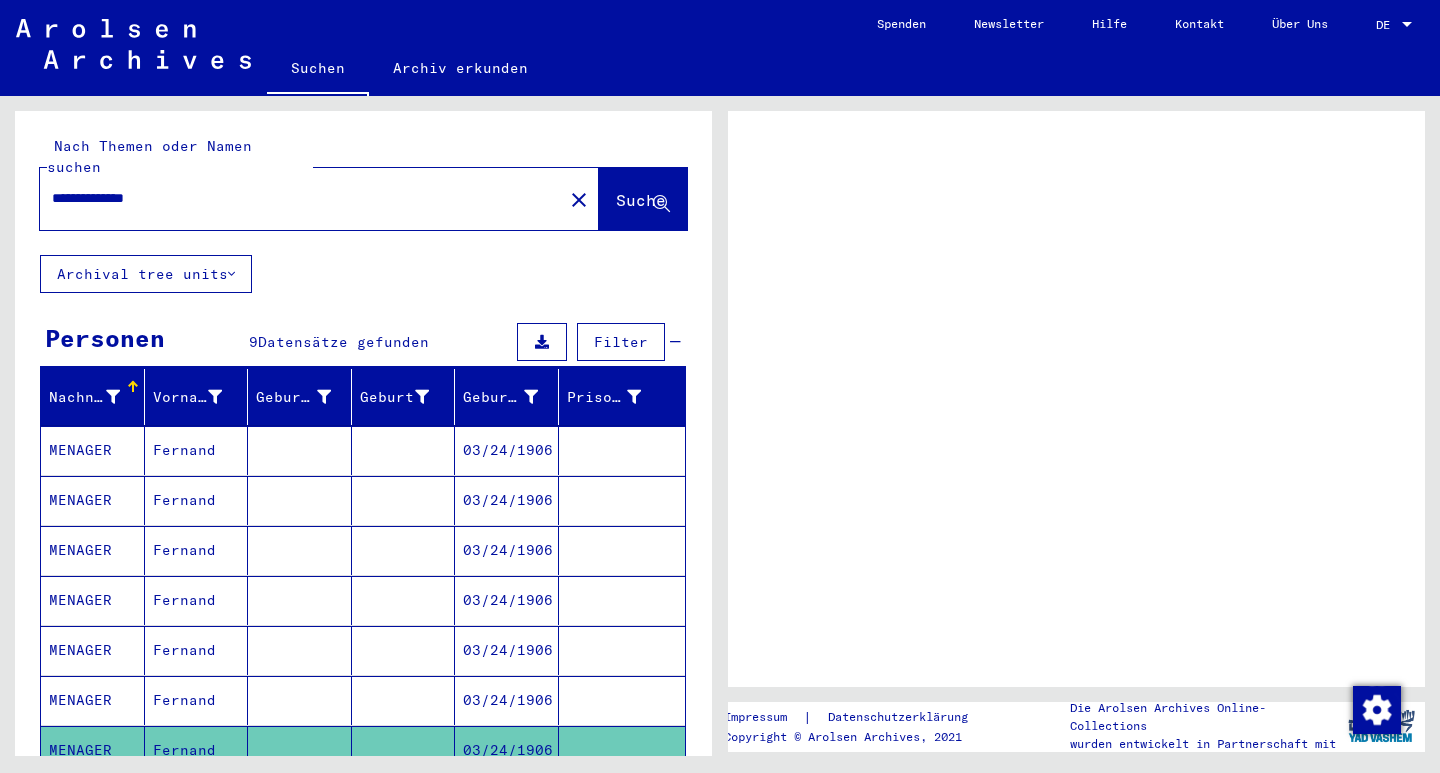scroll, scrollTop: 0, scrollLeft: 0, axis: both 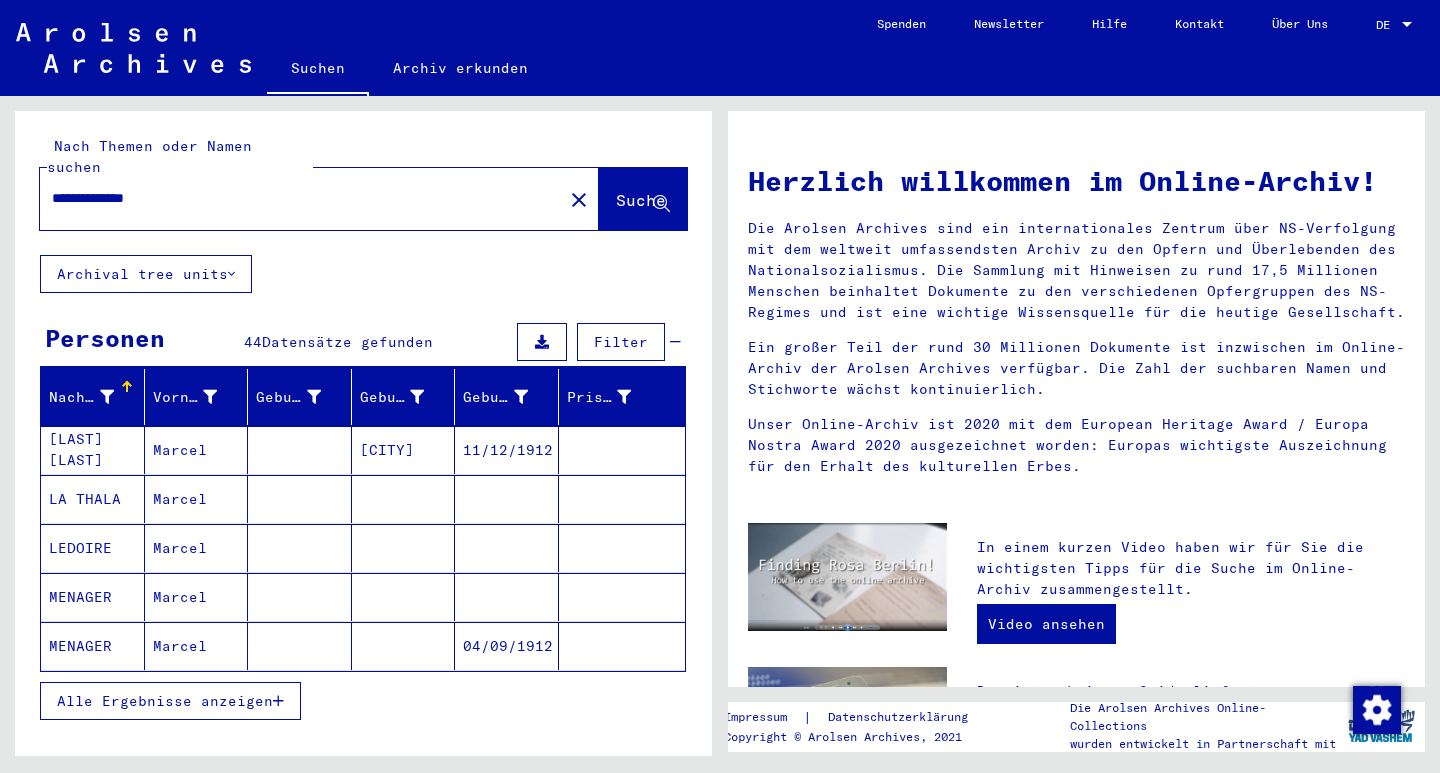 click on "[CITY]" at bounding box center (404, 499) 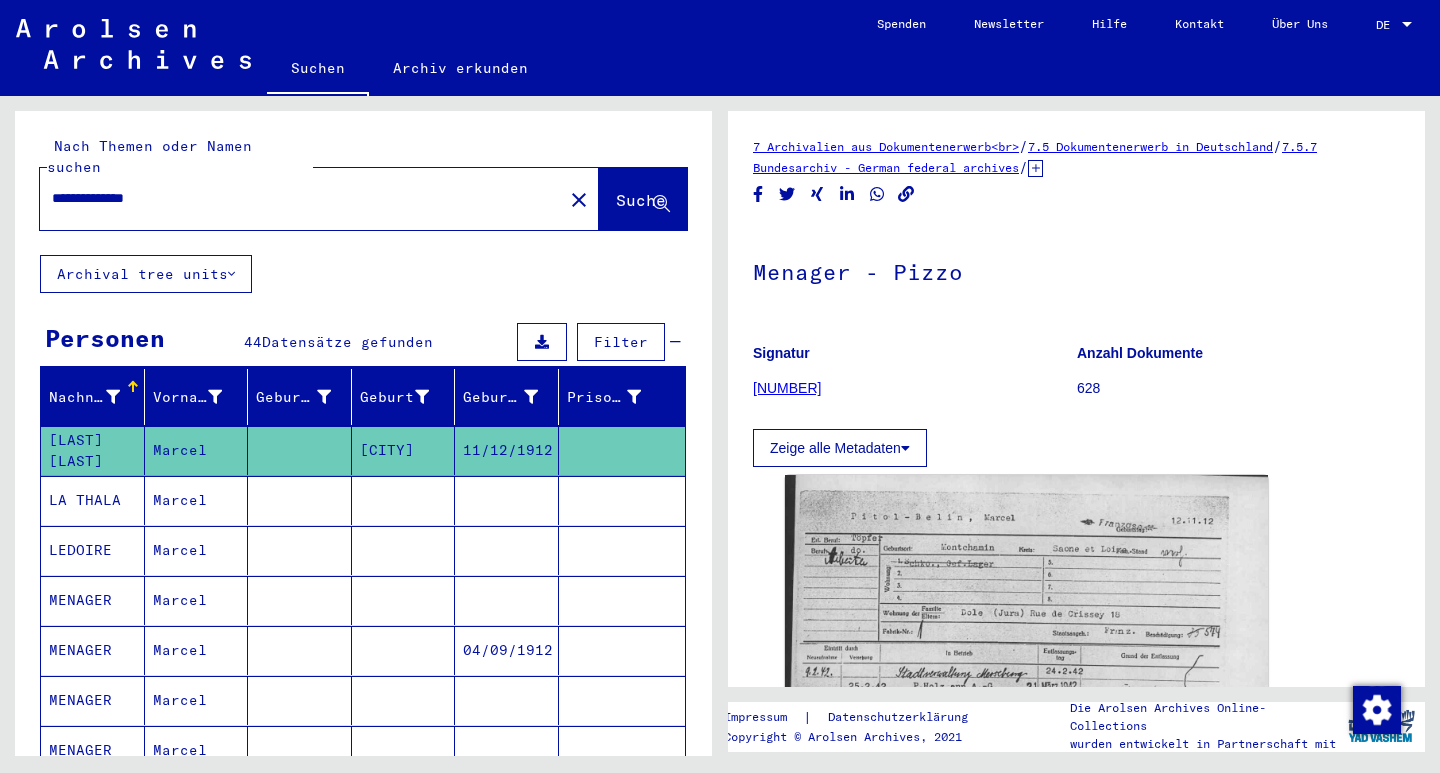 scroll, scrollTop: 0, scrollLeft: 0, axis: both 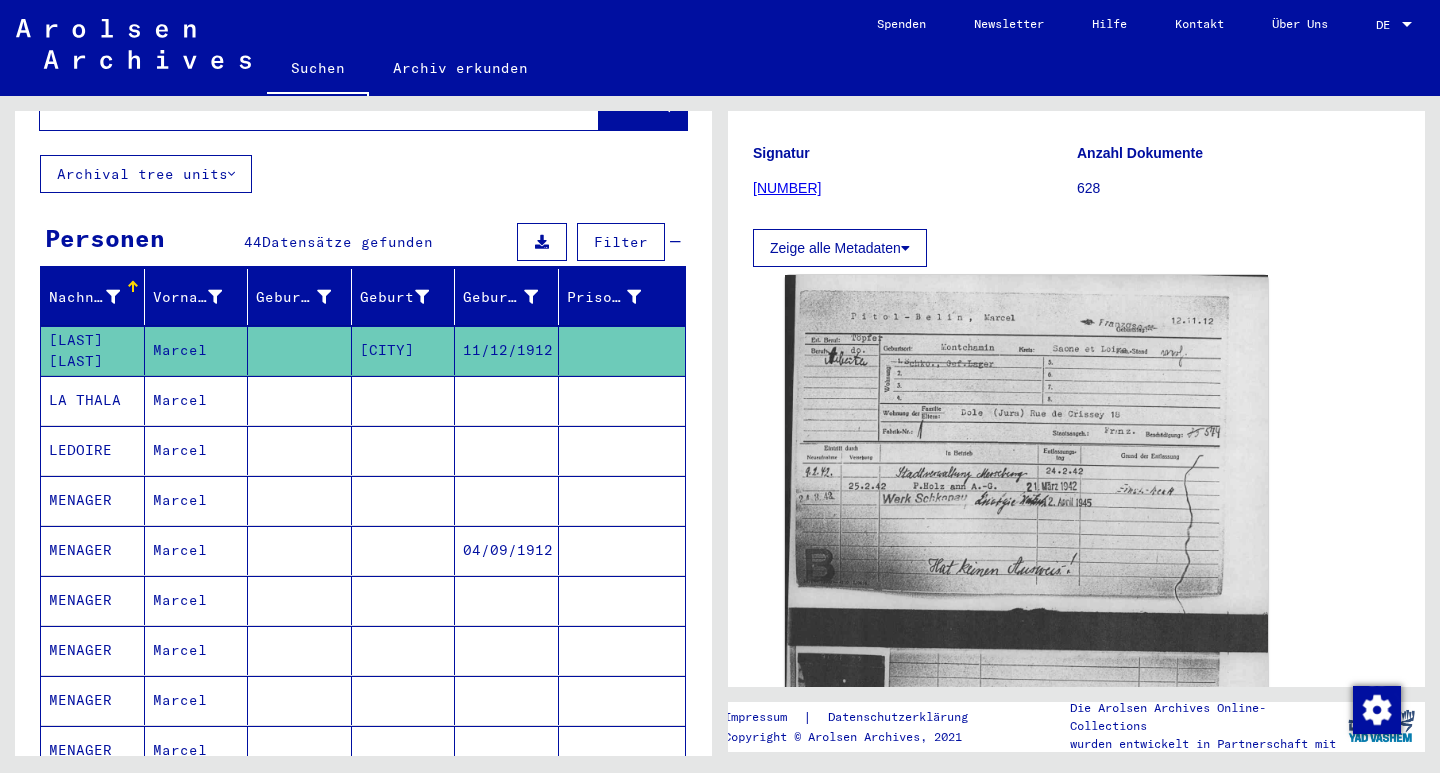 click at bounding box center (300, 600) 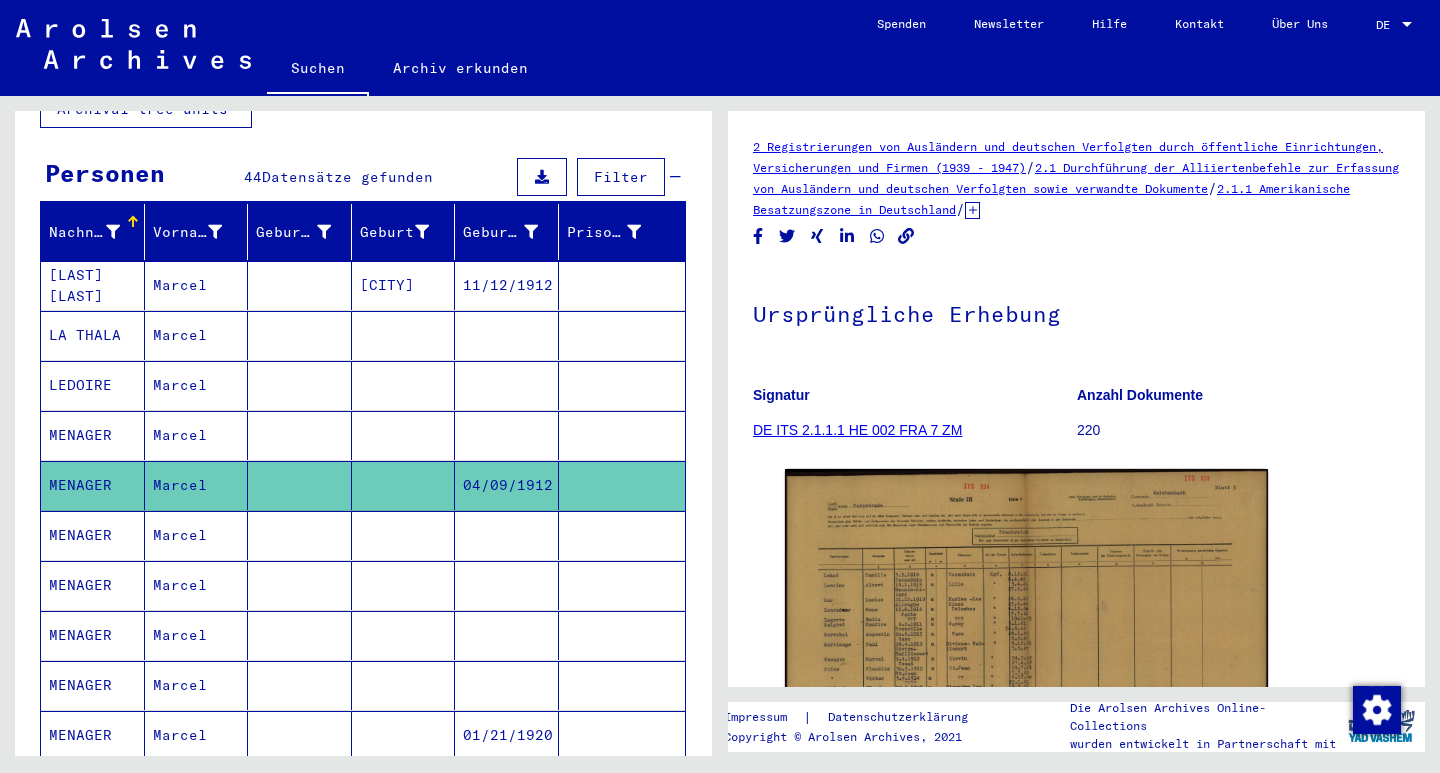 scroll, scrollTop: 200, scrollLeft: 0, axis: vertical 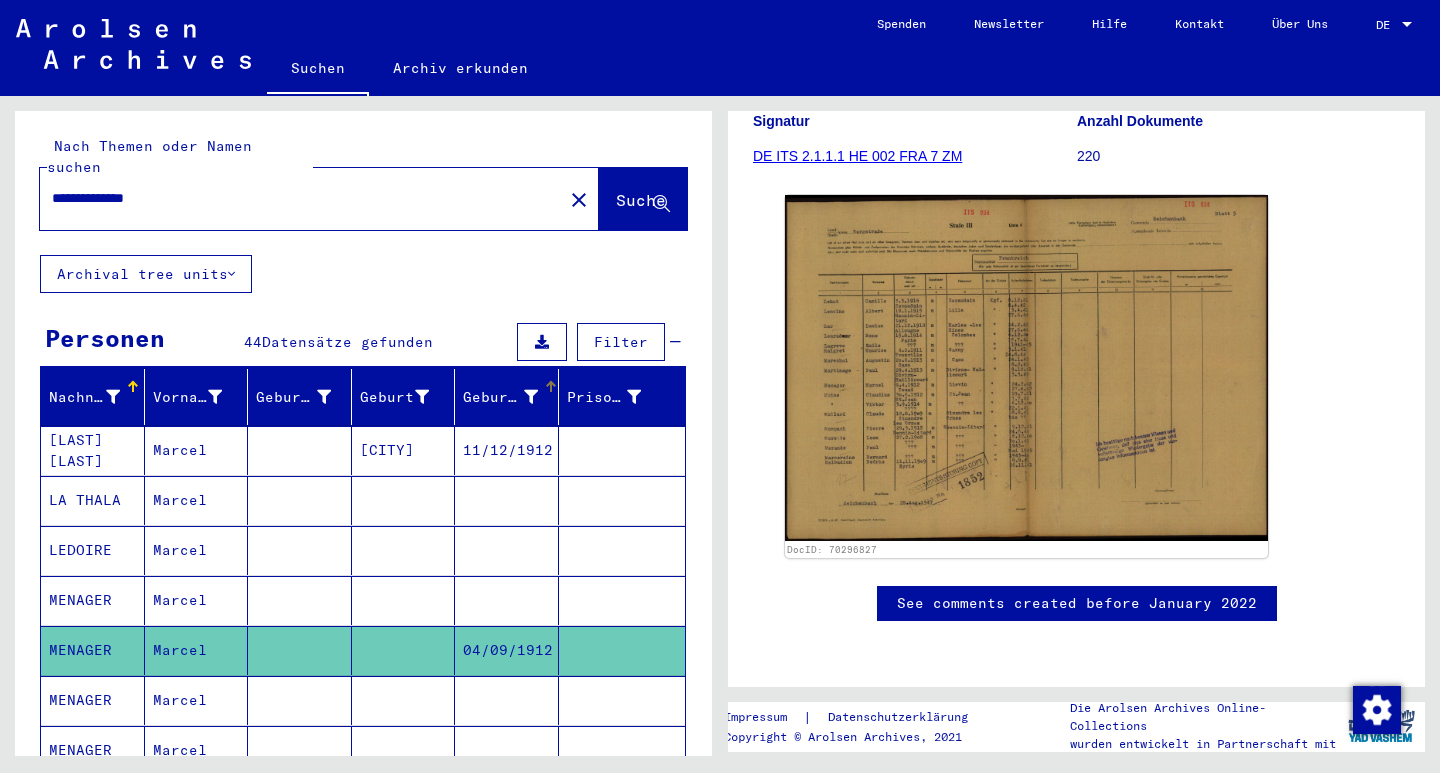 click on "Geburtsdatum" at bounding box center (503, 397) 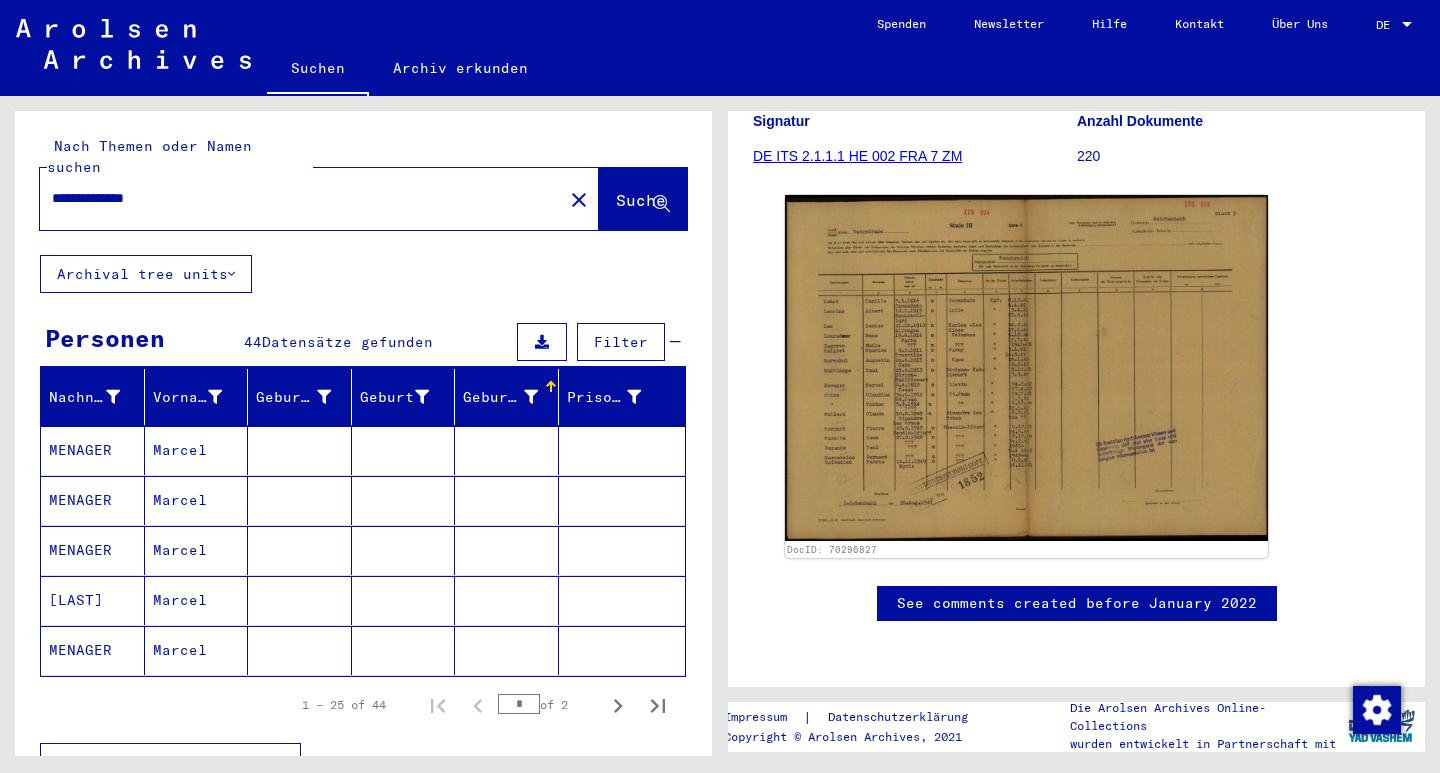 click on "Geburtsdatum" at bounding box center [503, 397] 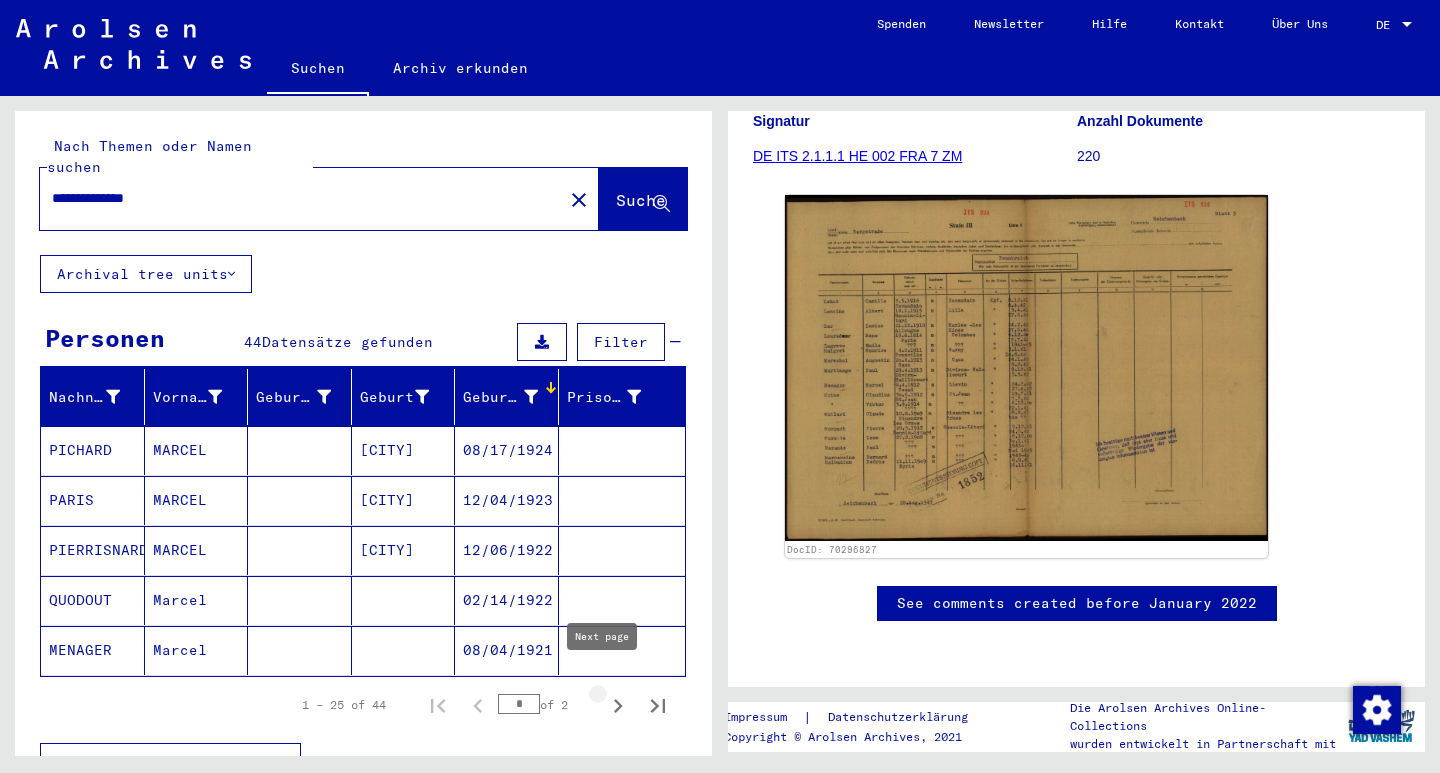 click 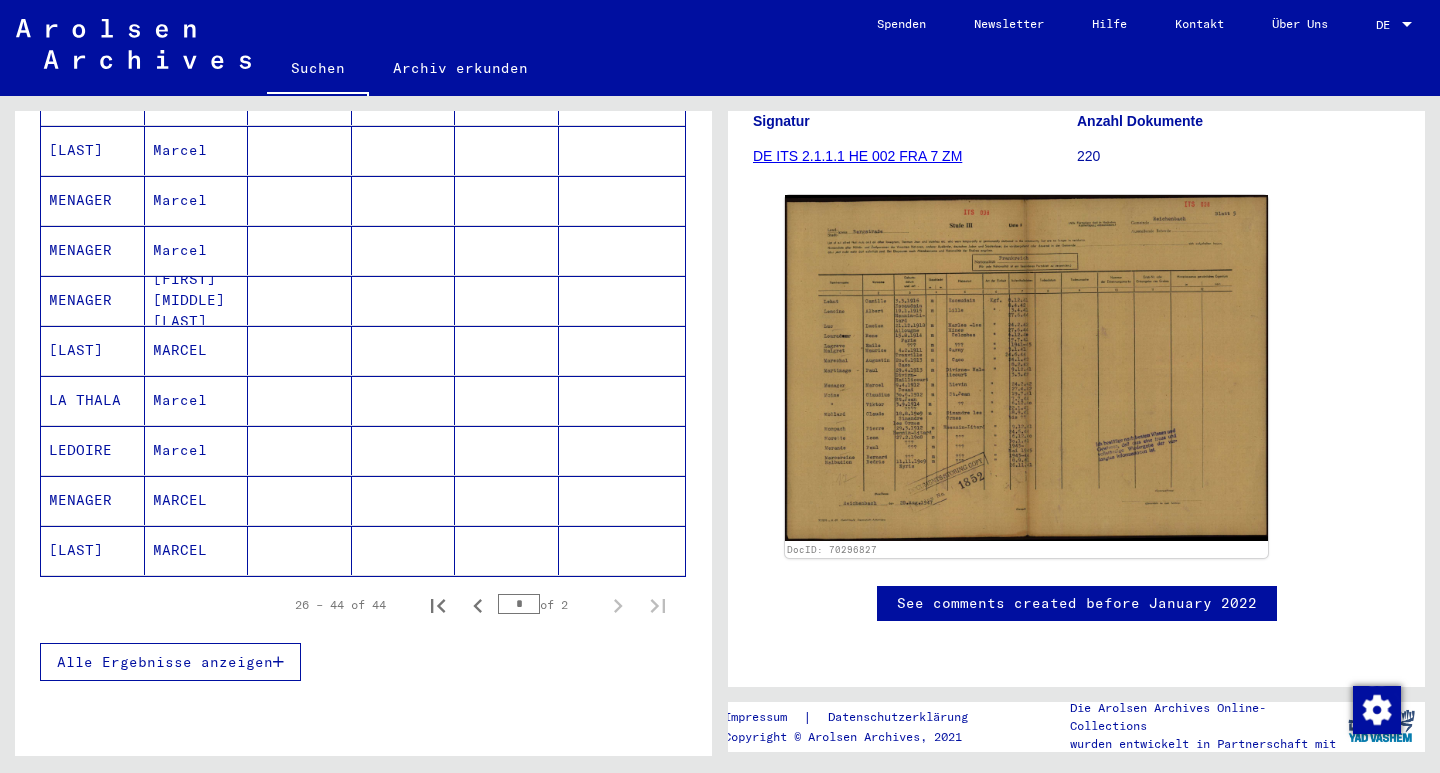 scroll, scrollTop: 853, scrollLeft: 0, axis: vertical 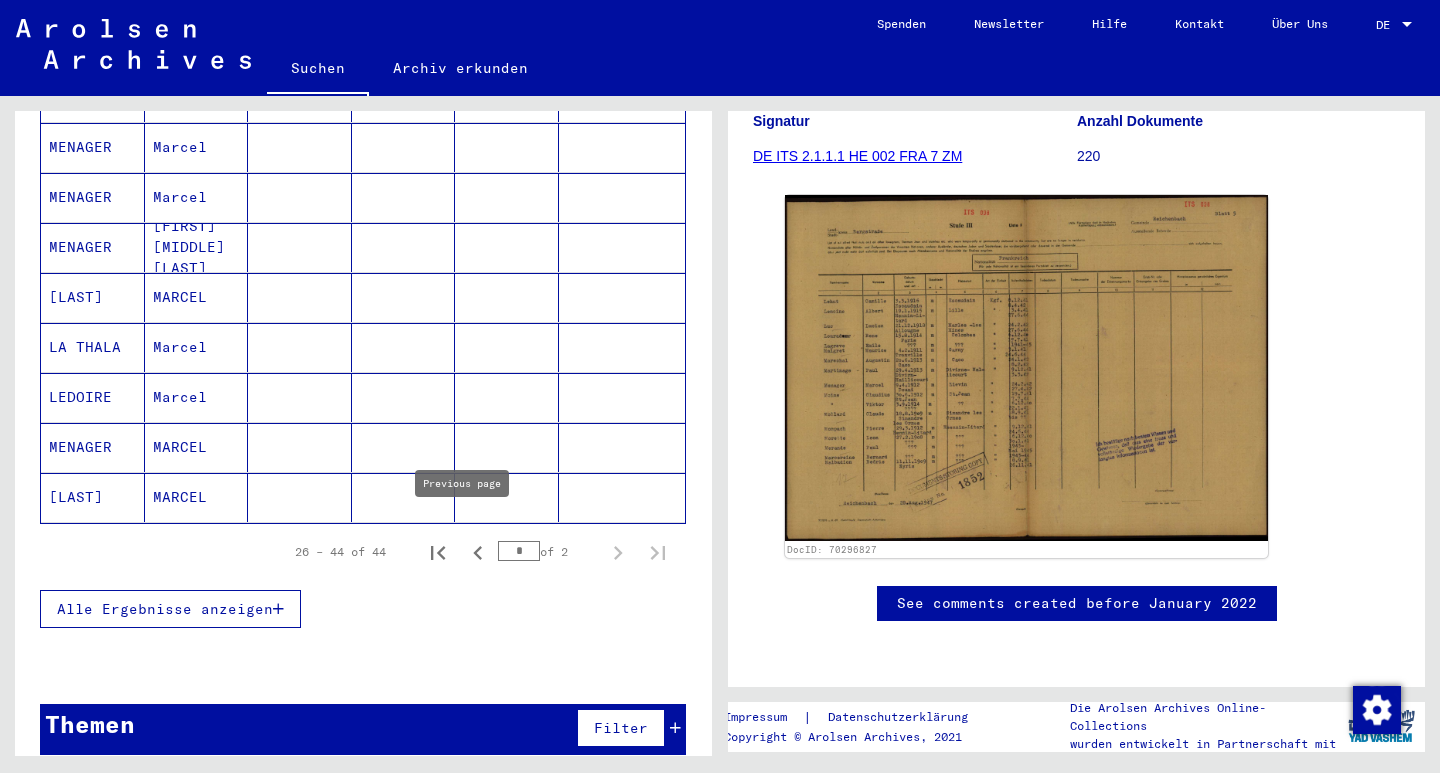 click 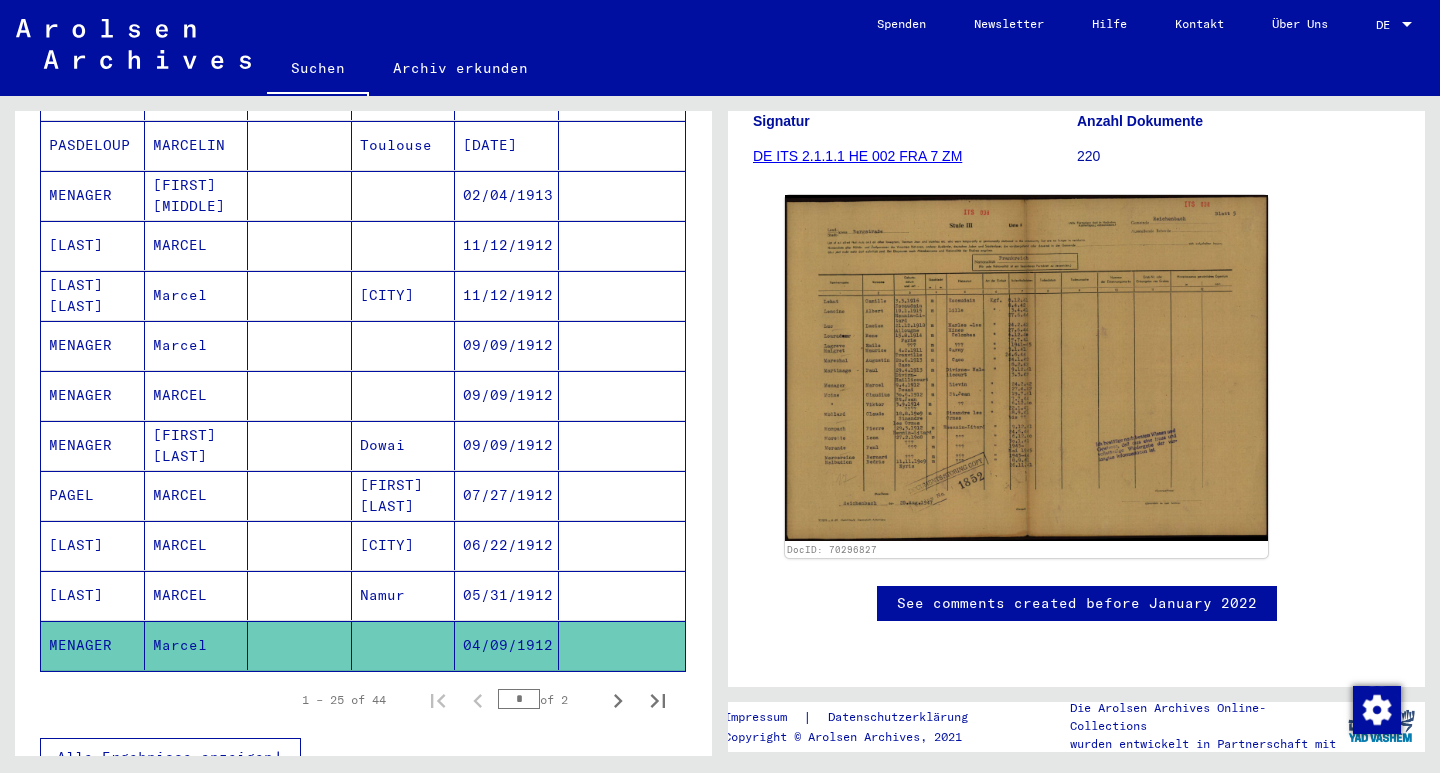 scroll, scrollTop: 1053, scrollLeft: 0, axis: vertical 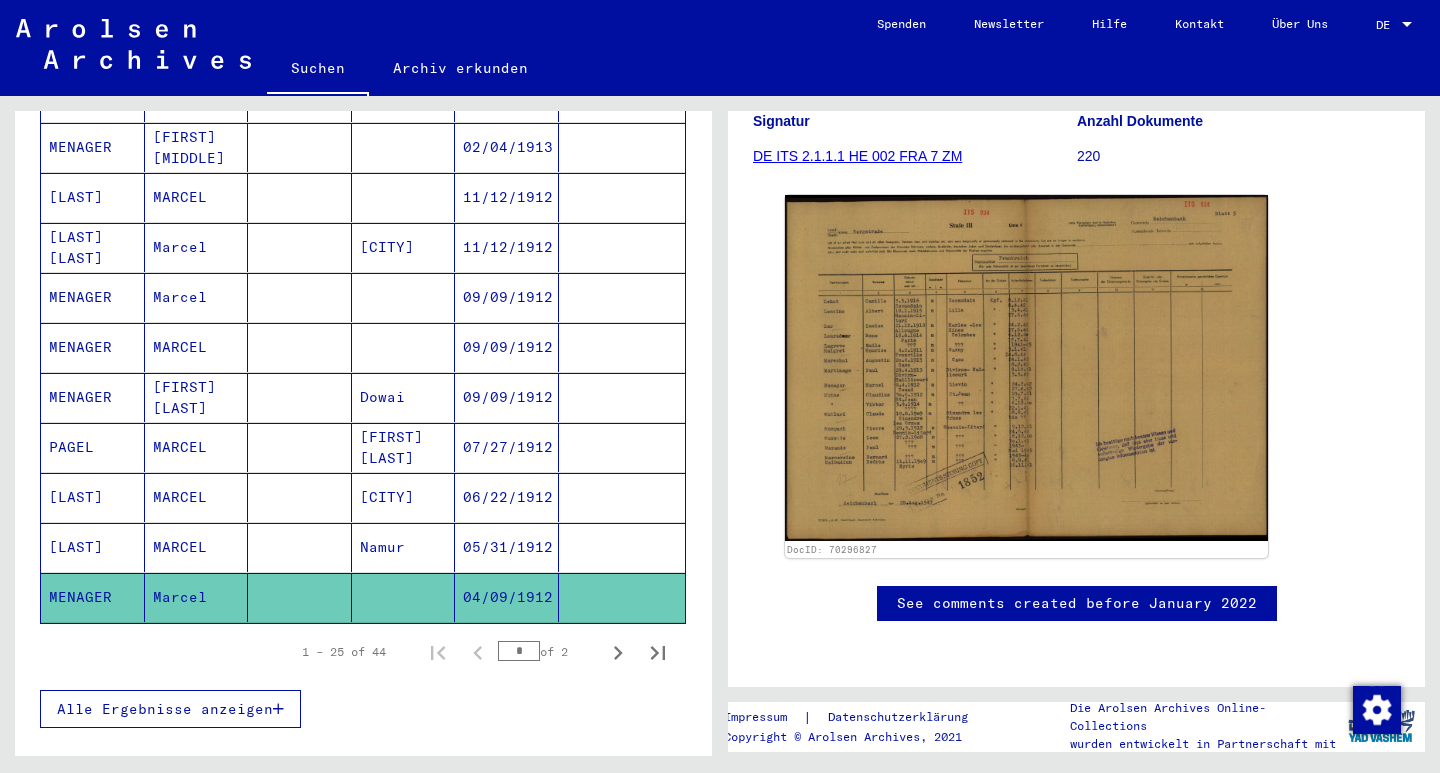 click on "09/09/1912" at bounding box center (507, 347) 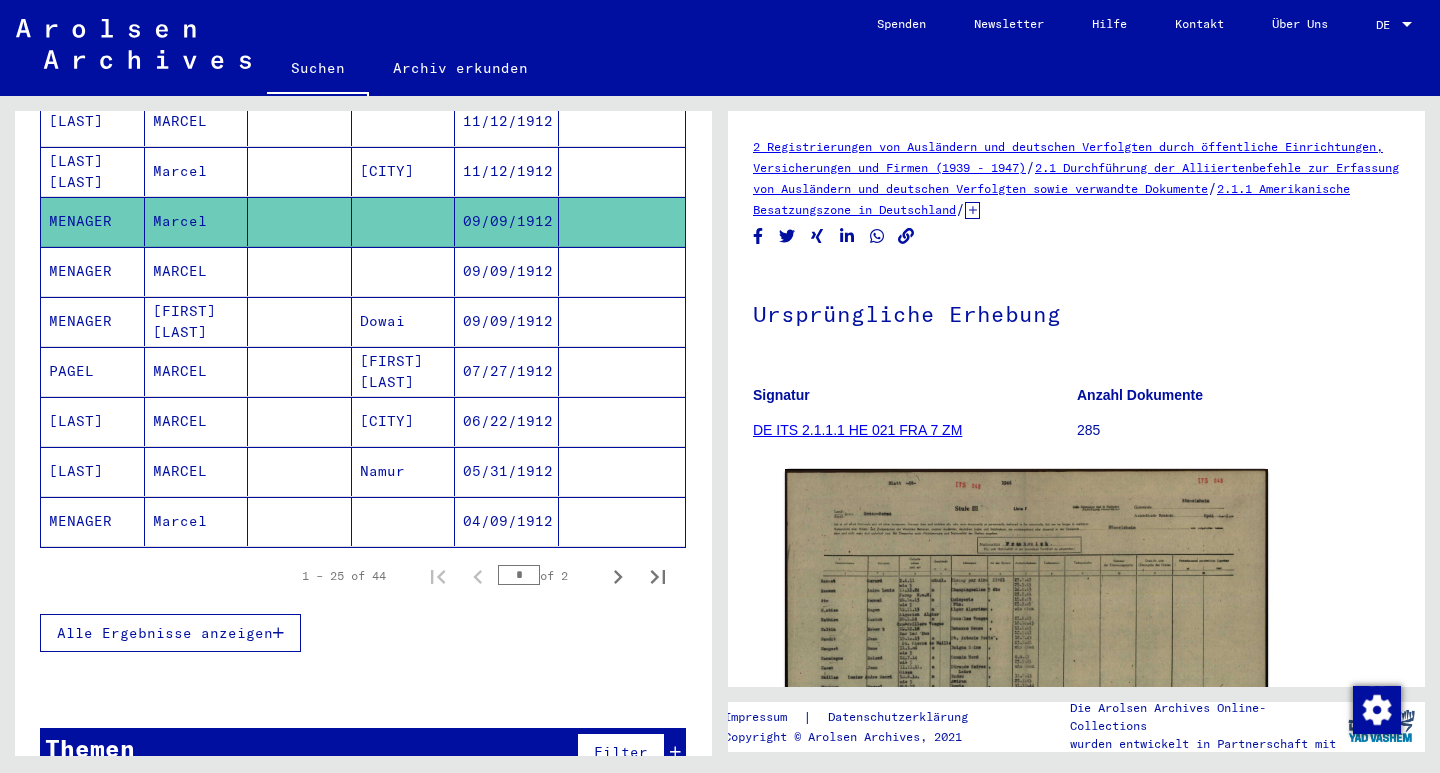 scroll, scrollTop: 953, scrollLeft: 0, axis: vertical 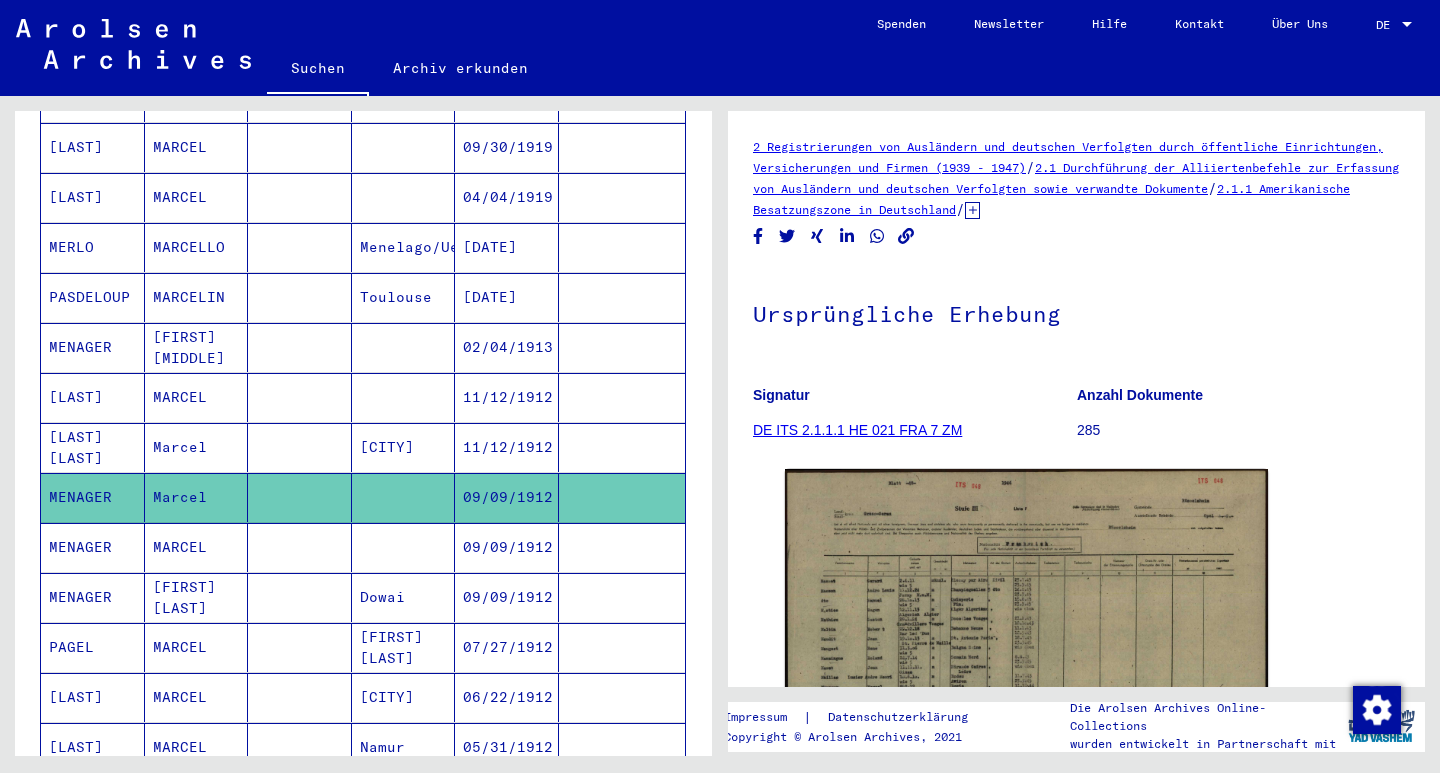 click on "02/04/1913" at bounding box center [507, 397] 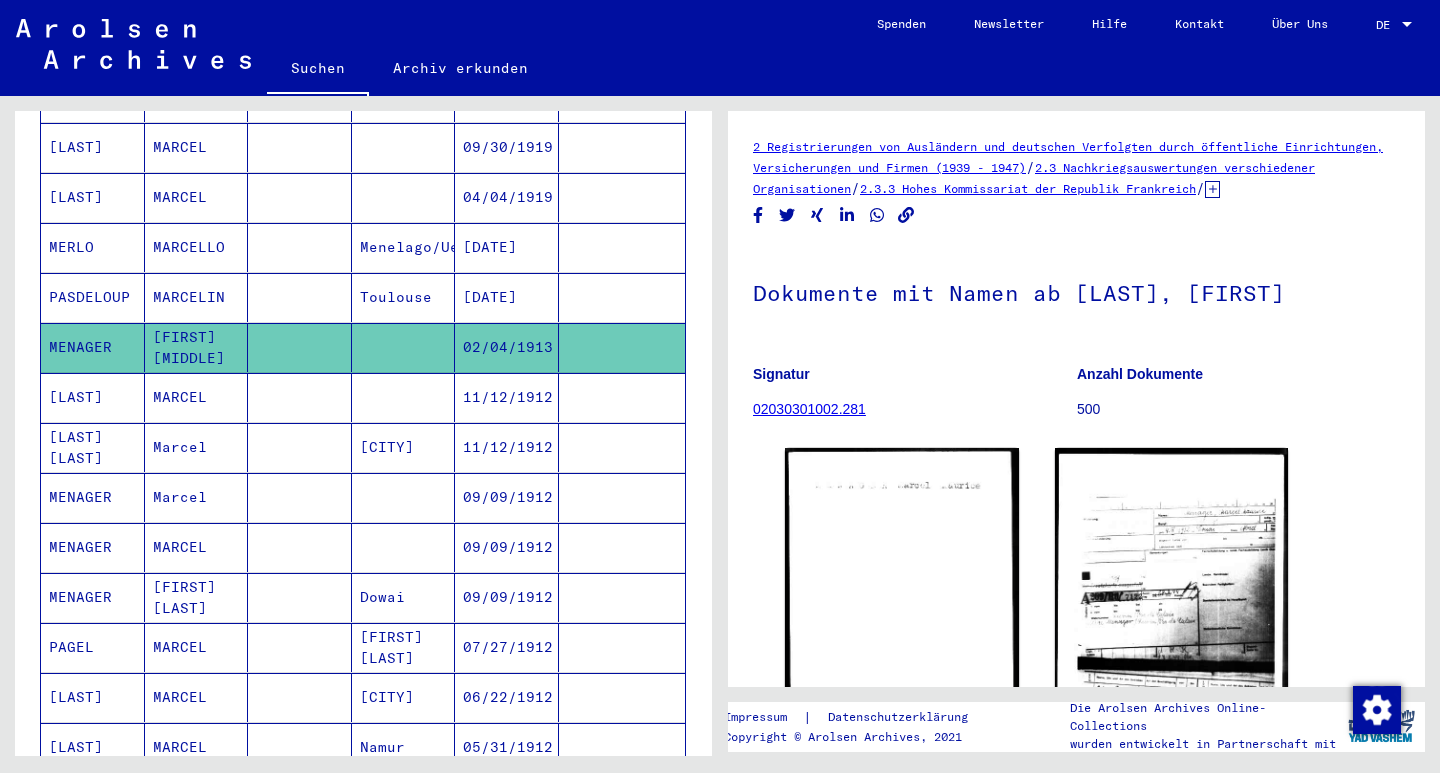 scroll, scrollTop: 553, scrollLeft: 0, axis: vertical 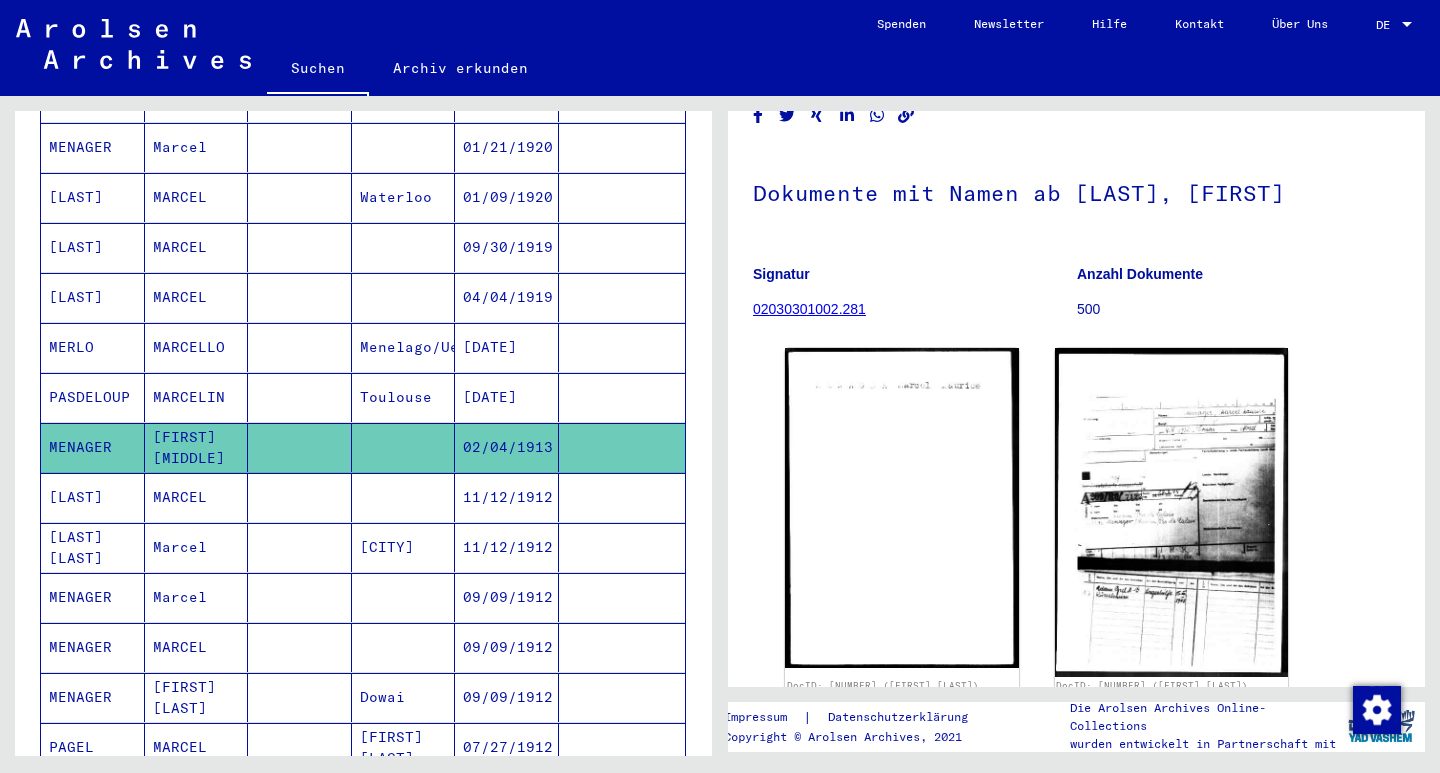 click at bounding box center [622, 647] 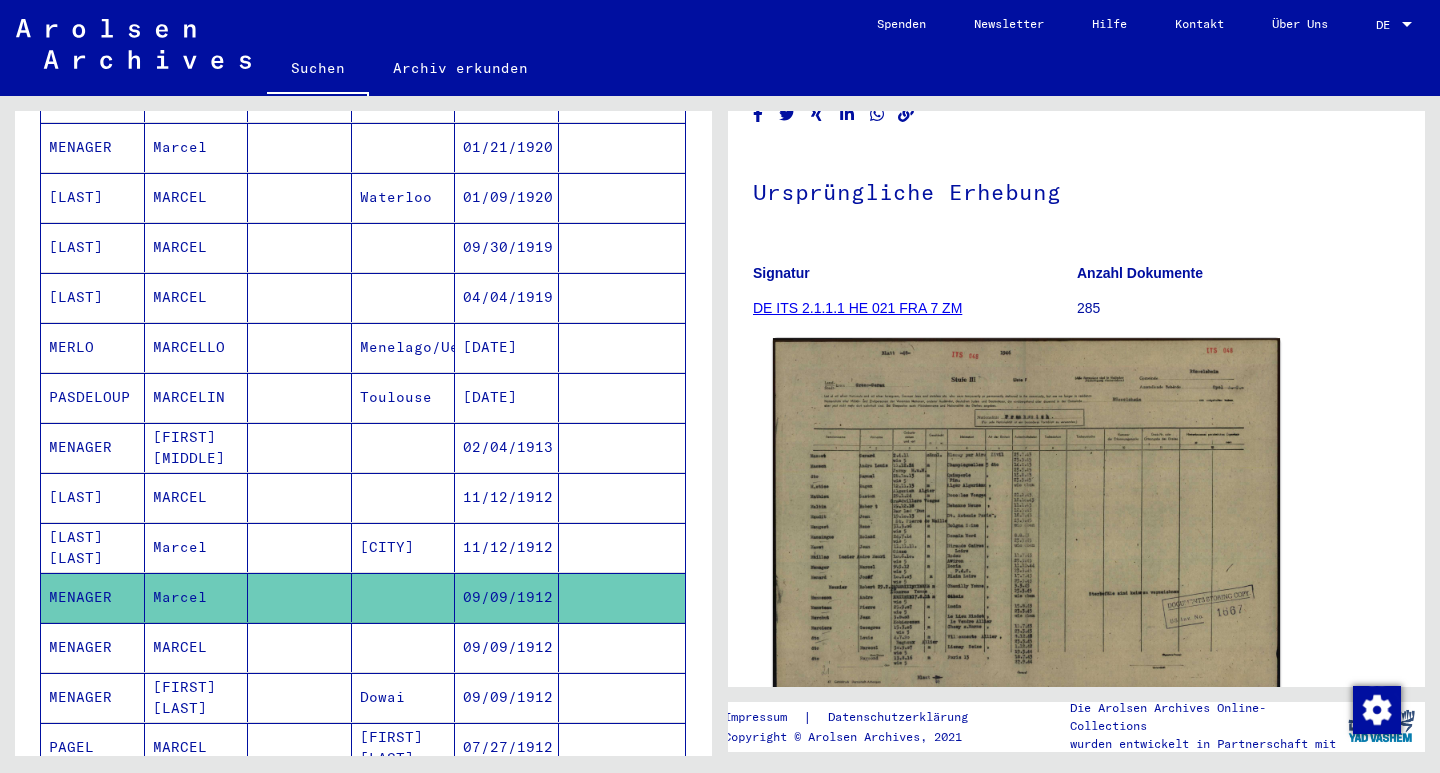 scroll, scrollTop: 289, scrollLeft: 0, axis: vertical 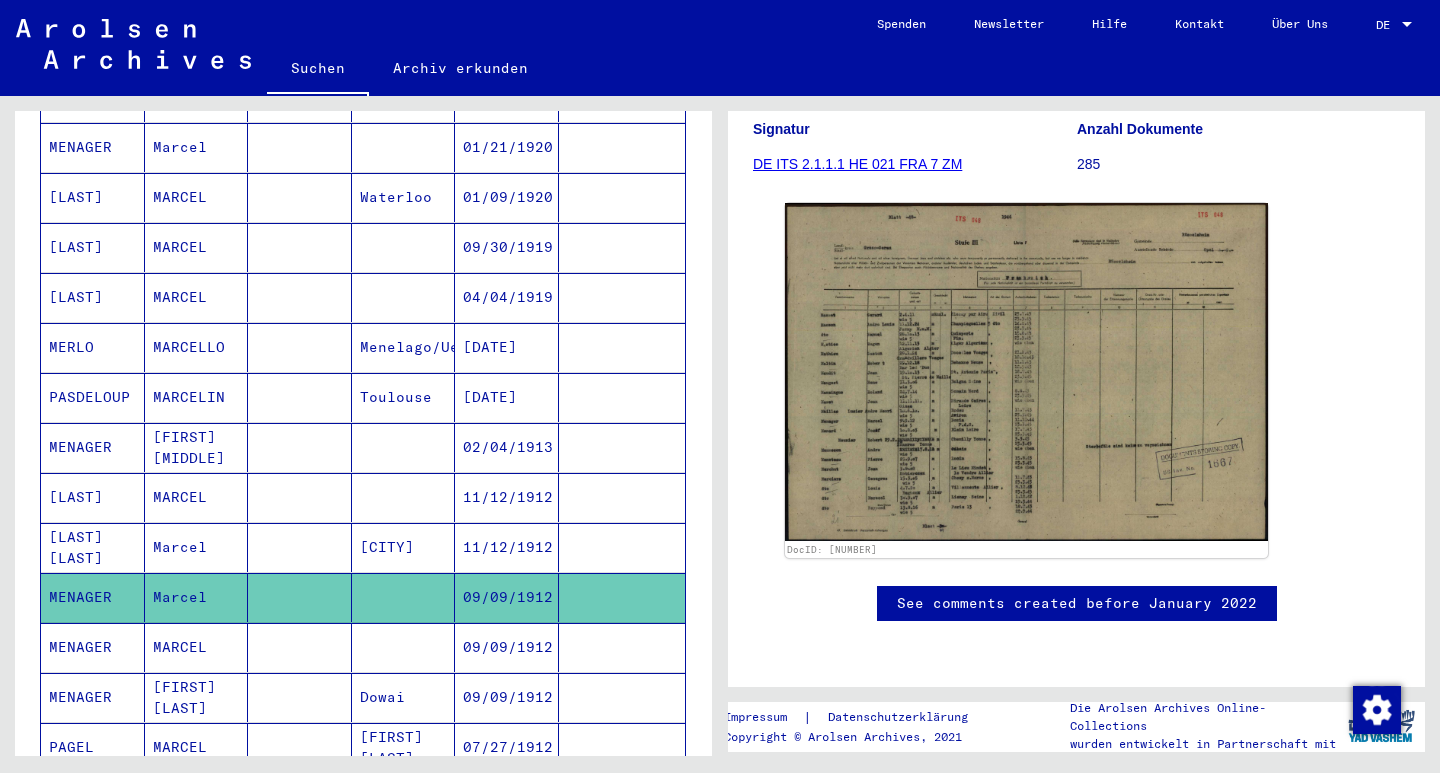 click on "09/09/1912" at bounding box center [507, 697] 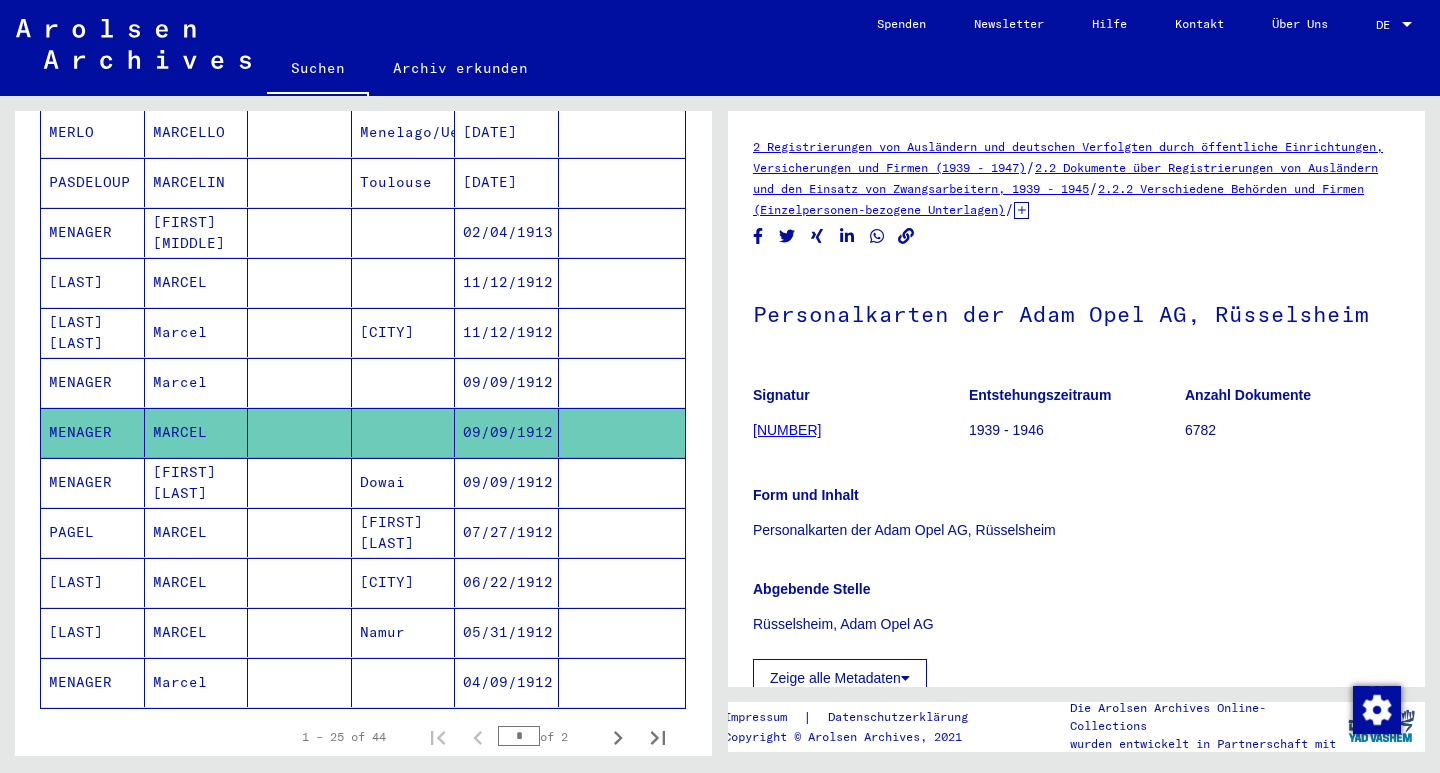 scroll, scrollTop: 1053, scrollLeft: 0, axis: vertical 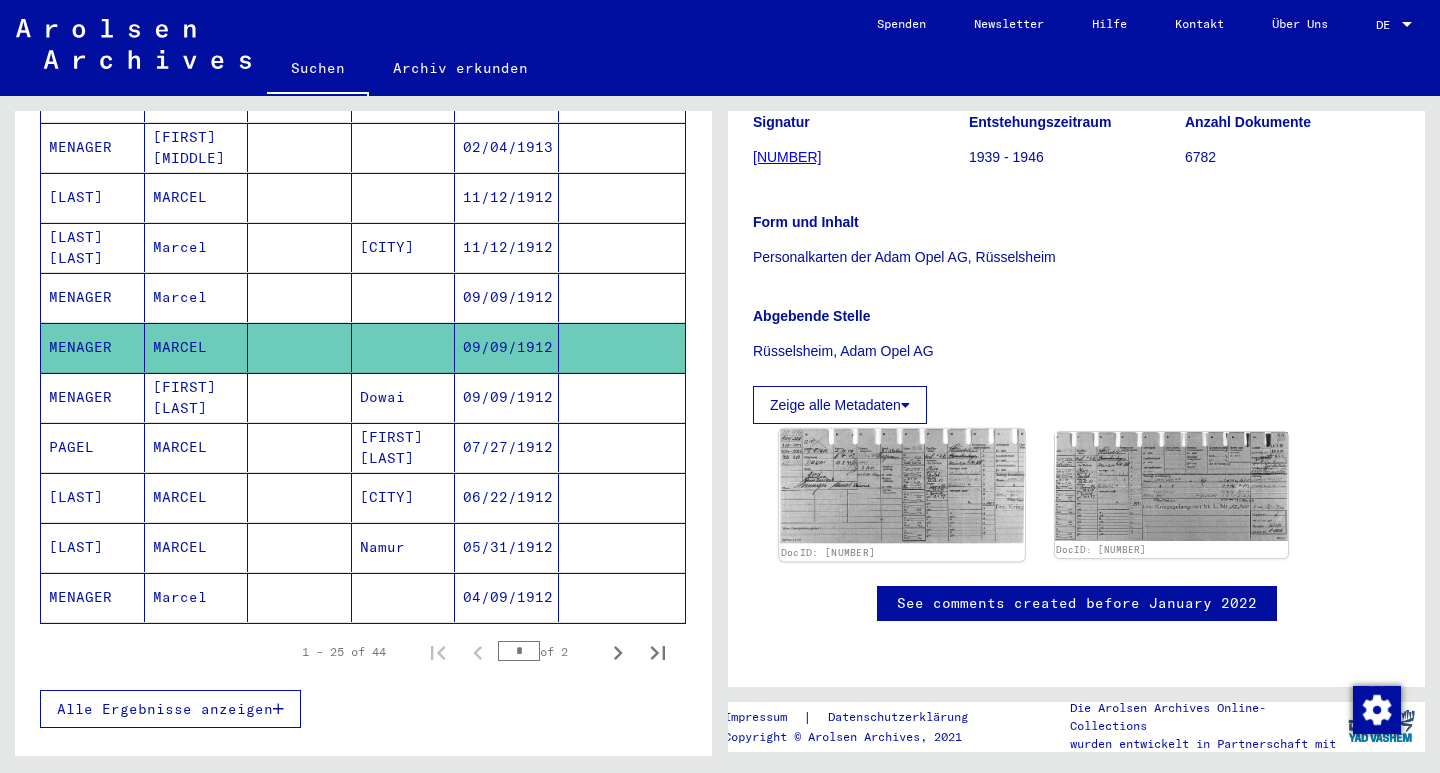 click 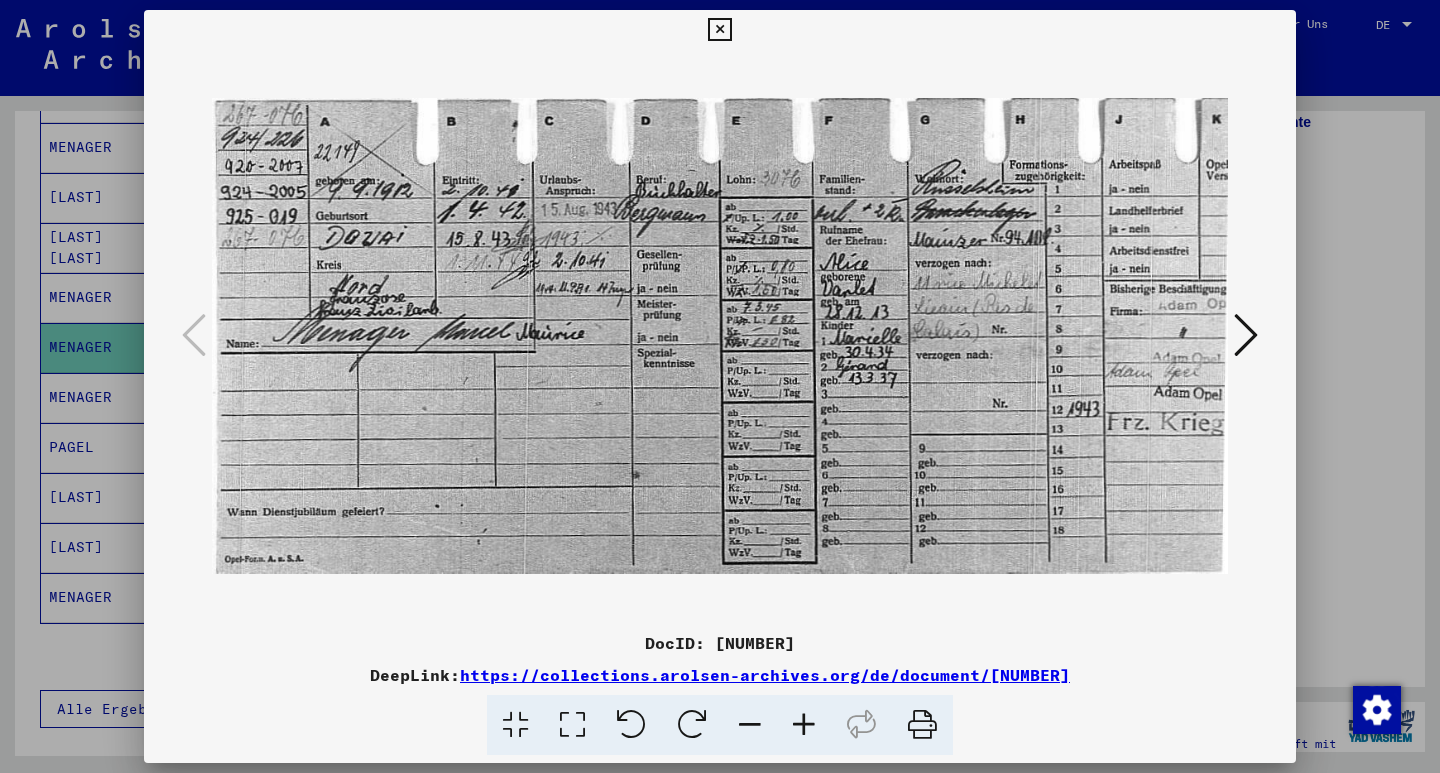 click at bounding box center [720, 386] 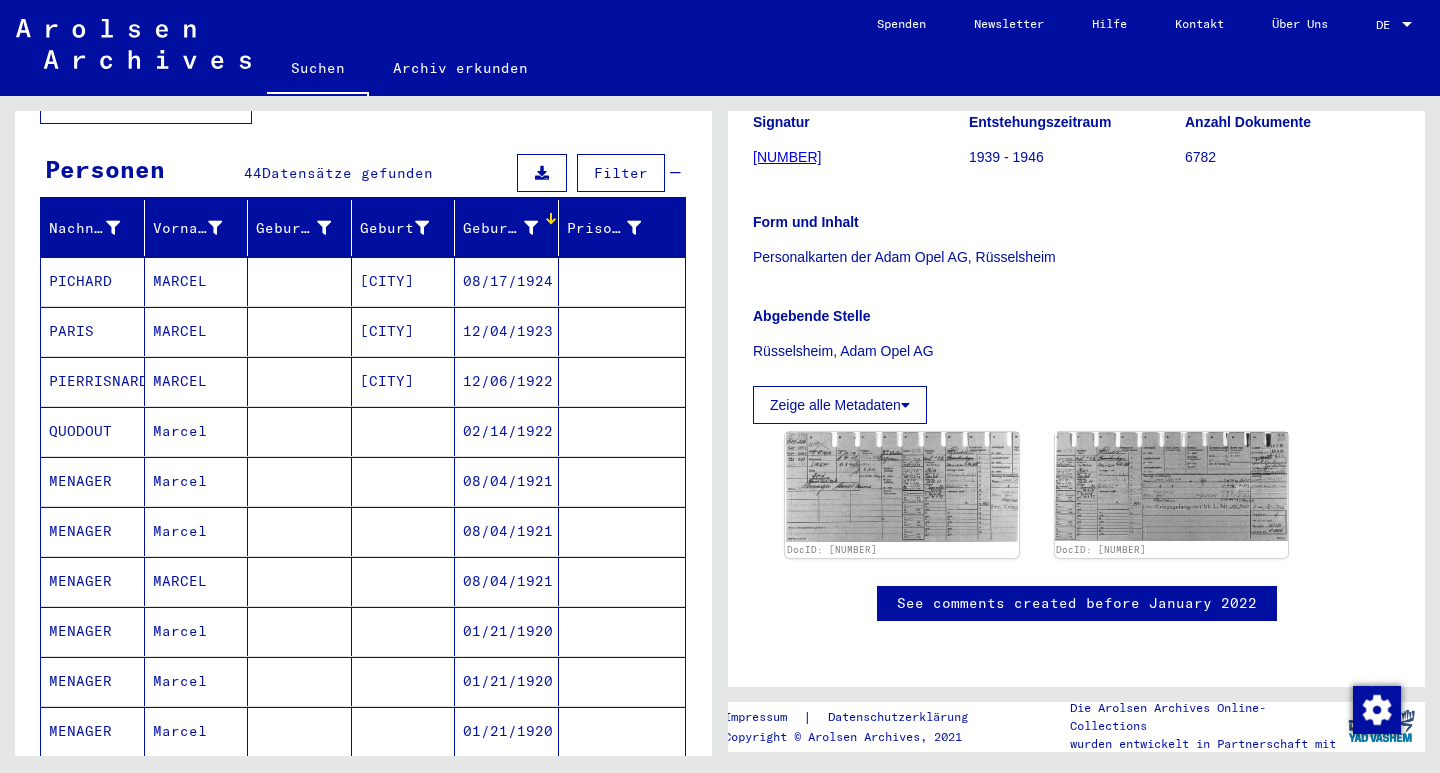 scroll, scrollTop: 0, scrollLeft: 0, axis: both 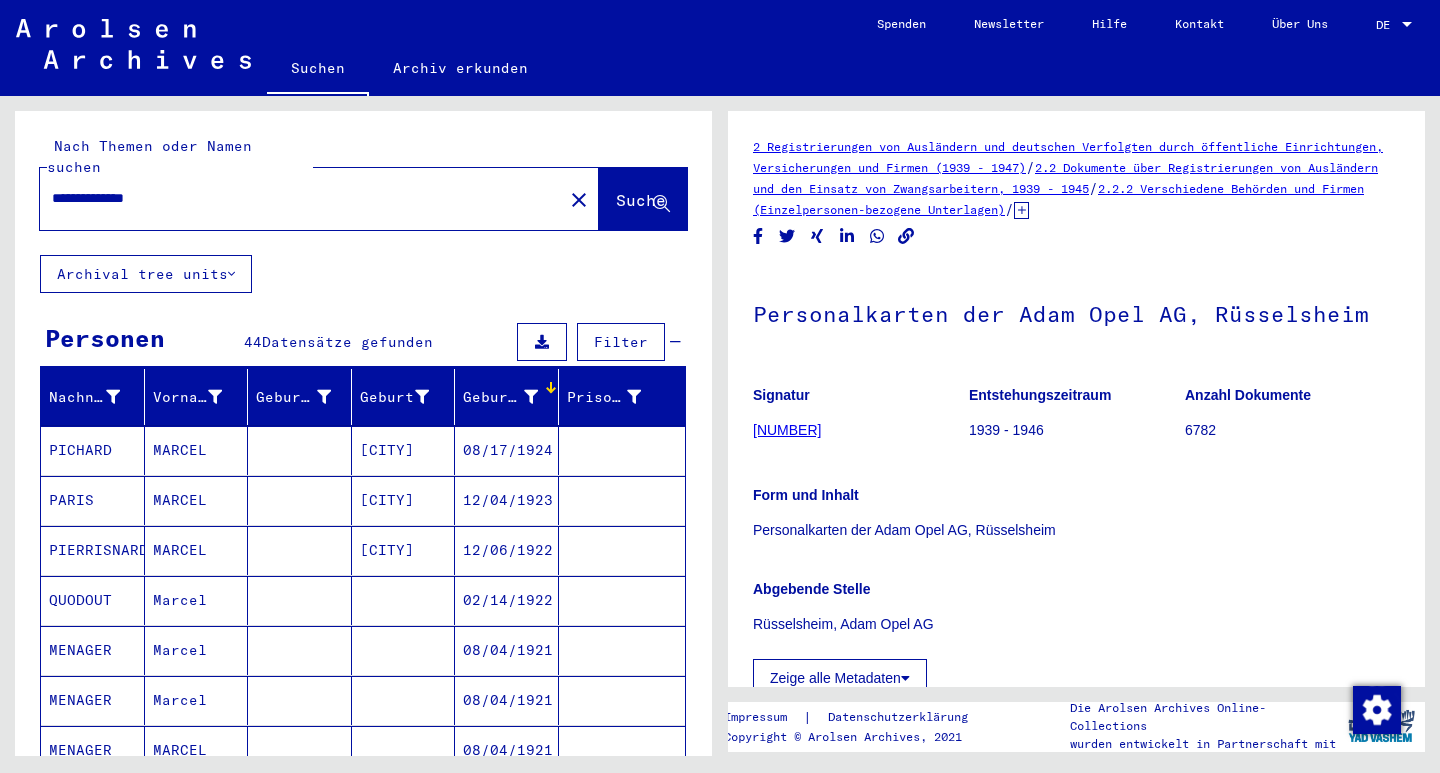 click on "close" 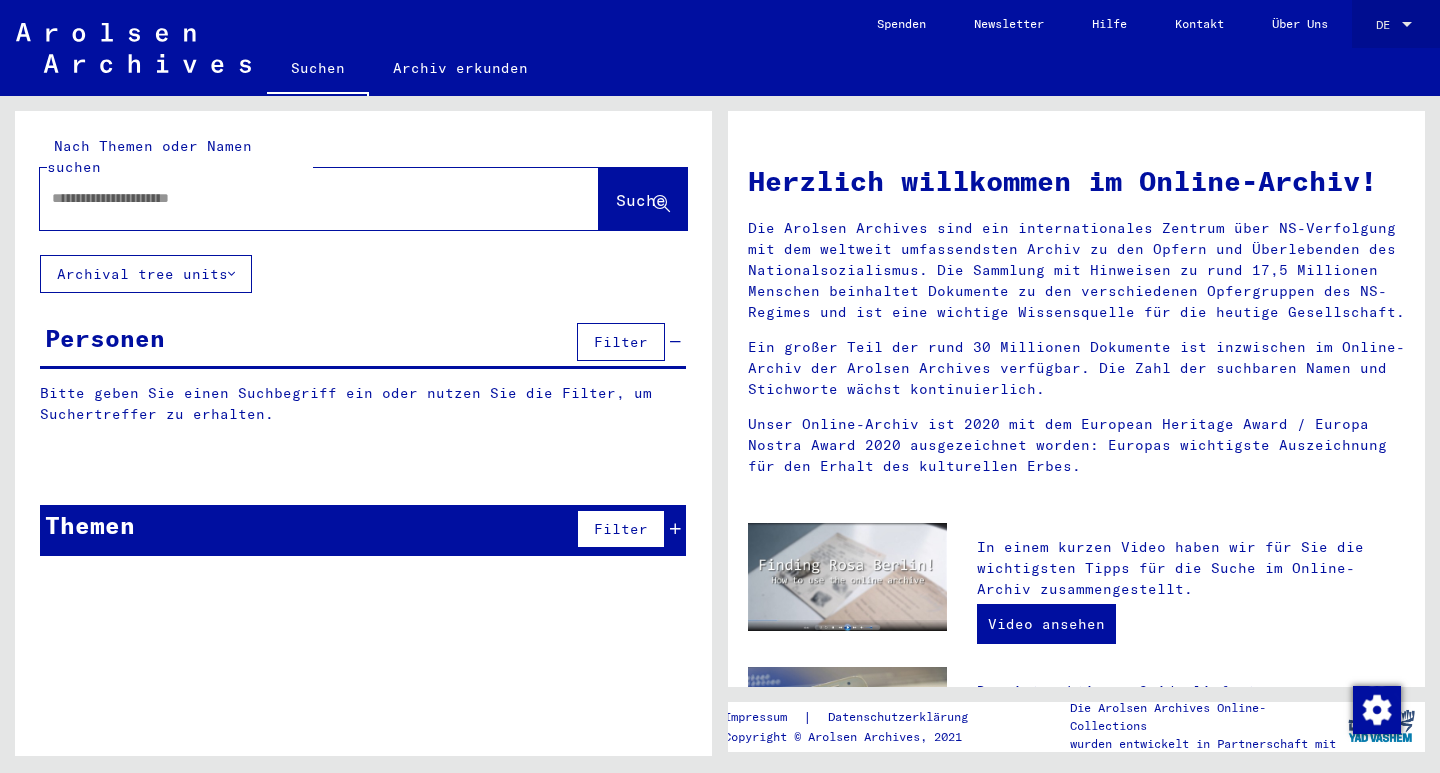 click on "DE" at bounding box center (1387, 25) 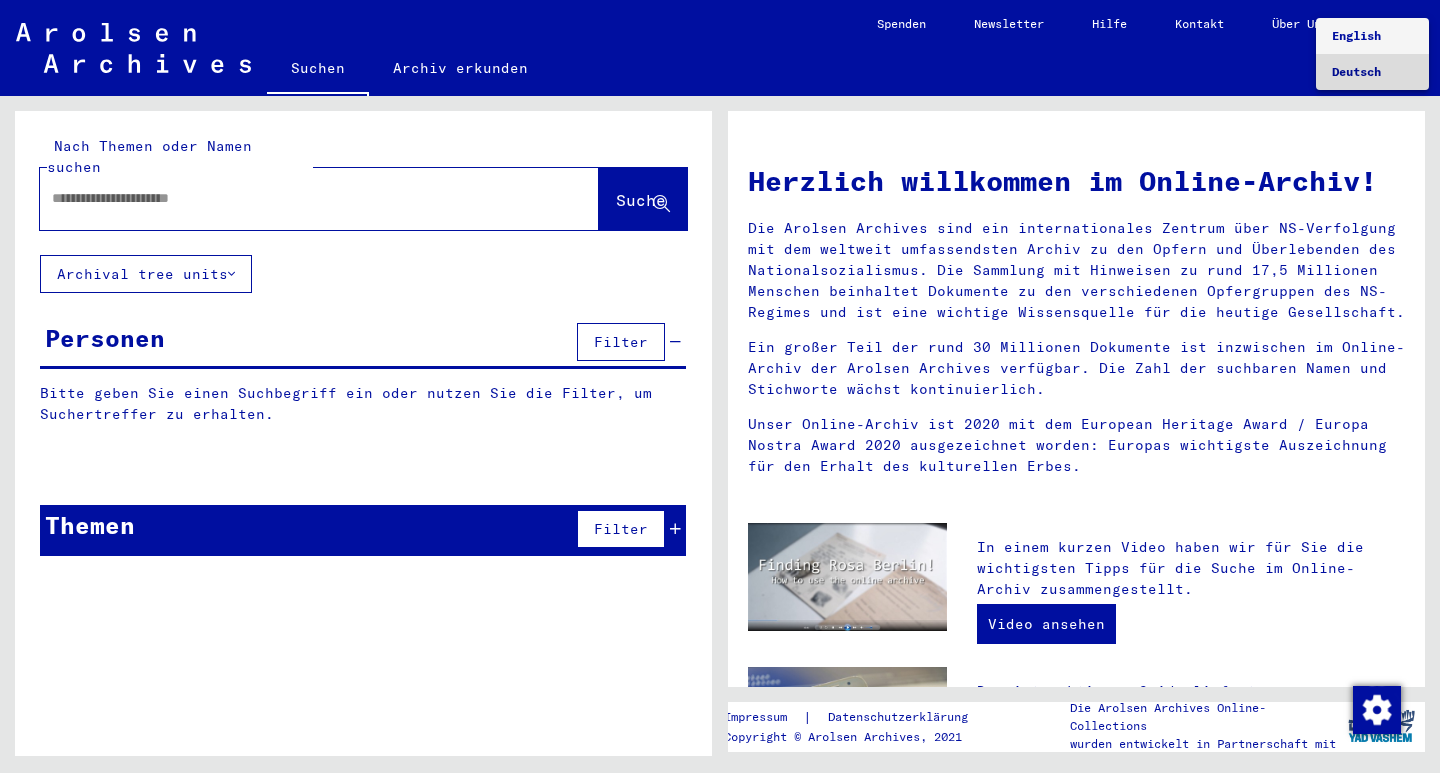 click on "Deutsch" at bounding box center [1356, 71] 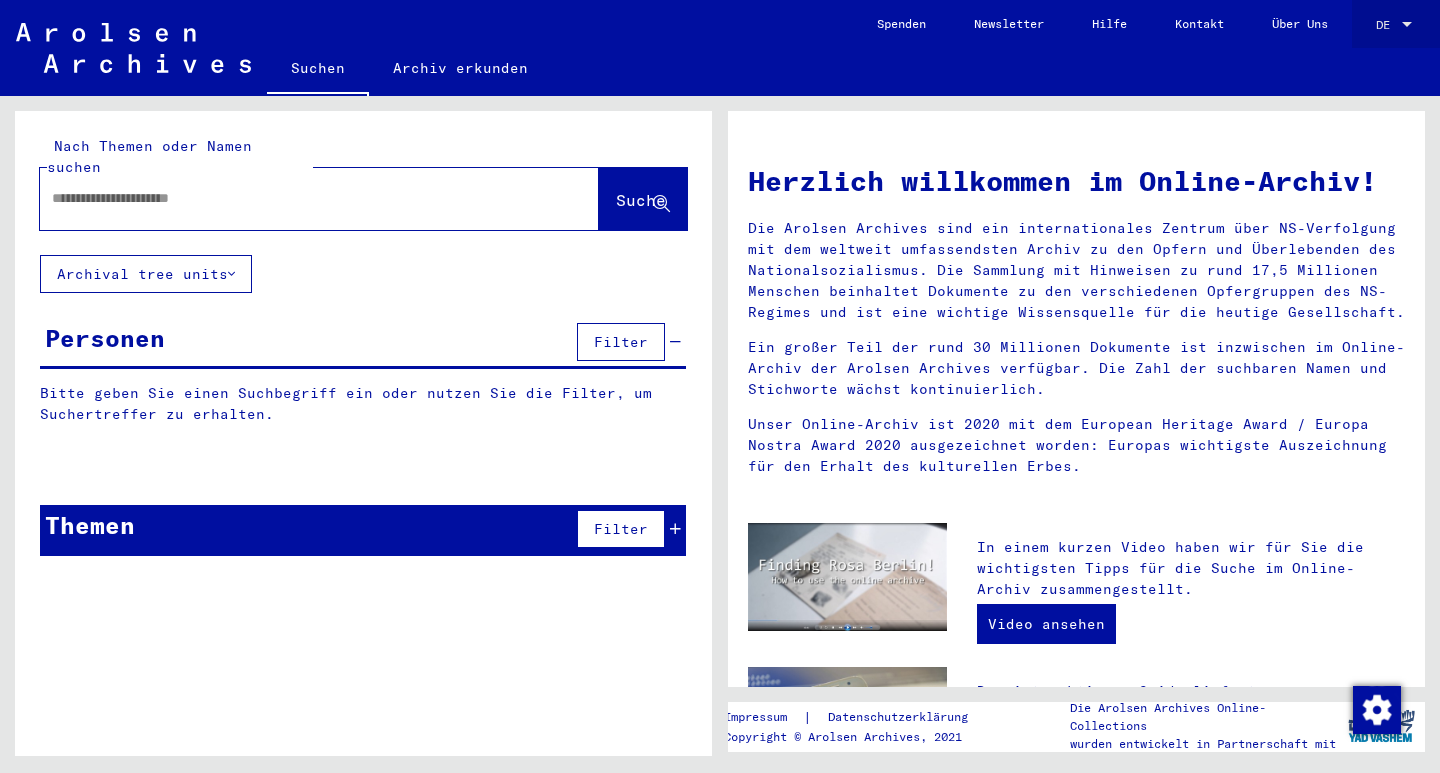 click on "DE" at bounding box center (1383, 24) 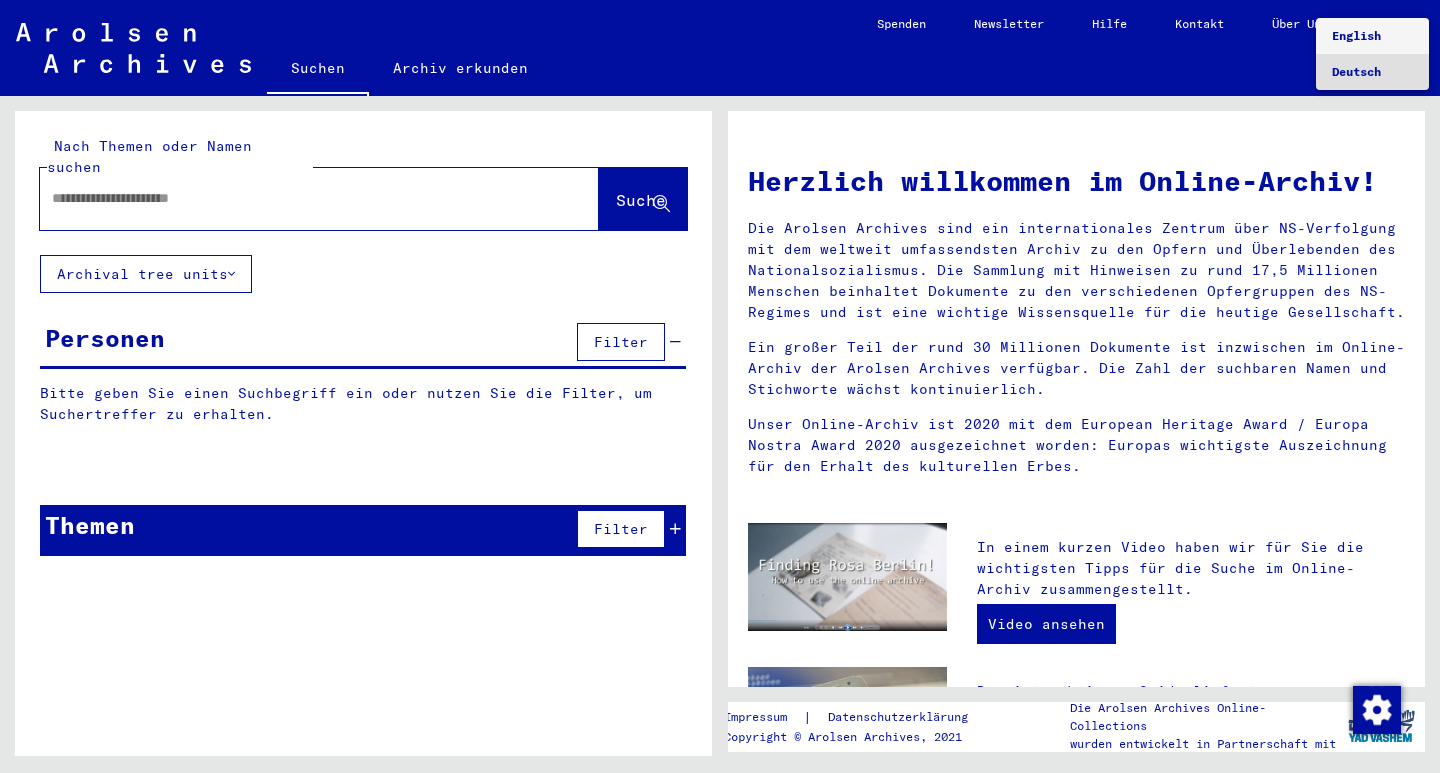 click on "English" at bounding box center [1372, 36] 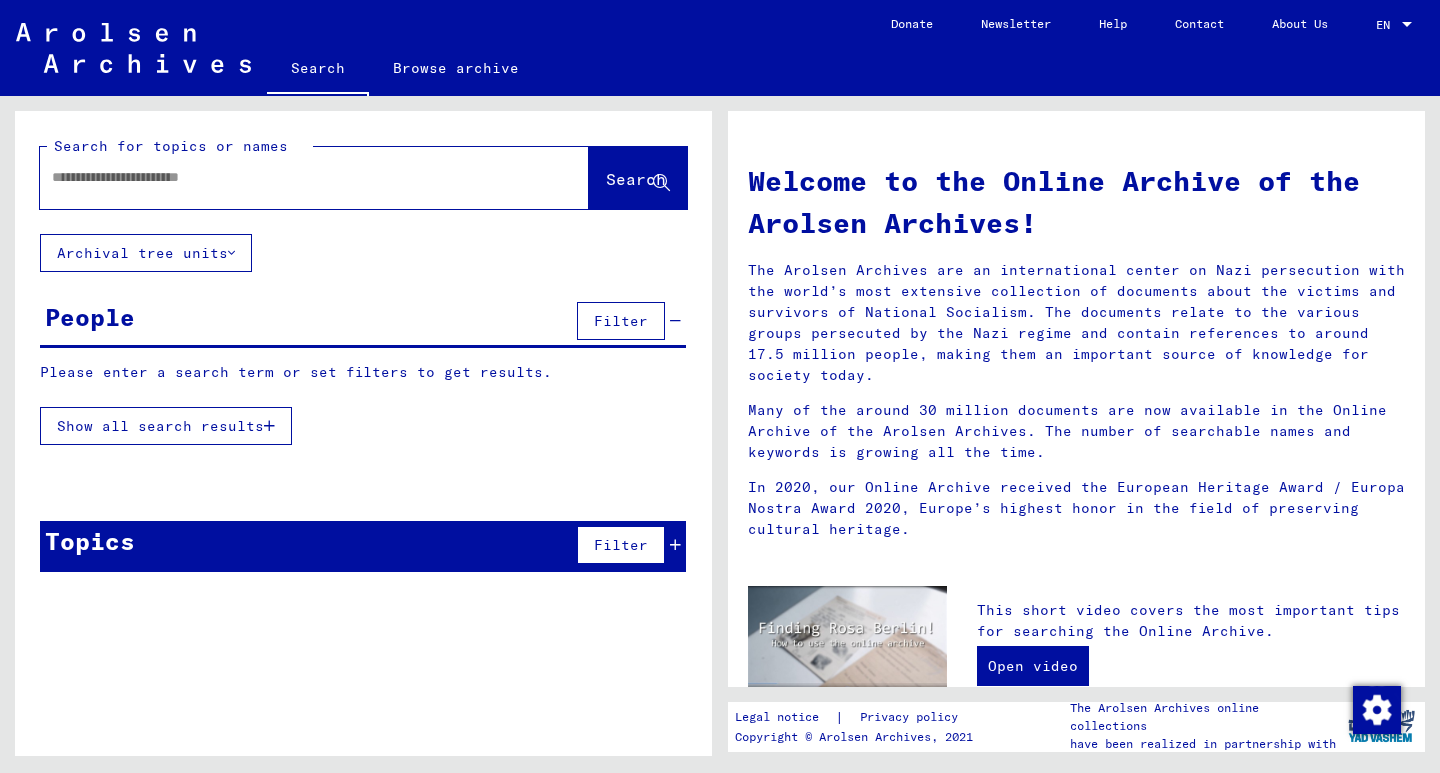click 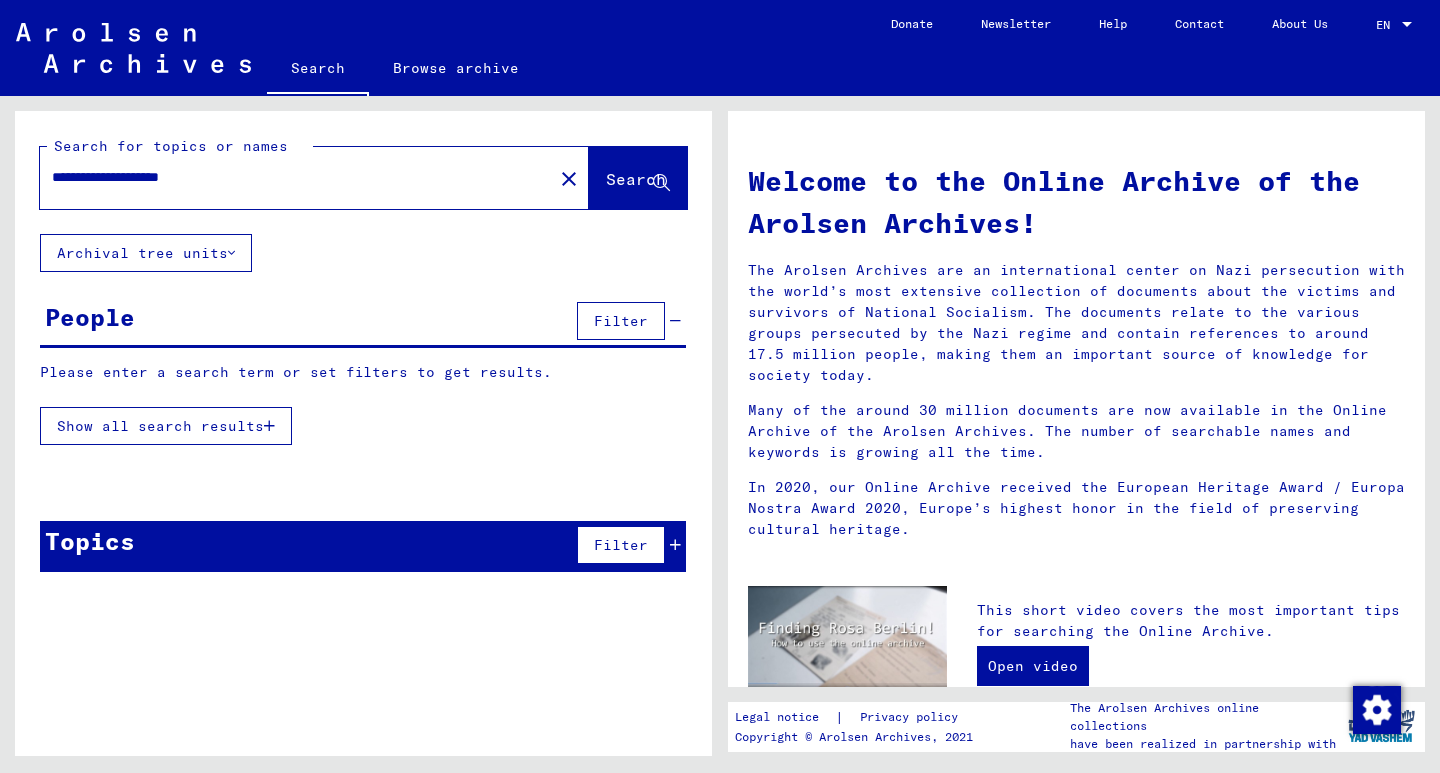 click on "**********" at bounding box center (290, 177) 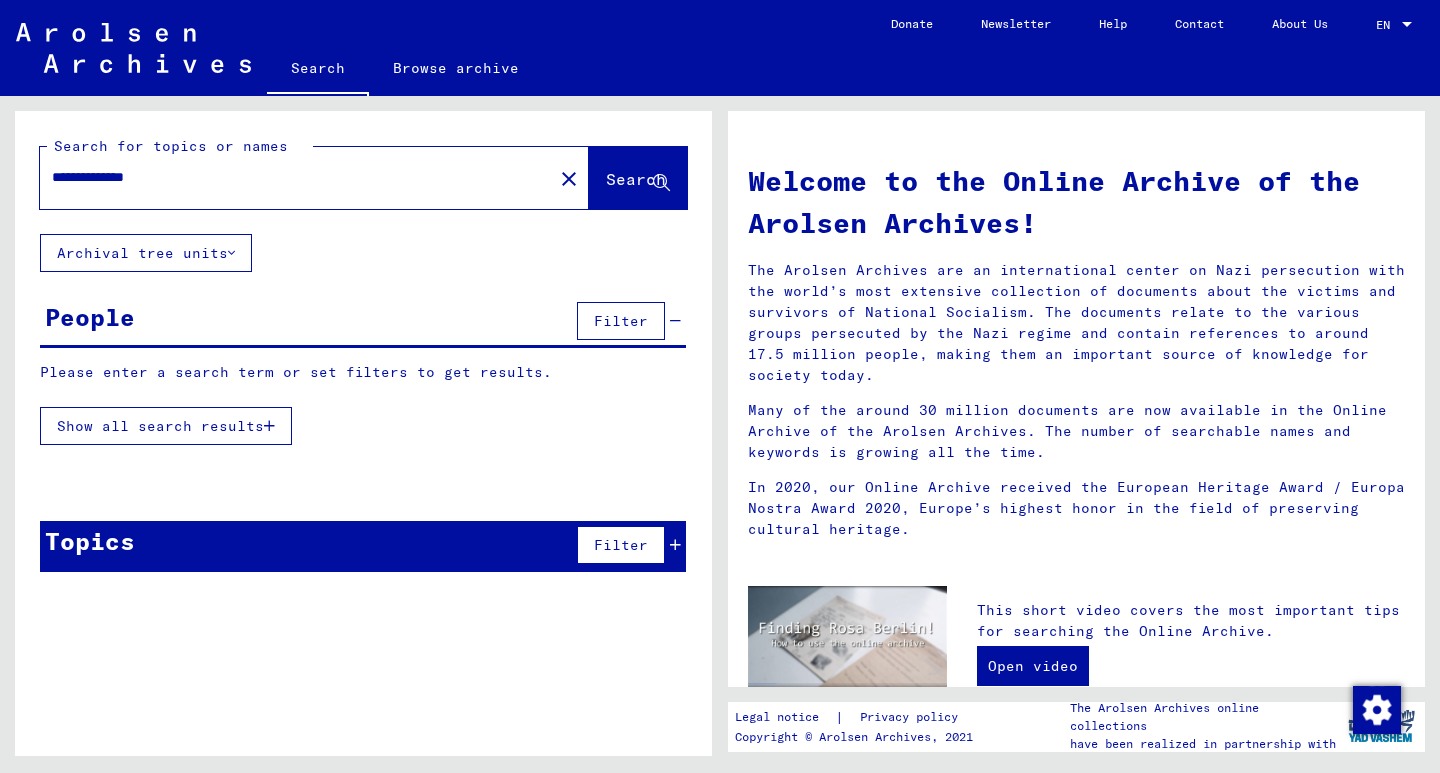 type on "**********" 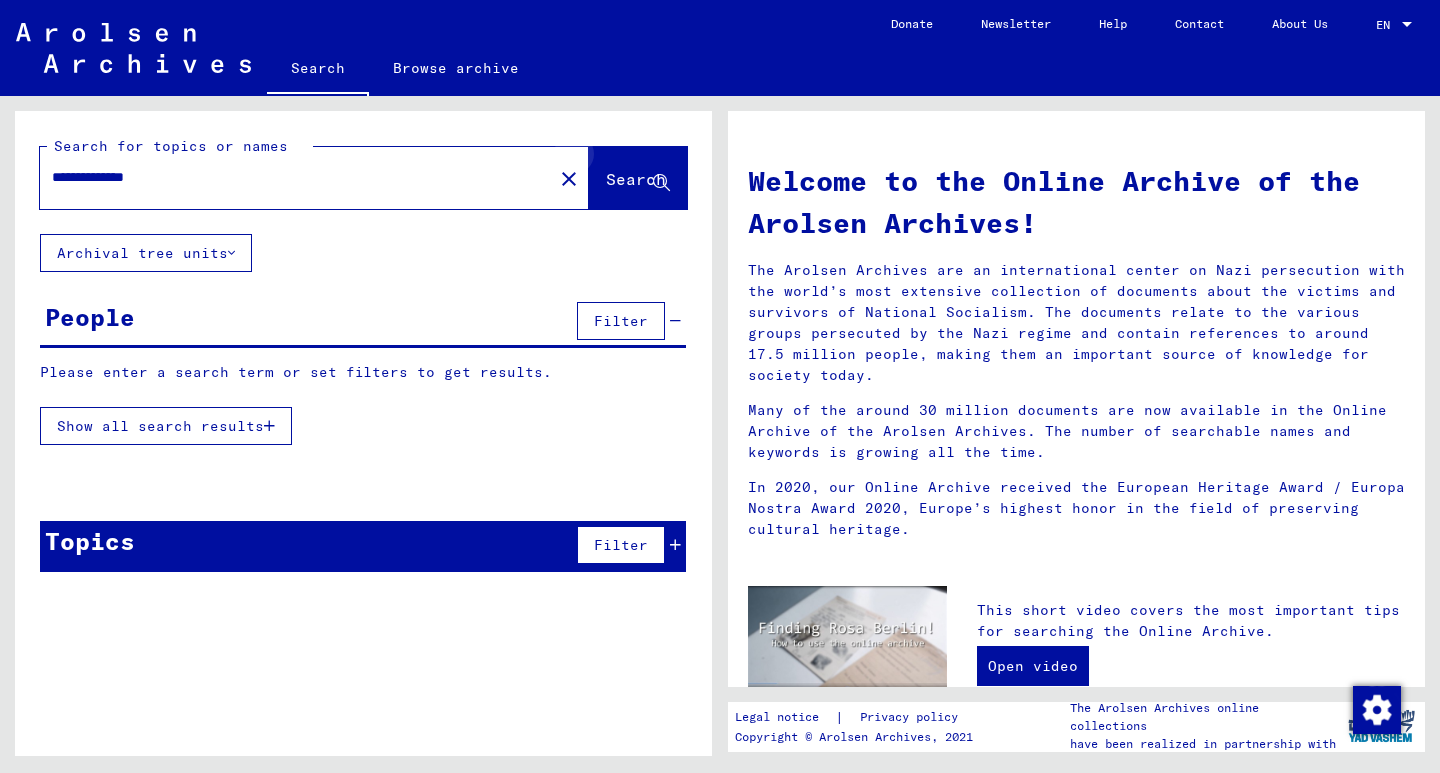 click 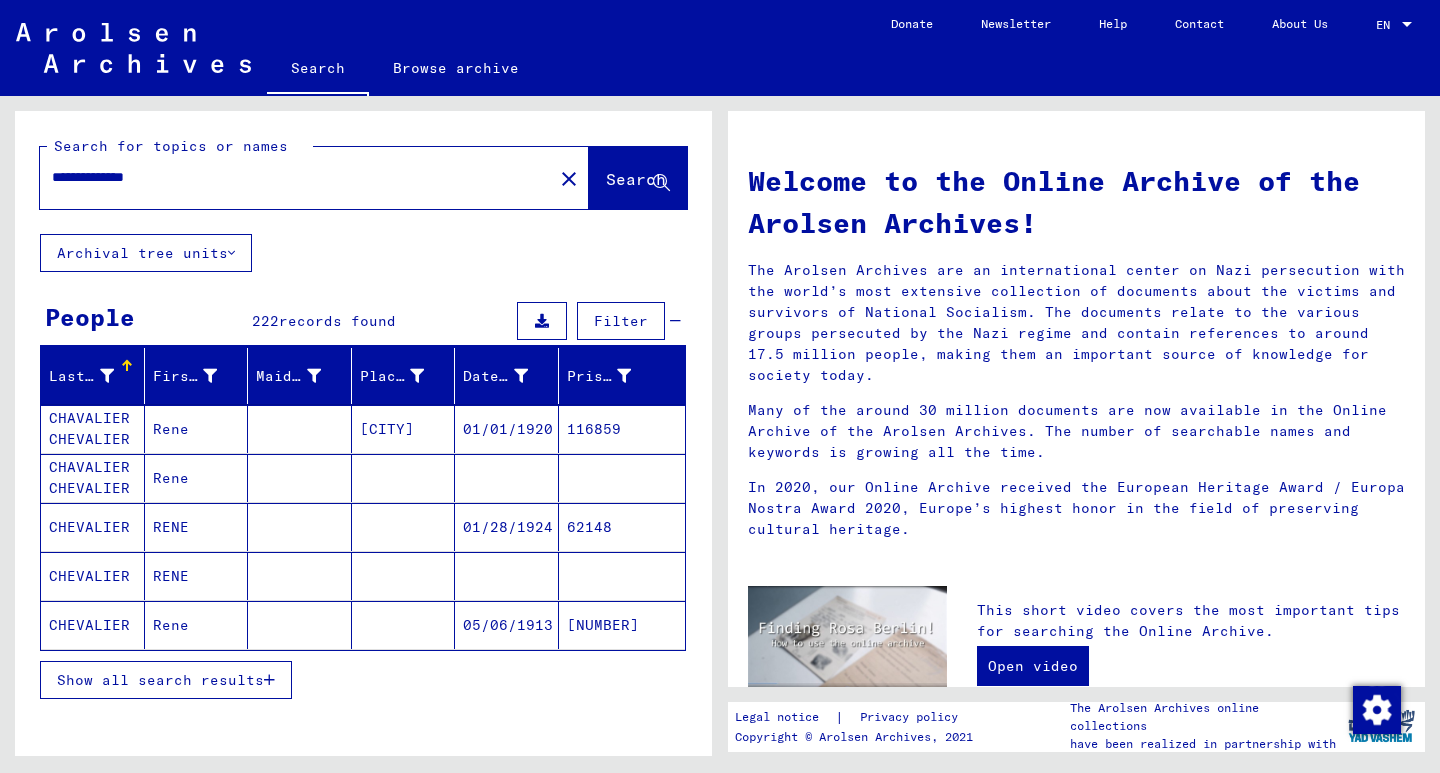 click on "01/01/1920" at bounding box center (507, 478) 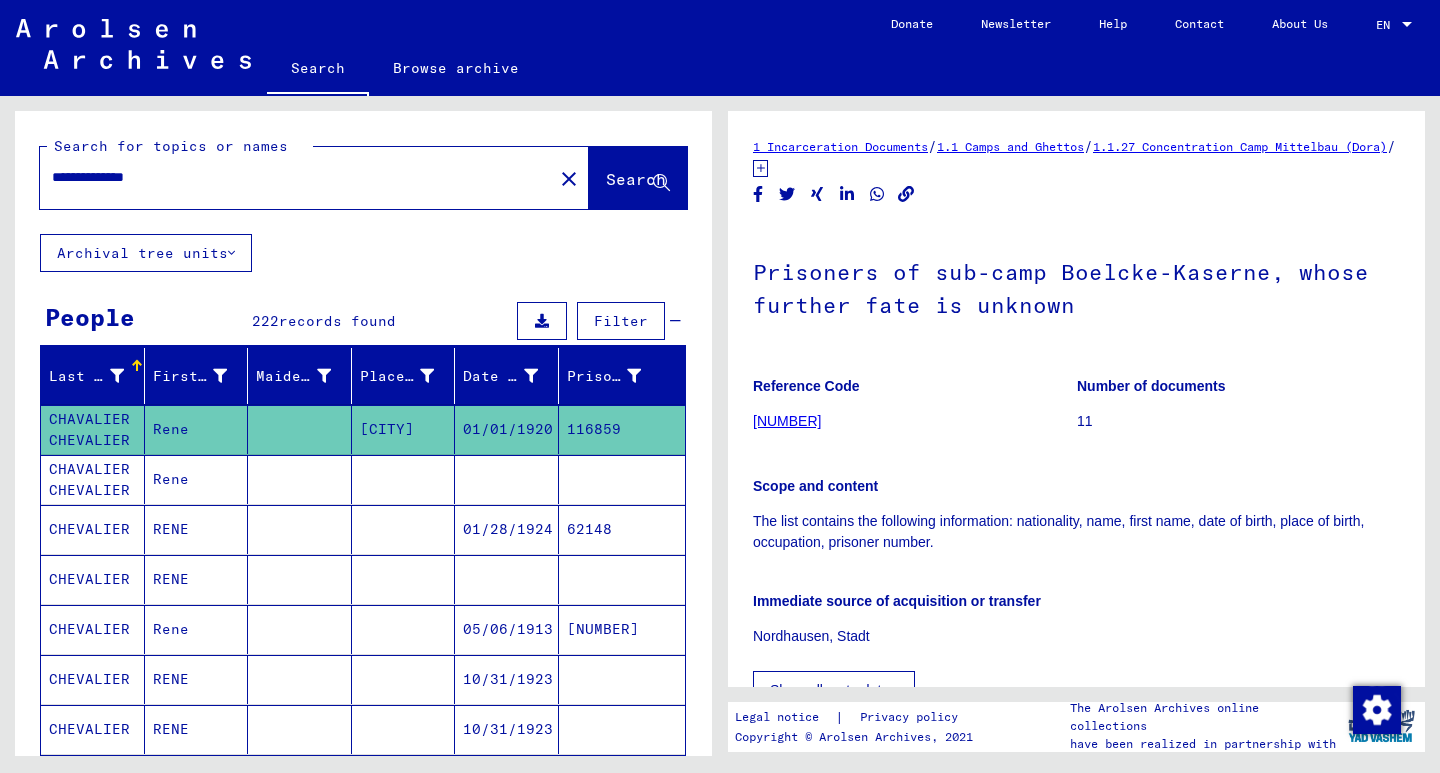scroll, scrollTop: 413, scrollLeft: 0, axis: vertical 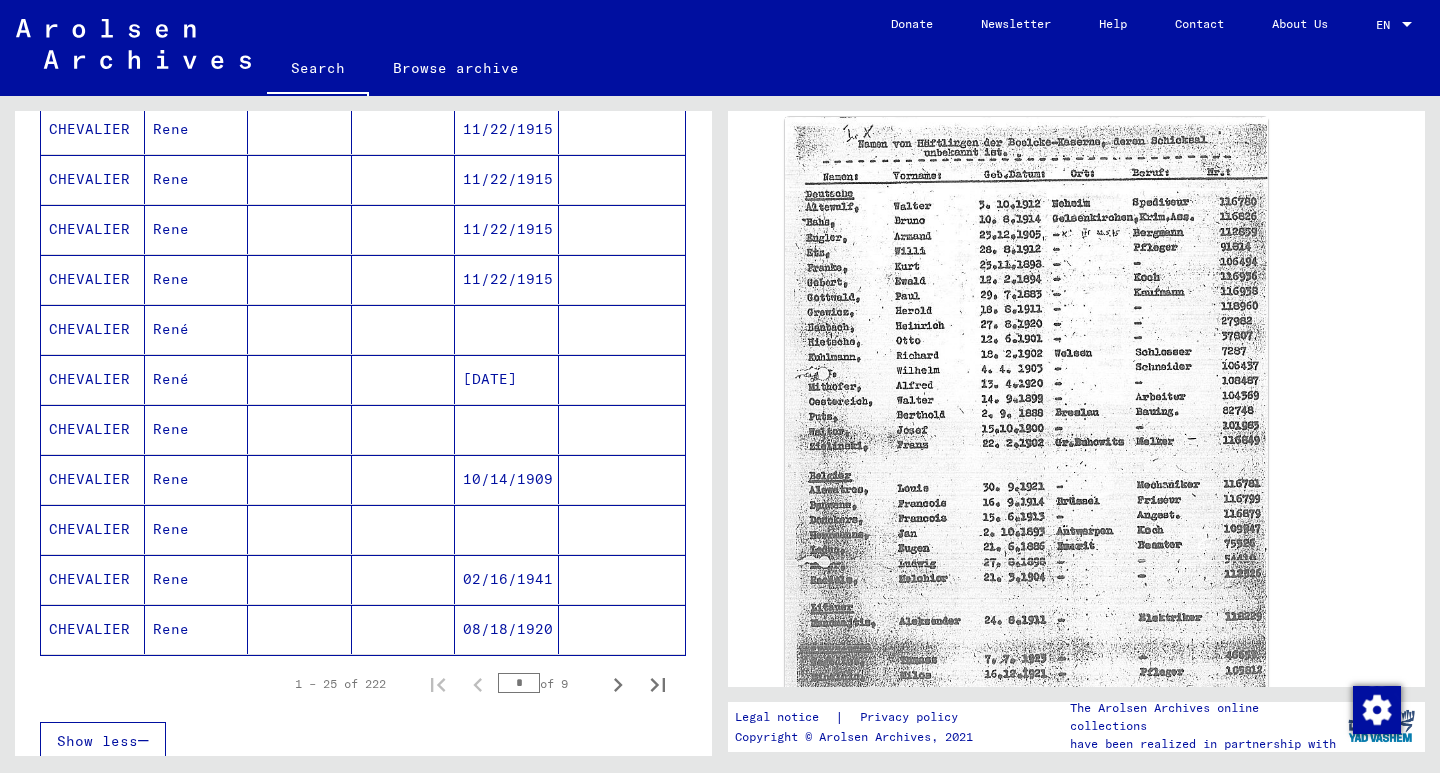 click on "08/18/1920" 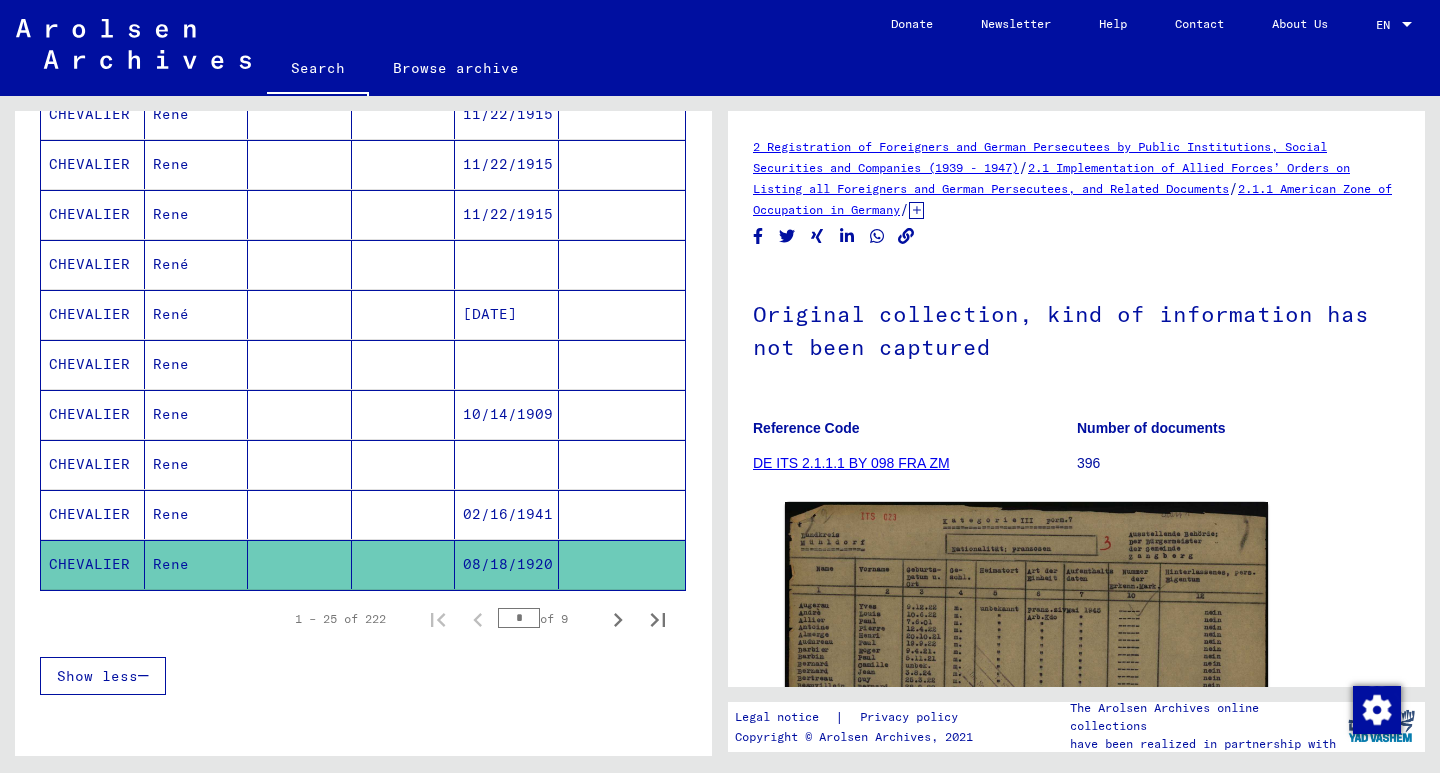 scroll, scrollTop: 1100, scrollLeft: 0, axis: vertical 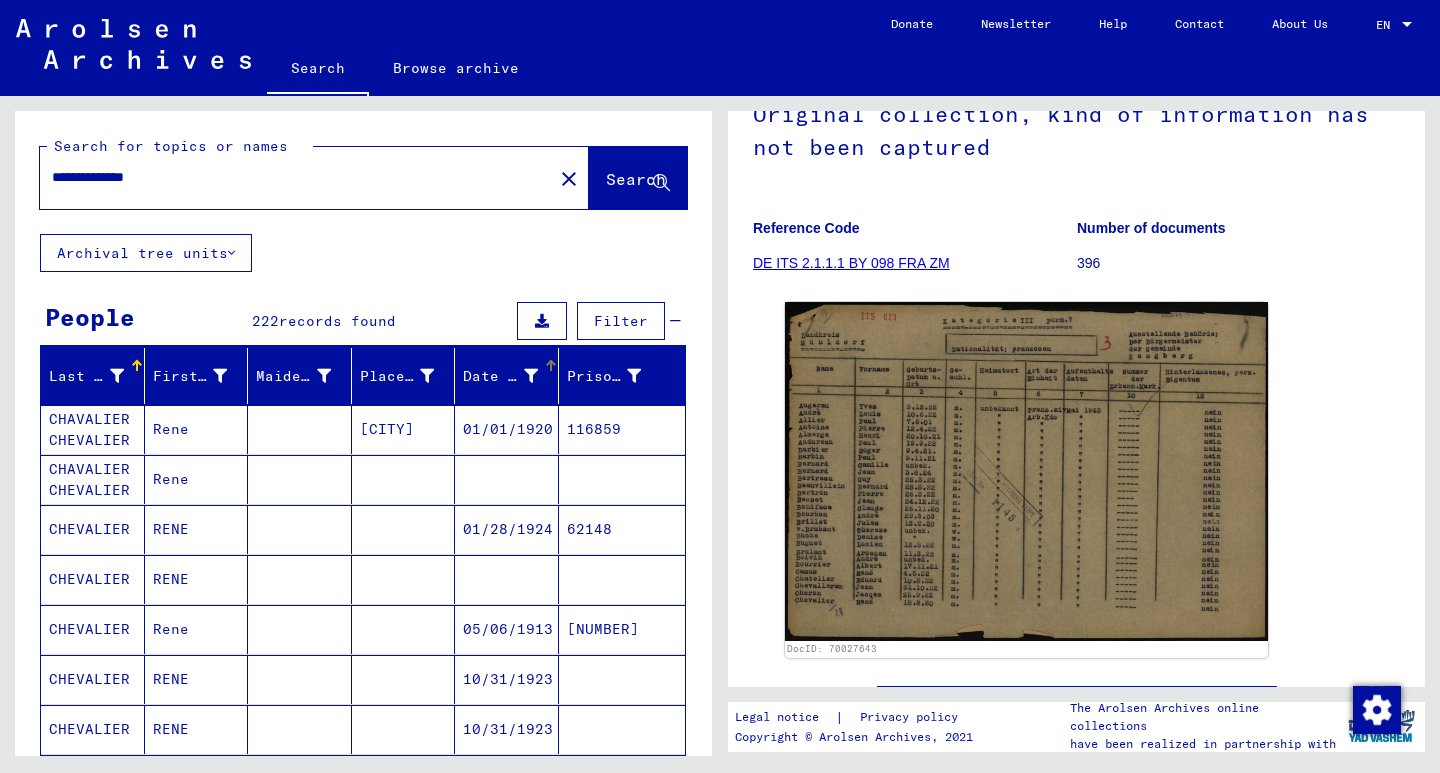 click on "Date of Birth" at bounding box center [513, 376] 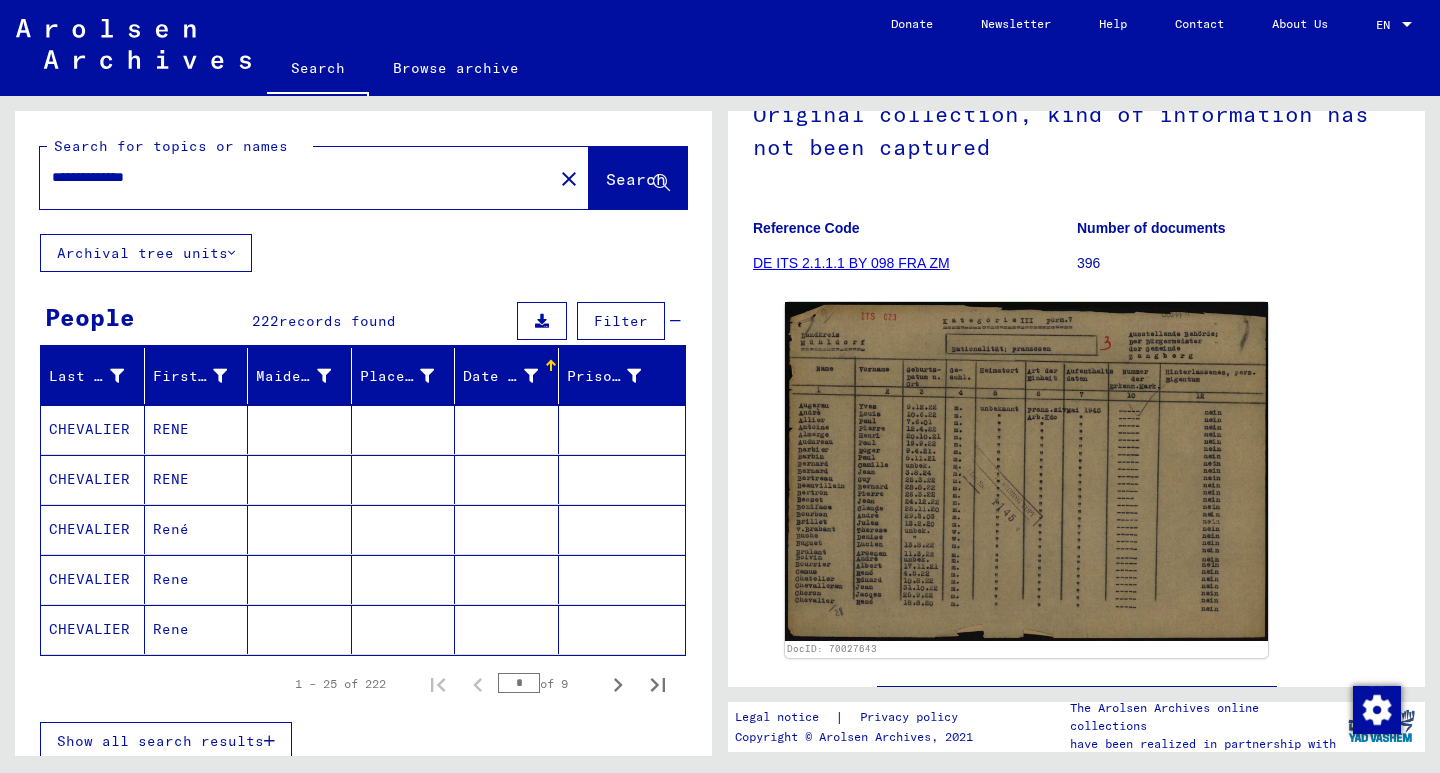 click on "Date of Birth" at bounding box center [503, 376] 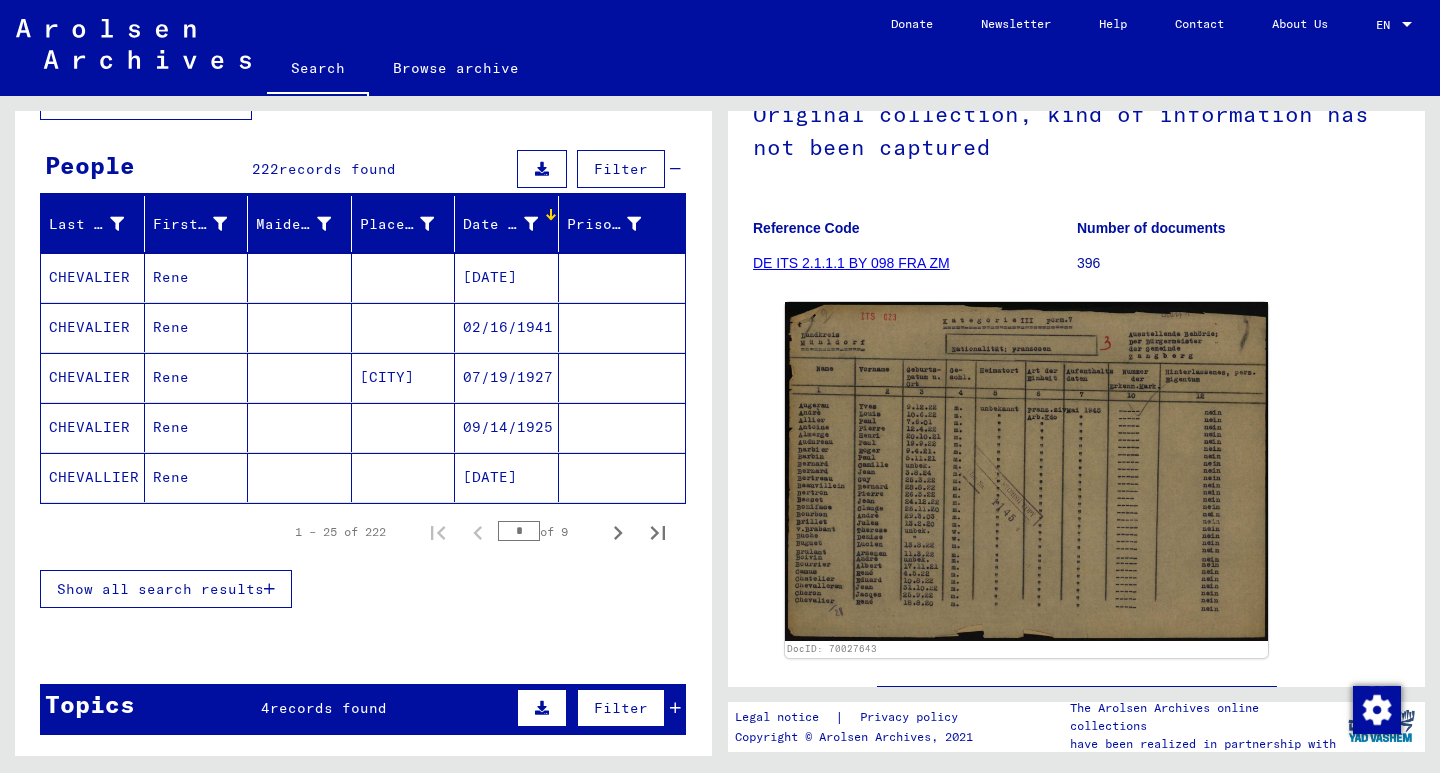 scroll, scrollTop: 200, scrollLeft: 0, axis: vertical 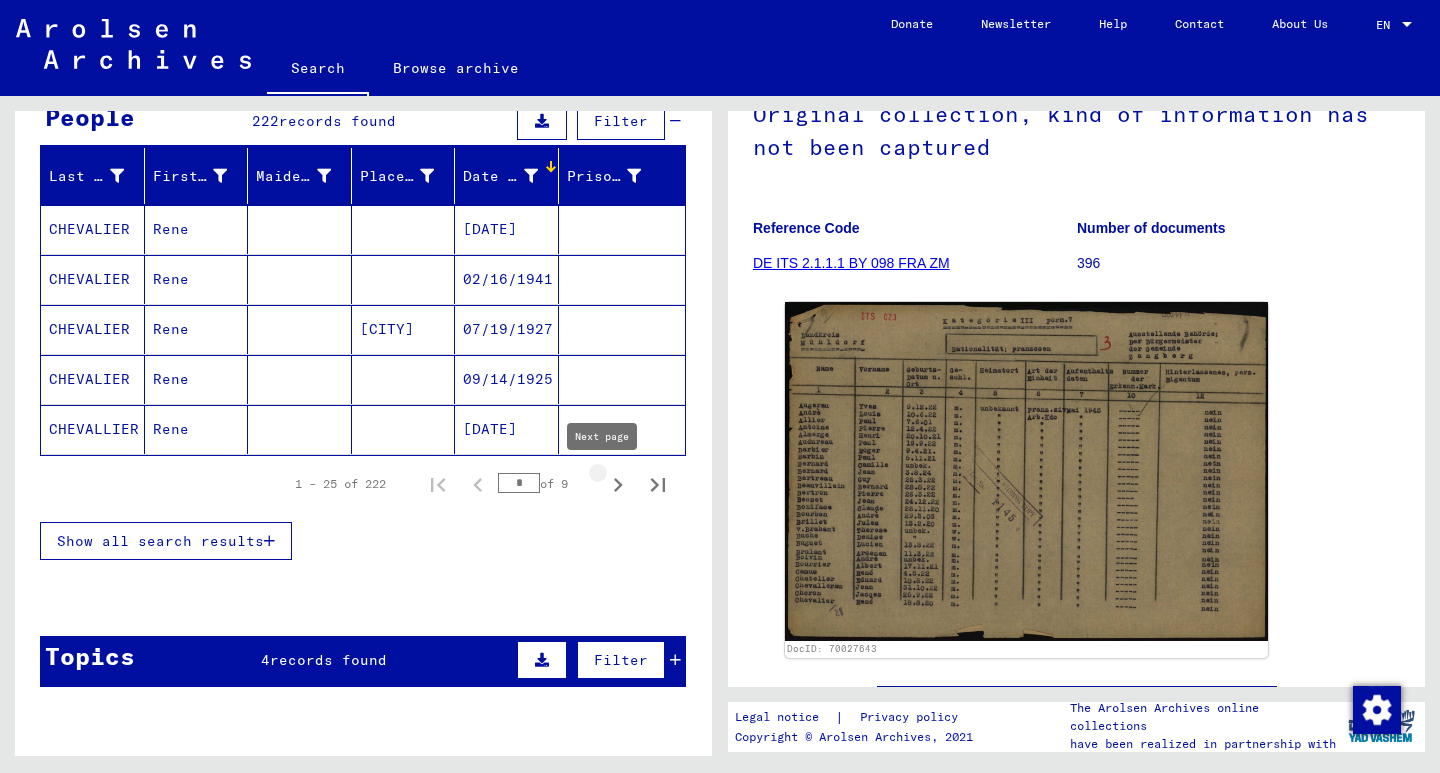 click 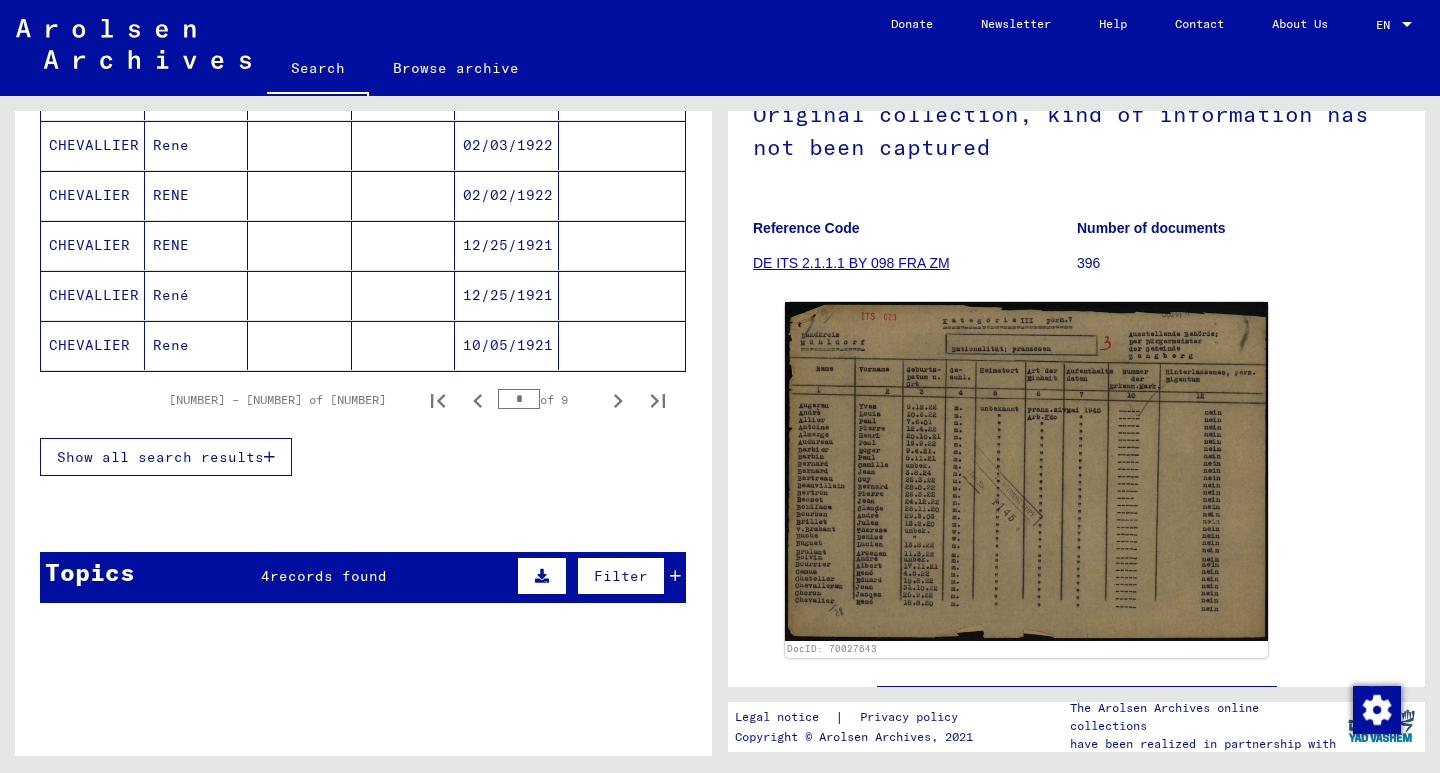 scroll, scrollTop: 1279, scrollLeft: 0, axis: vertical 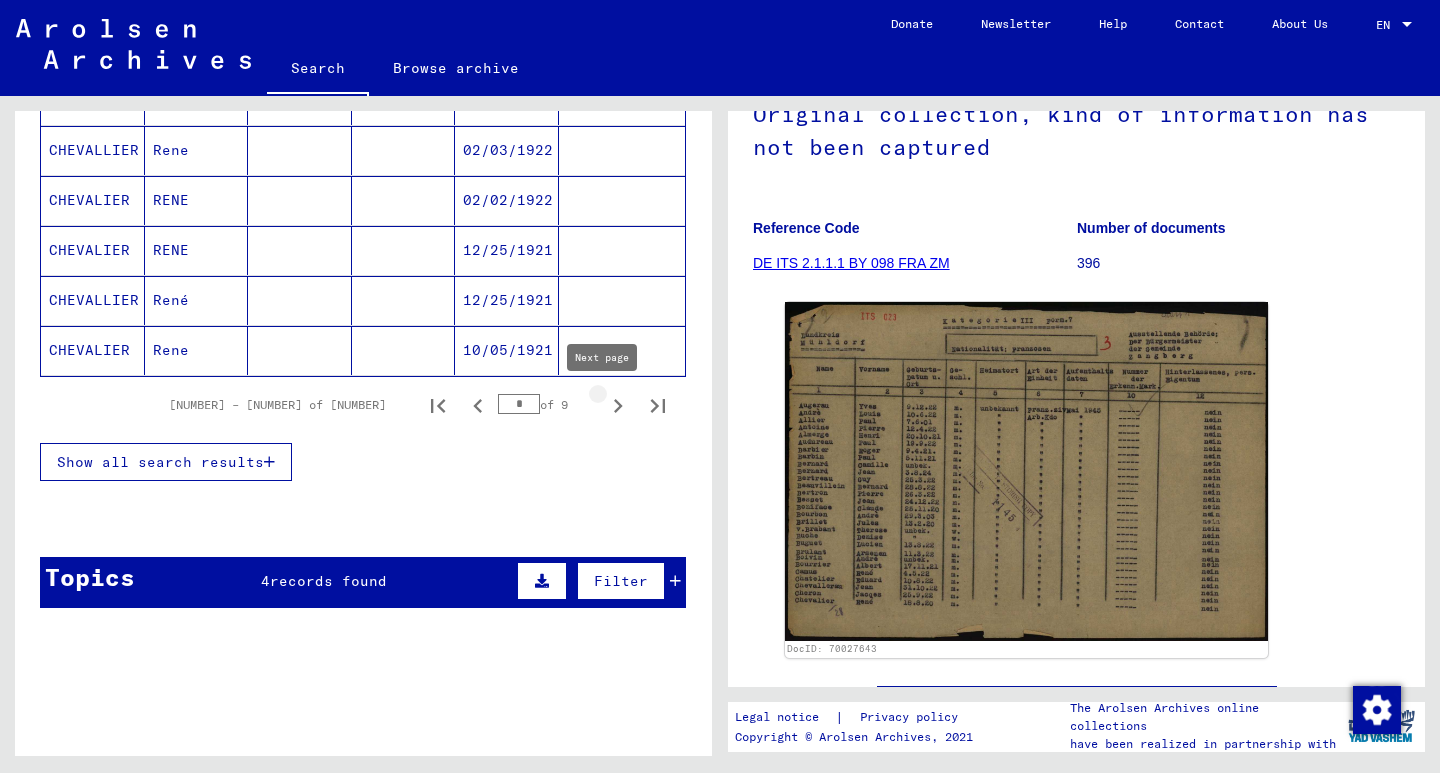 click 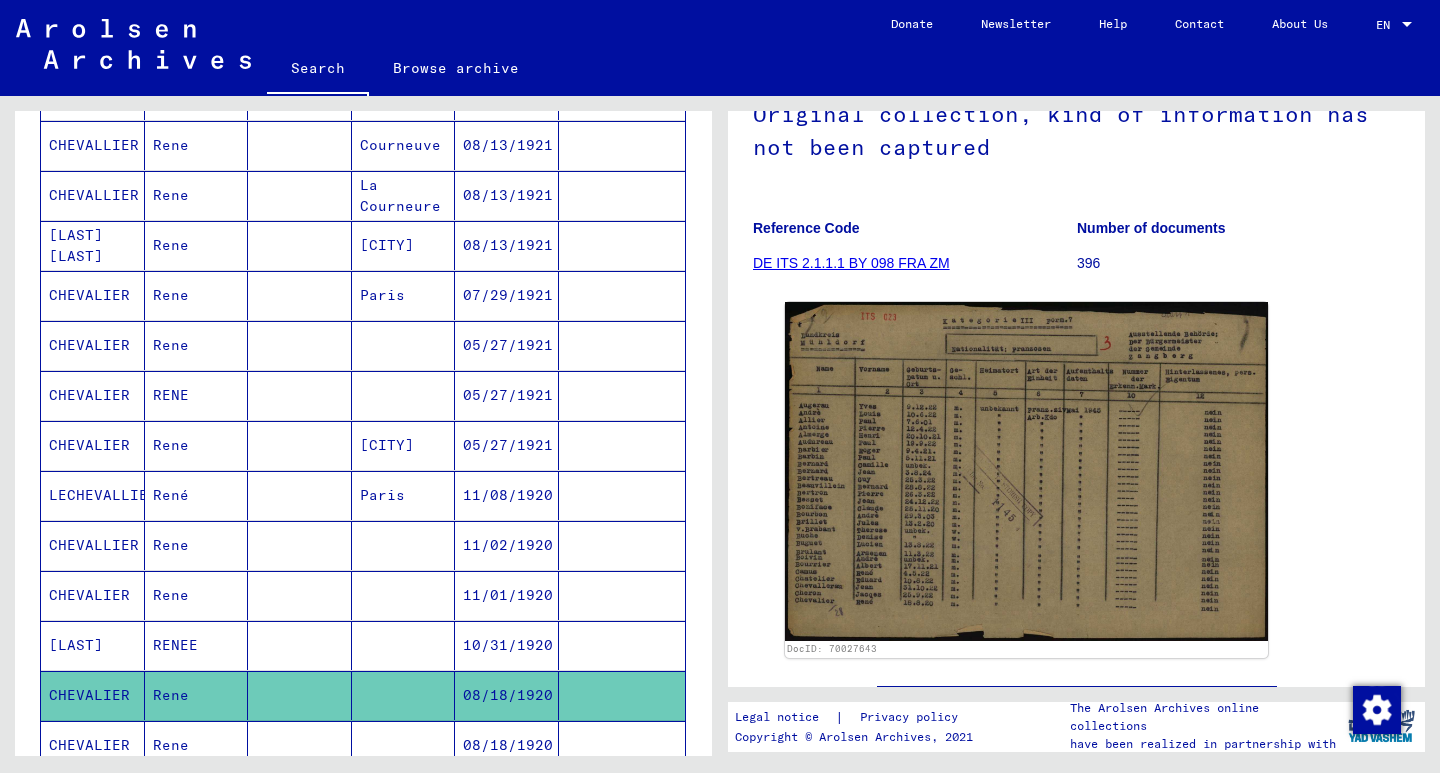 scroll, scrollTop: 679, scrollLeft: 0, axis: vertical 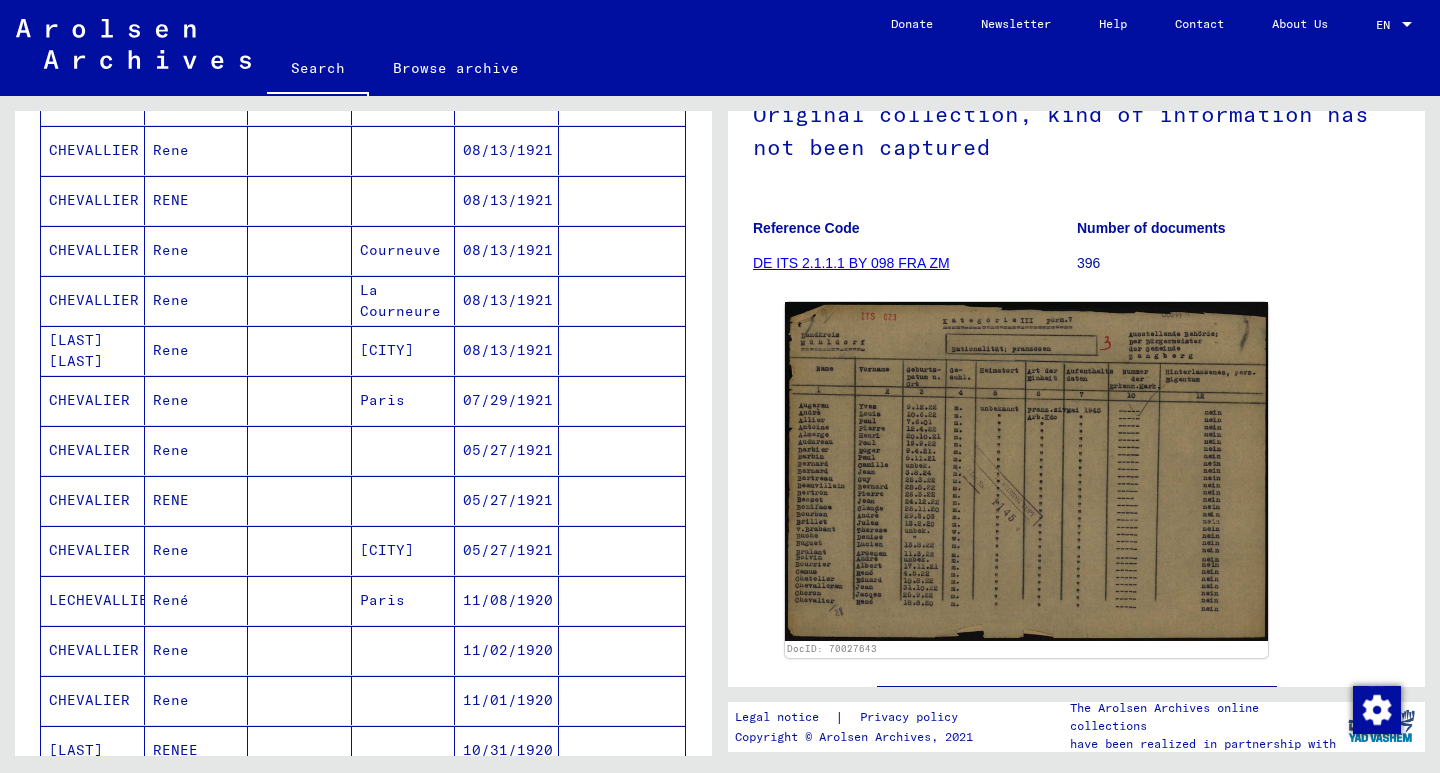 click at bounding box center [622, 700] 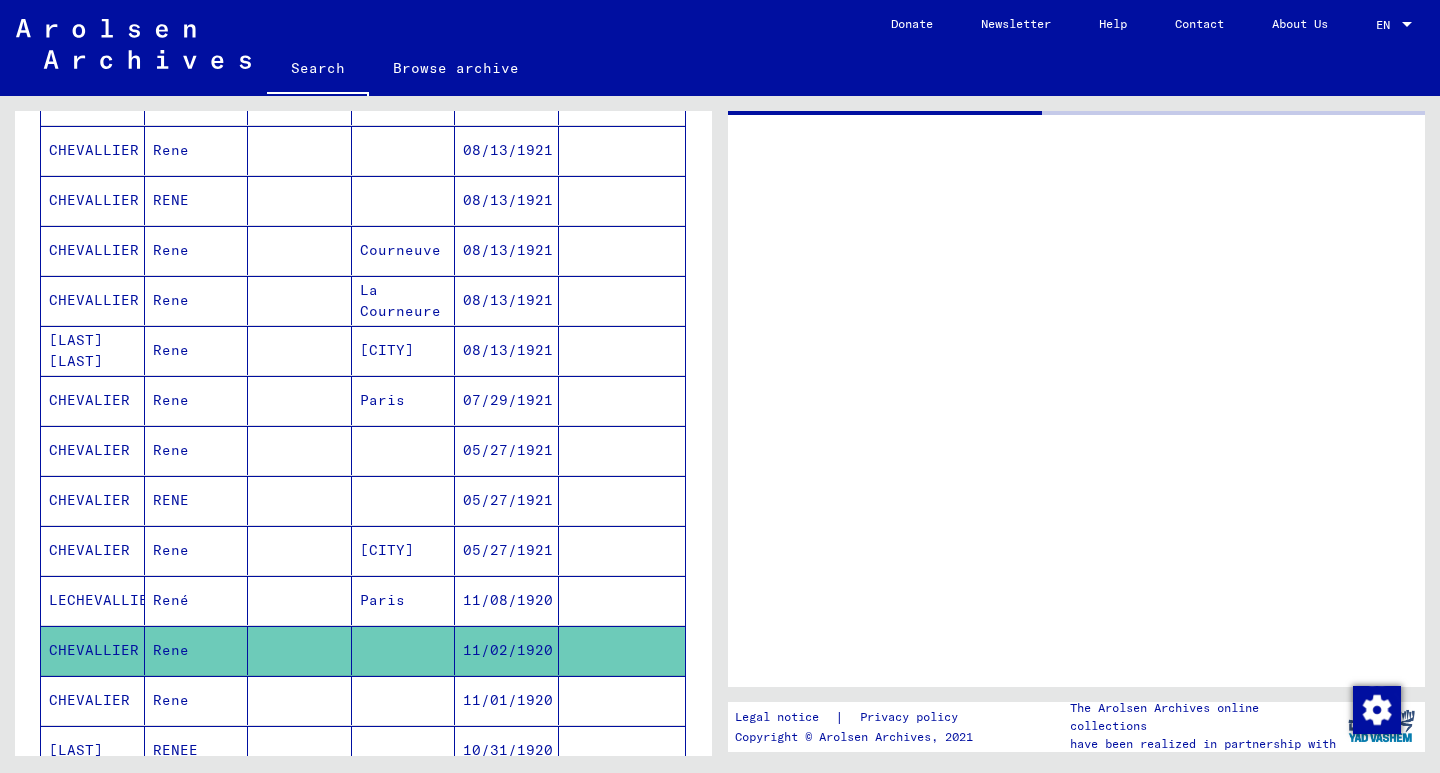 scroll, scrollTop: 0, scrollLeft: 0, axis: both 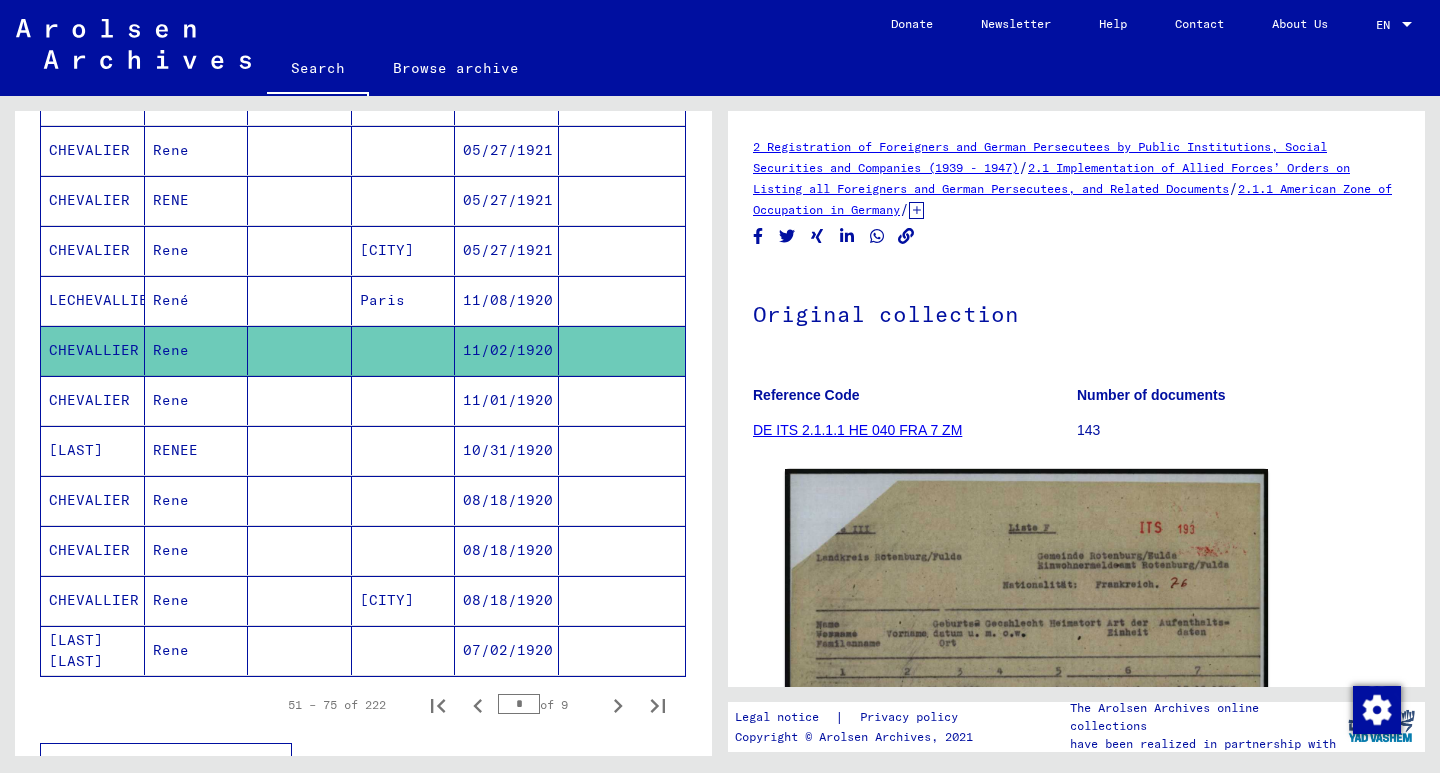 click on "08/18/1920" at bounding box center [507, 650] 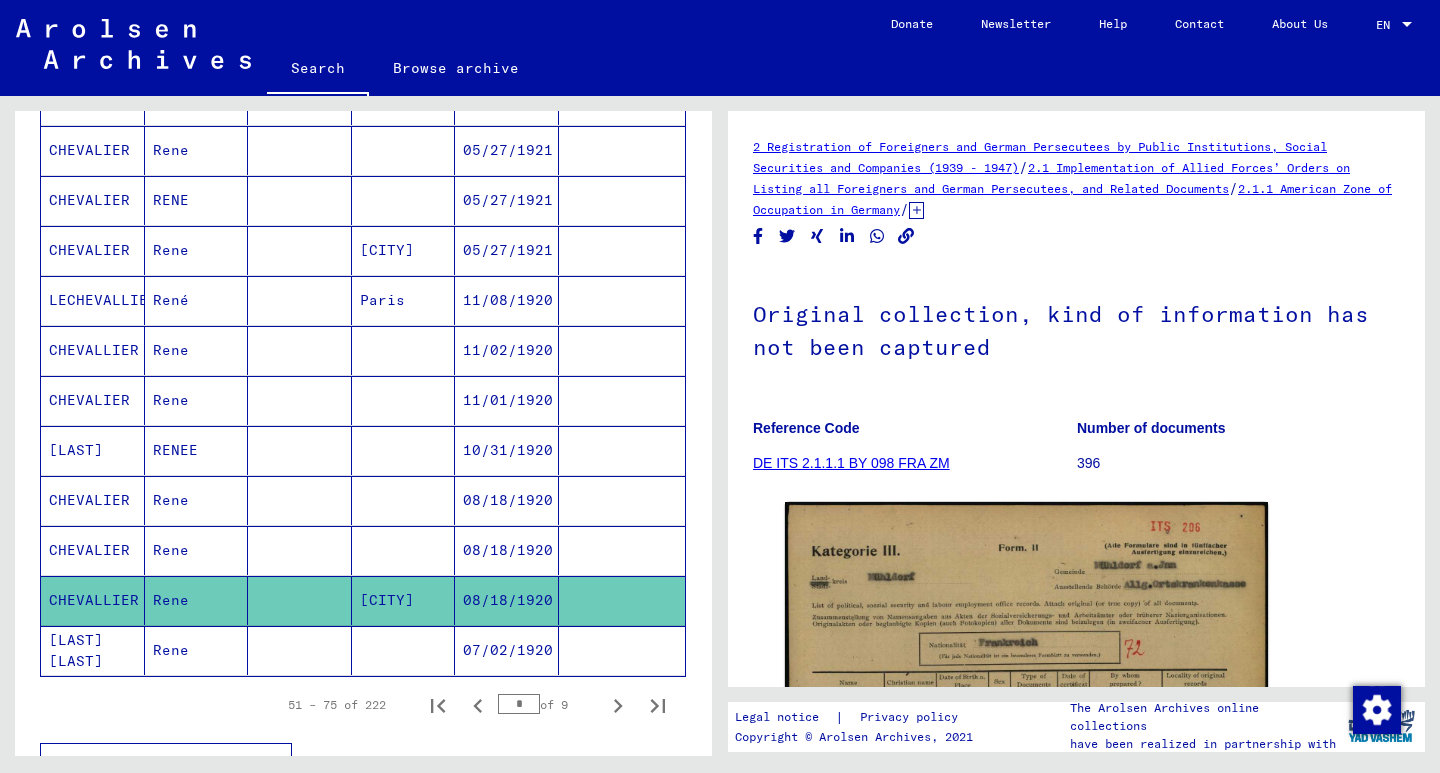 scroll, scrollTop: 0, scrollLeft: 0, axis: both 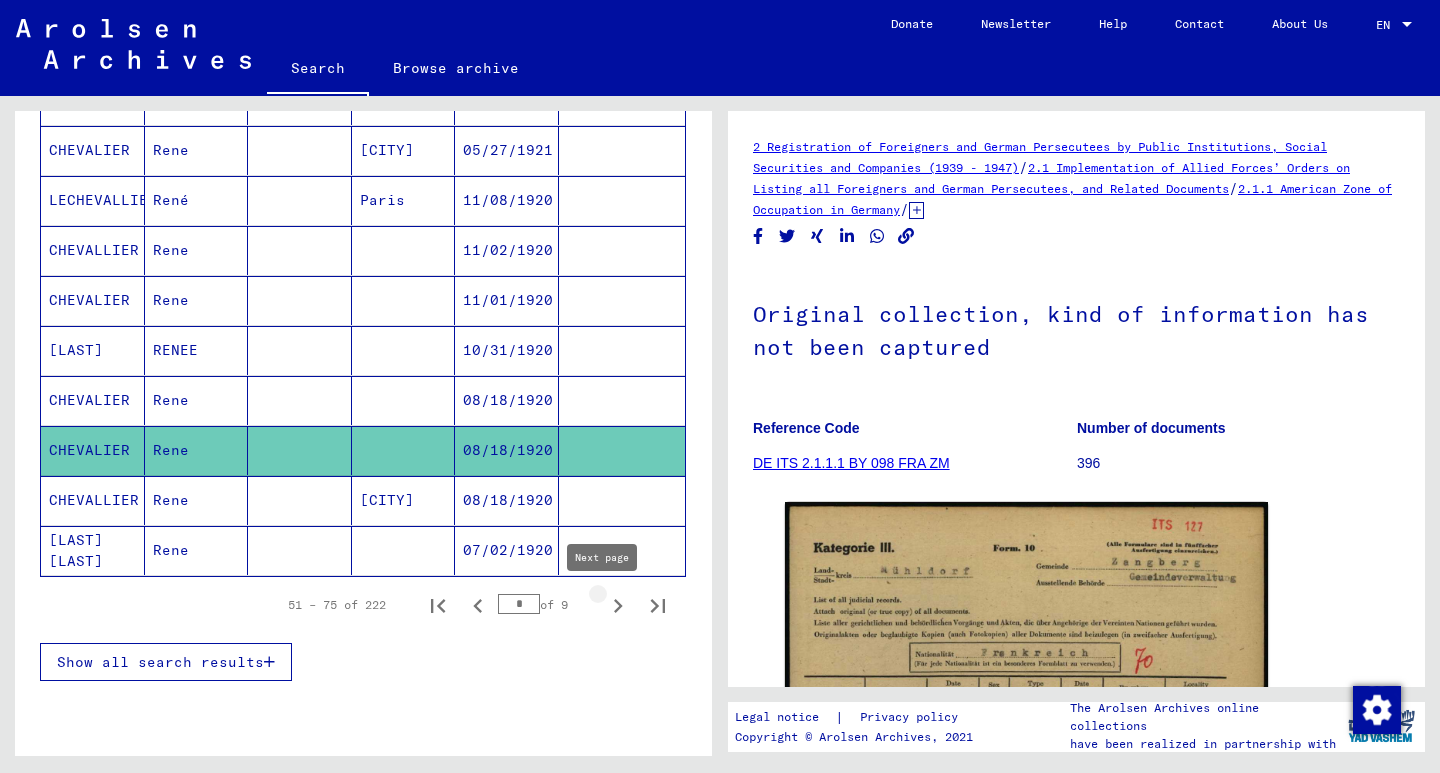 click 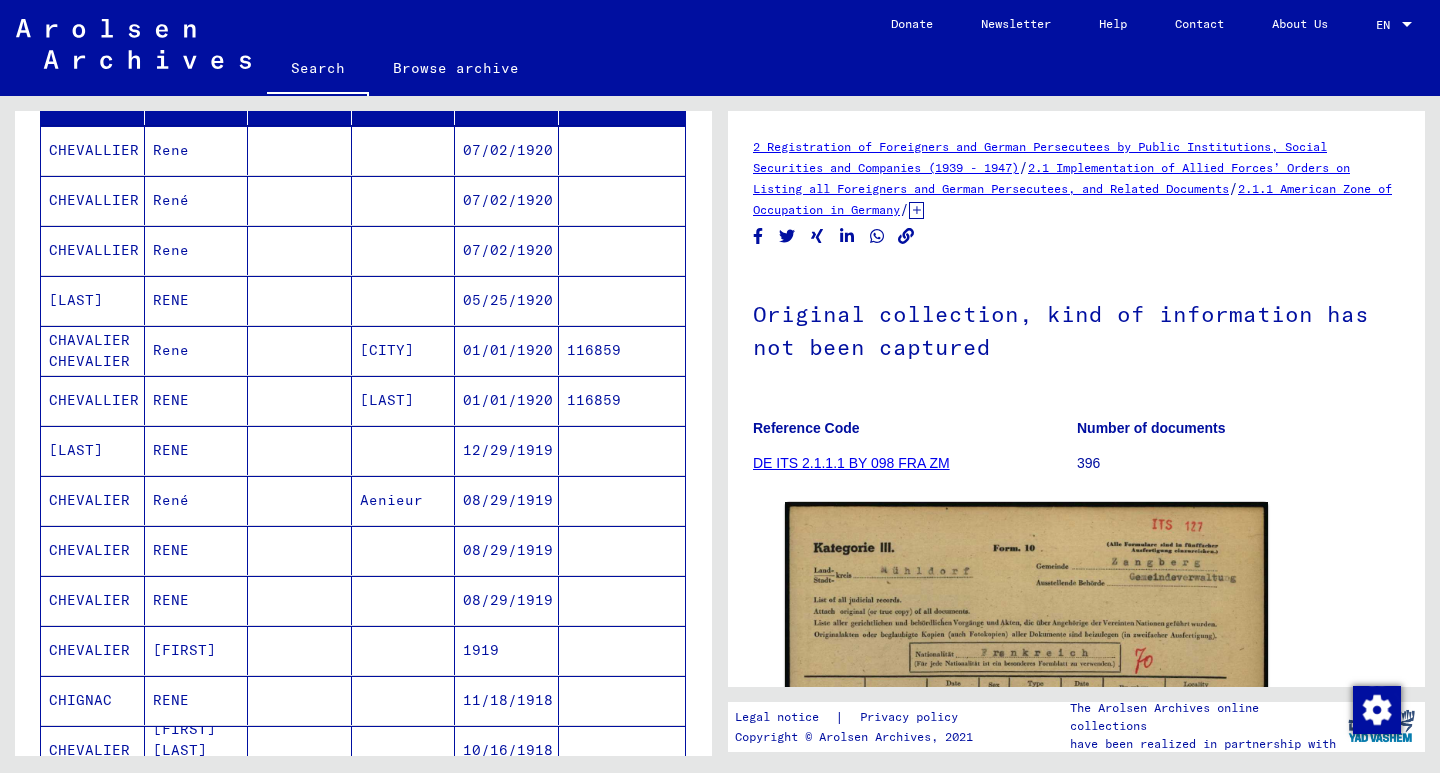 scroll, scrollTop: 179, scrollLeft: 0, axis: vertical 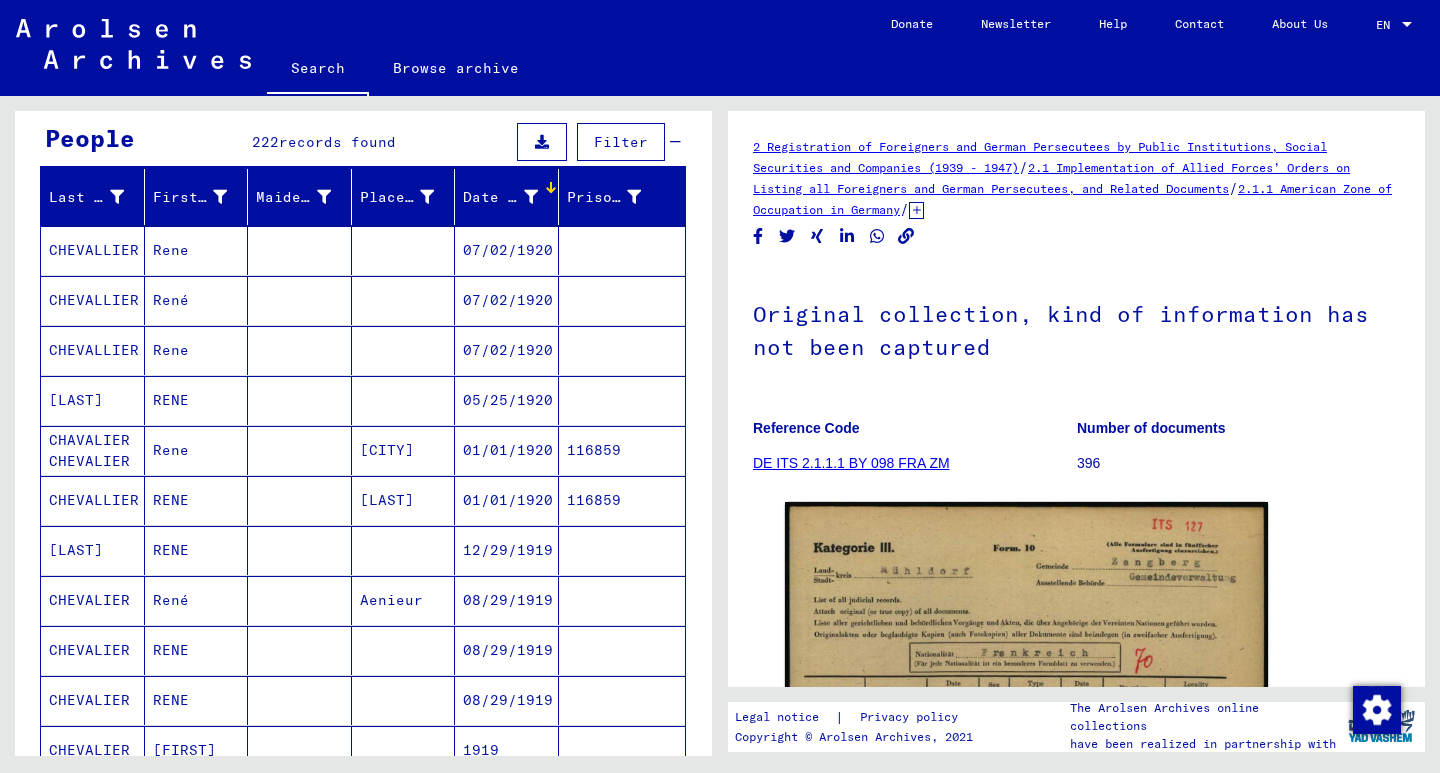 click at bounding box center [622, 300] 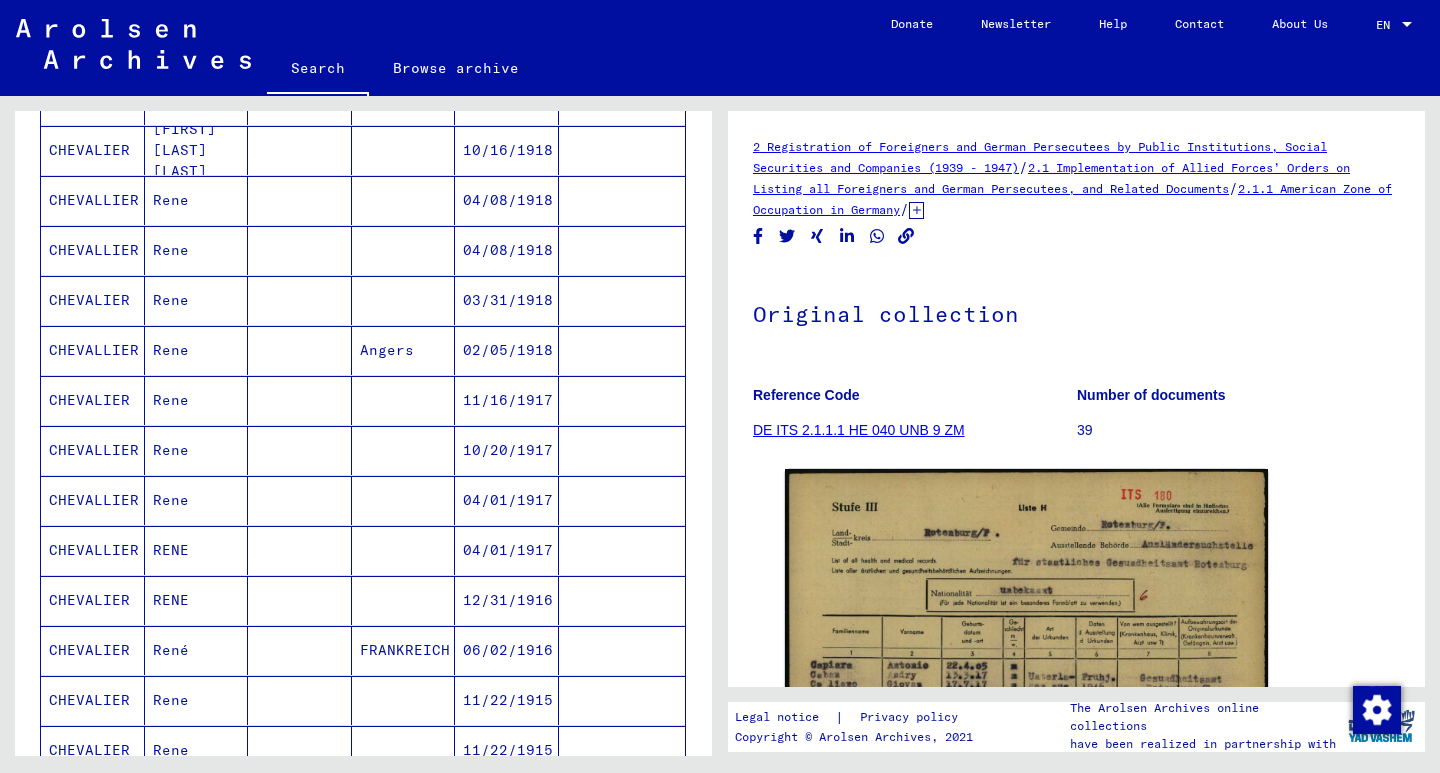 scroll, scrollTop: 1279, scrollLeft: 0, axis: vertical 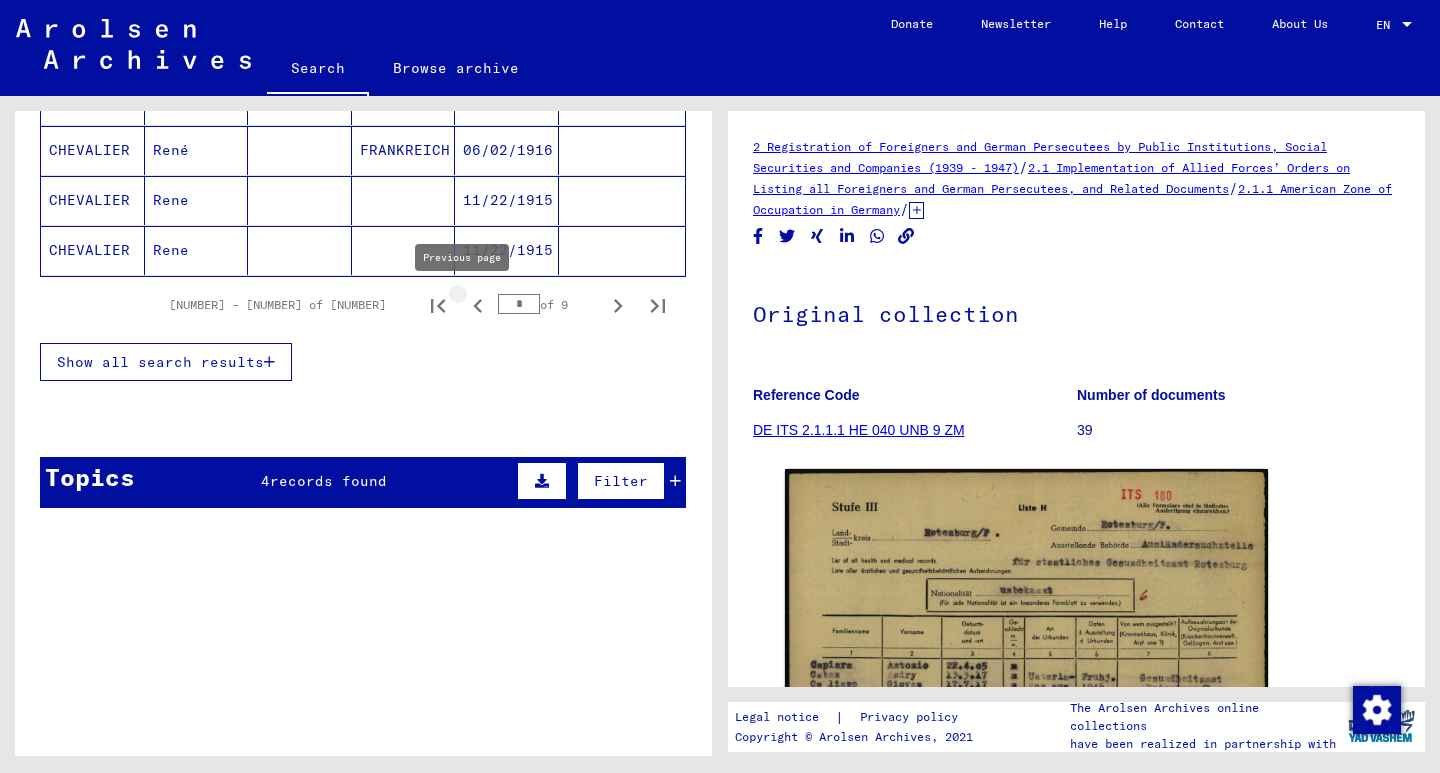 click 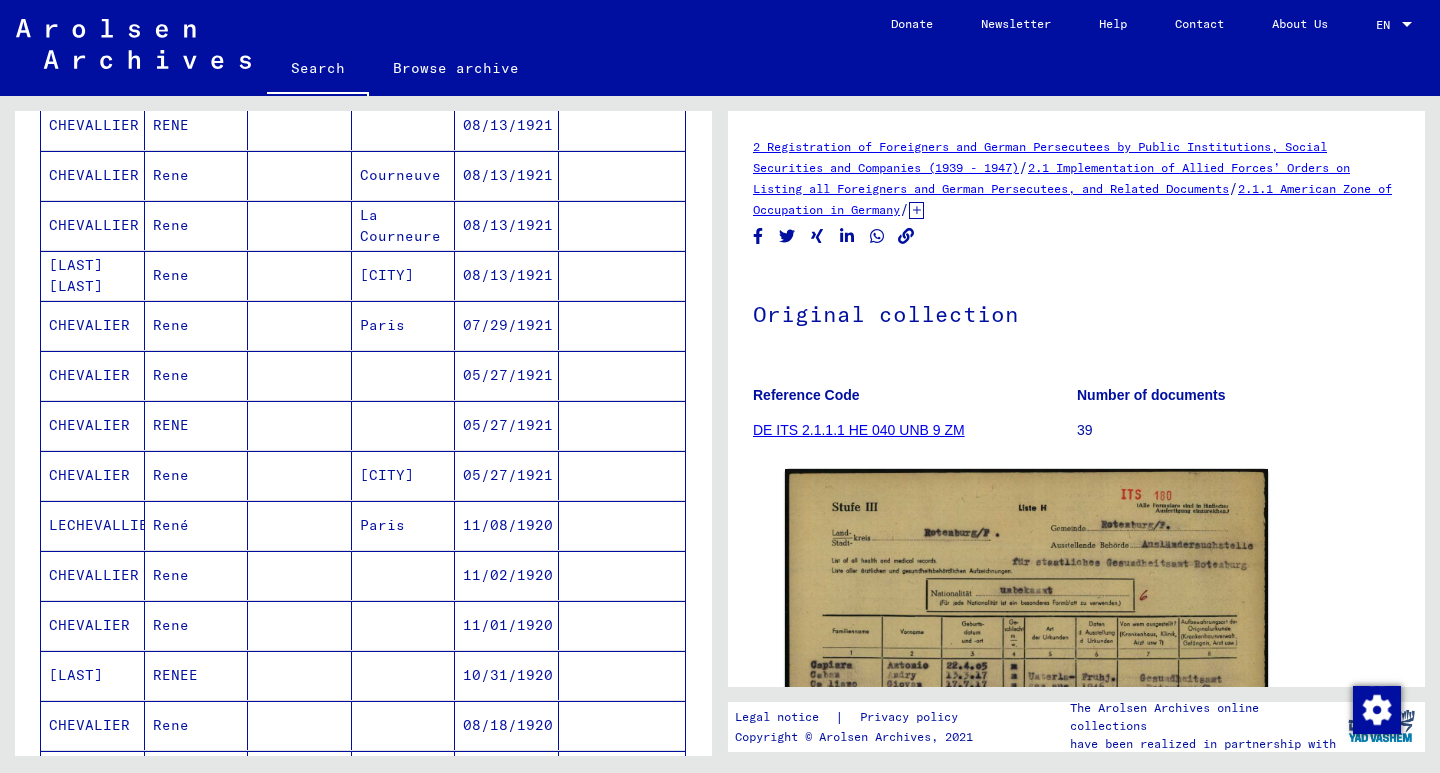 scroll, scrollTop: 879, scrollLeft: 0, axis: vertical 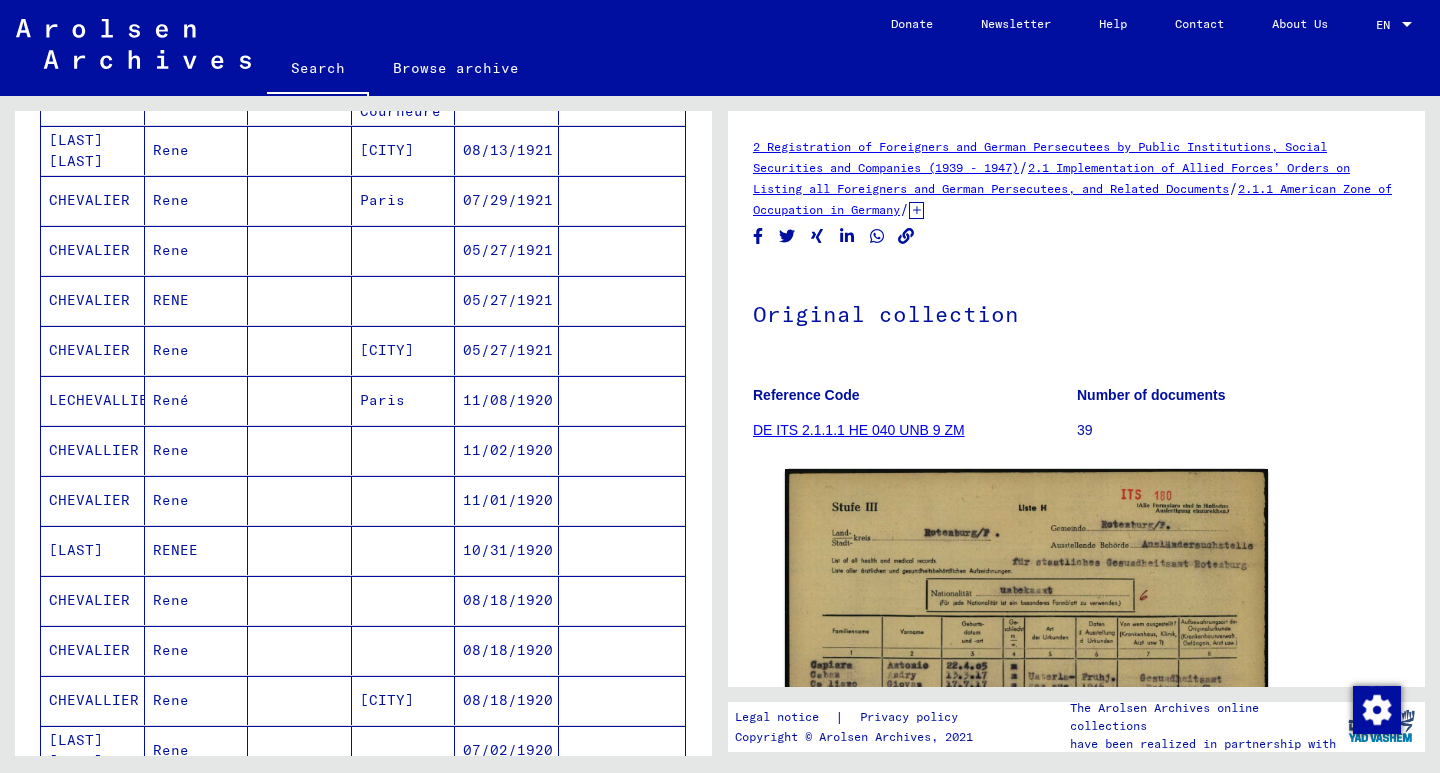 click at bounding box center (404, 500) 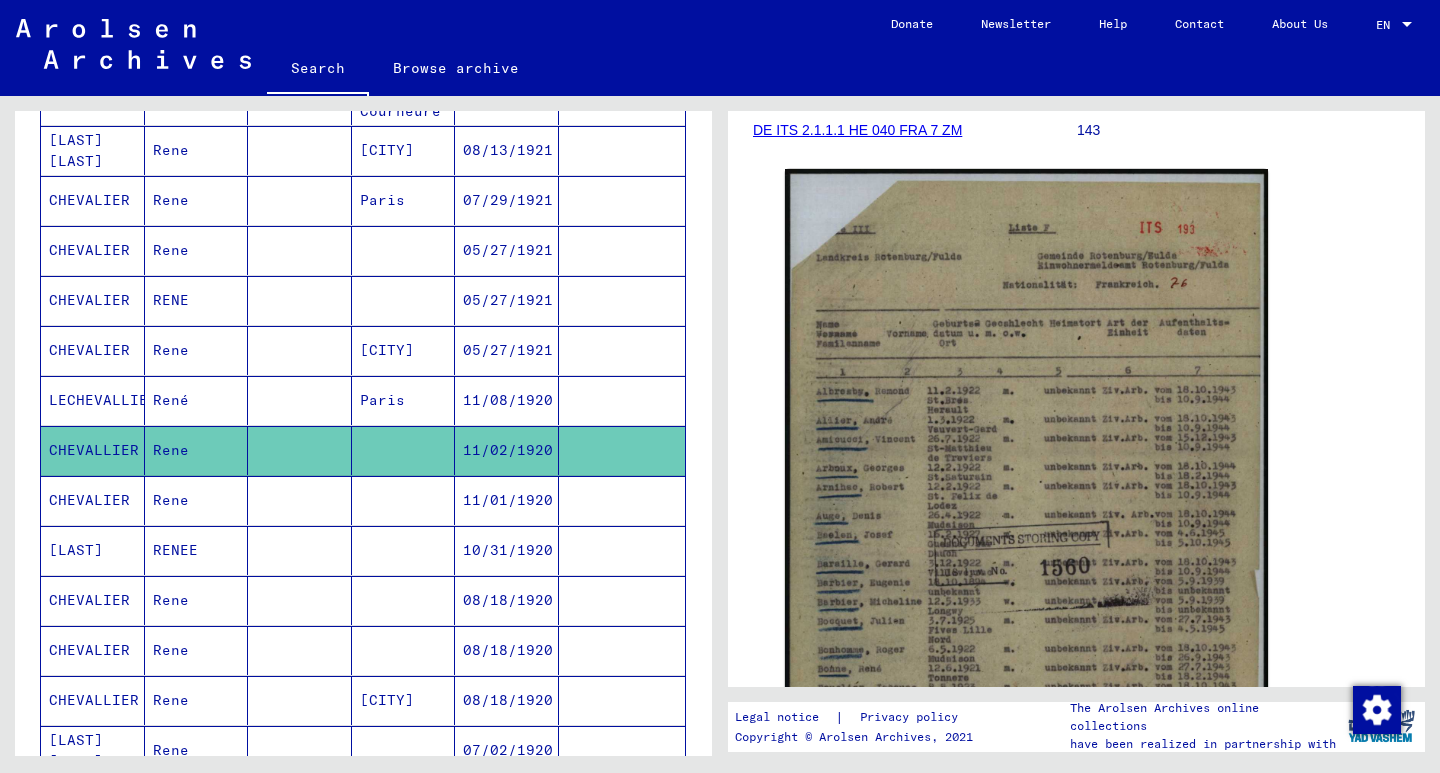 scroll, scrollTop: 500, scrollLeft: 0, axis: vertical 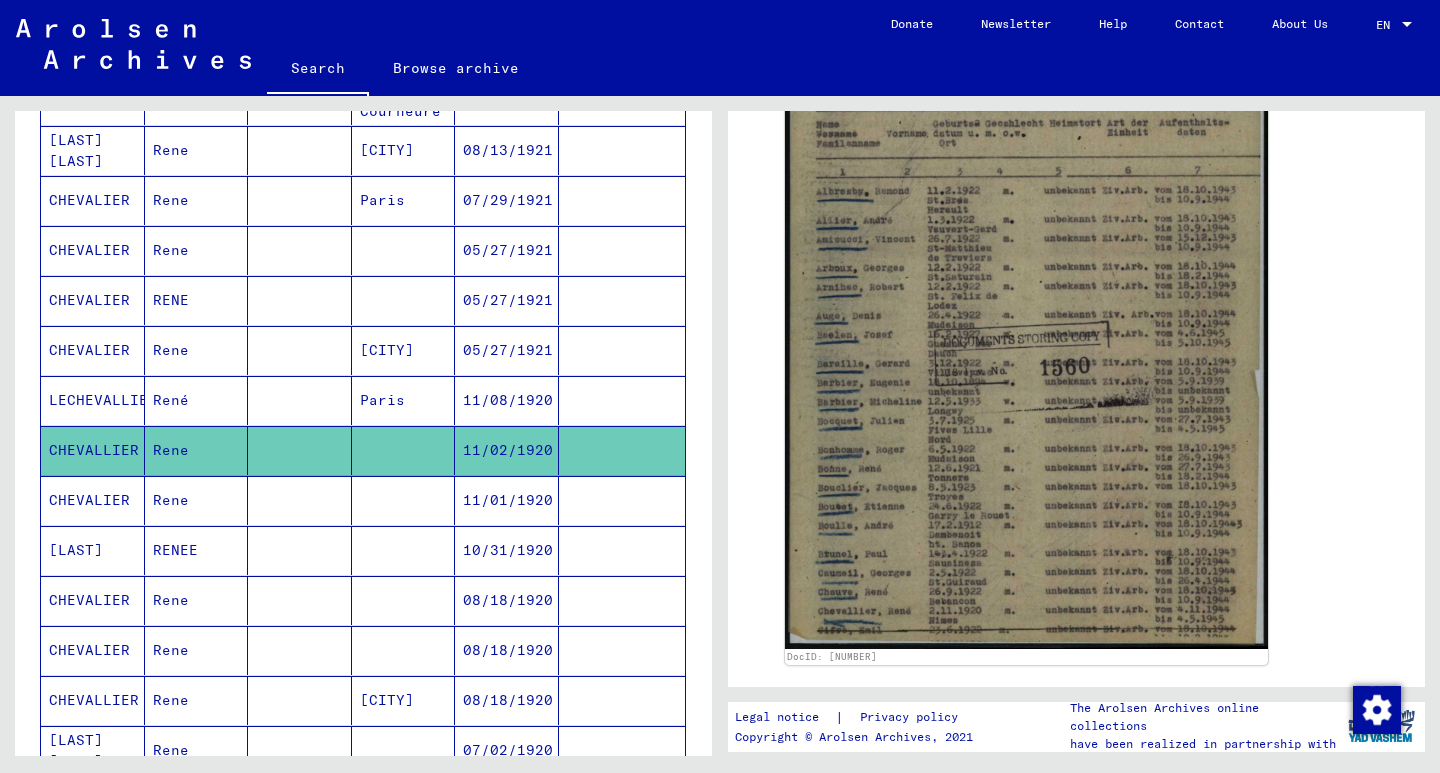 click on "11/01/1920" at bounding box center [507, 550] 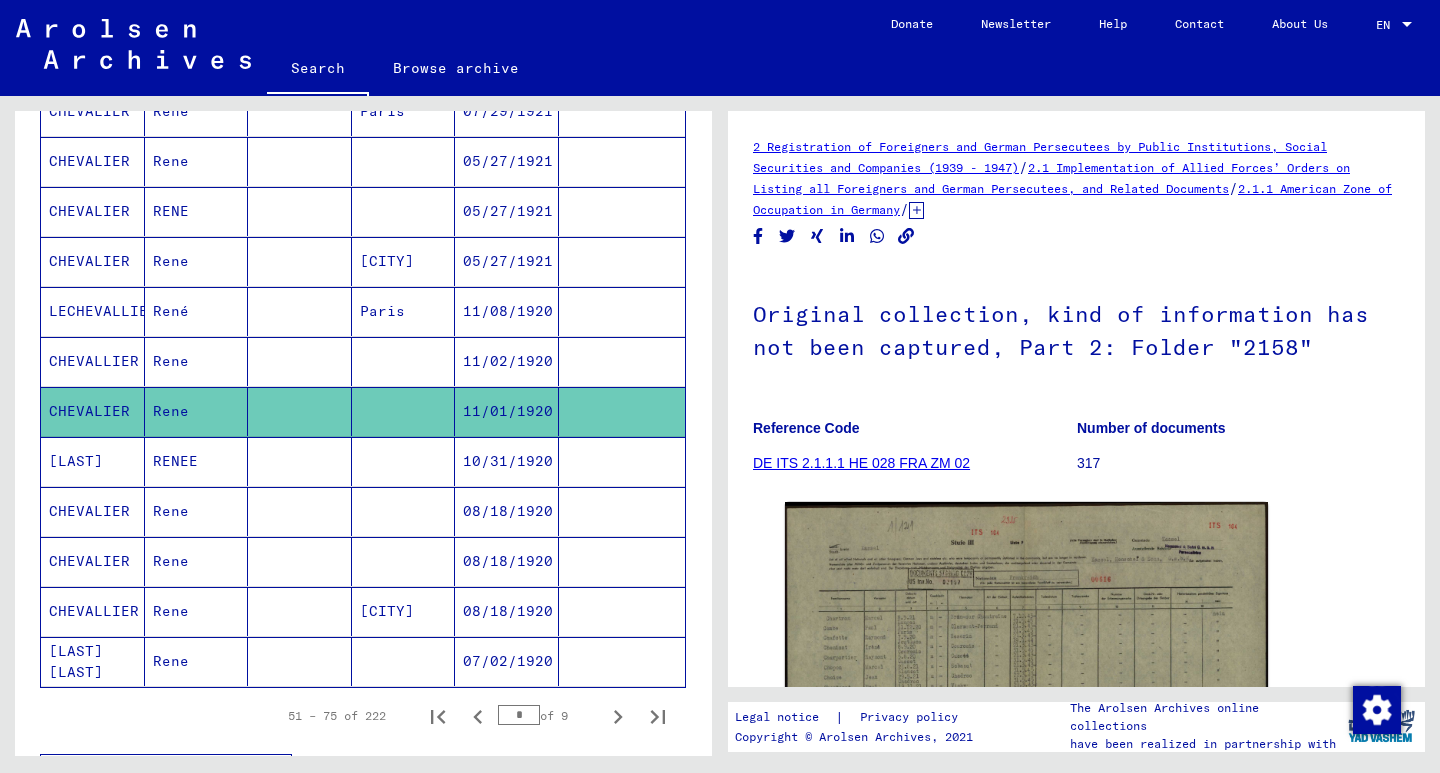 scroll, scrollTop: 979, scrollLeft: 0, axis: vertical 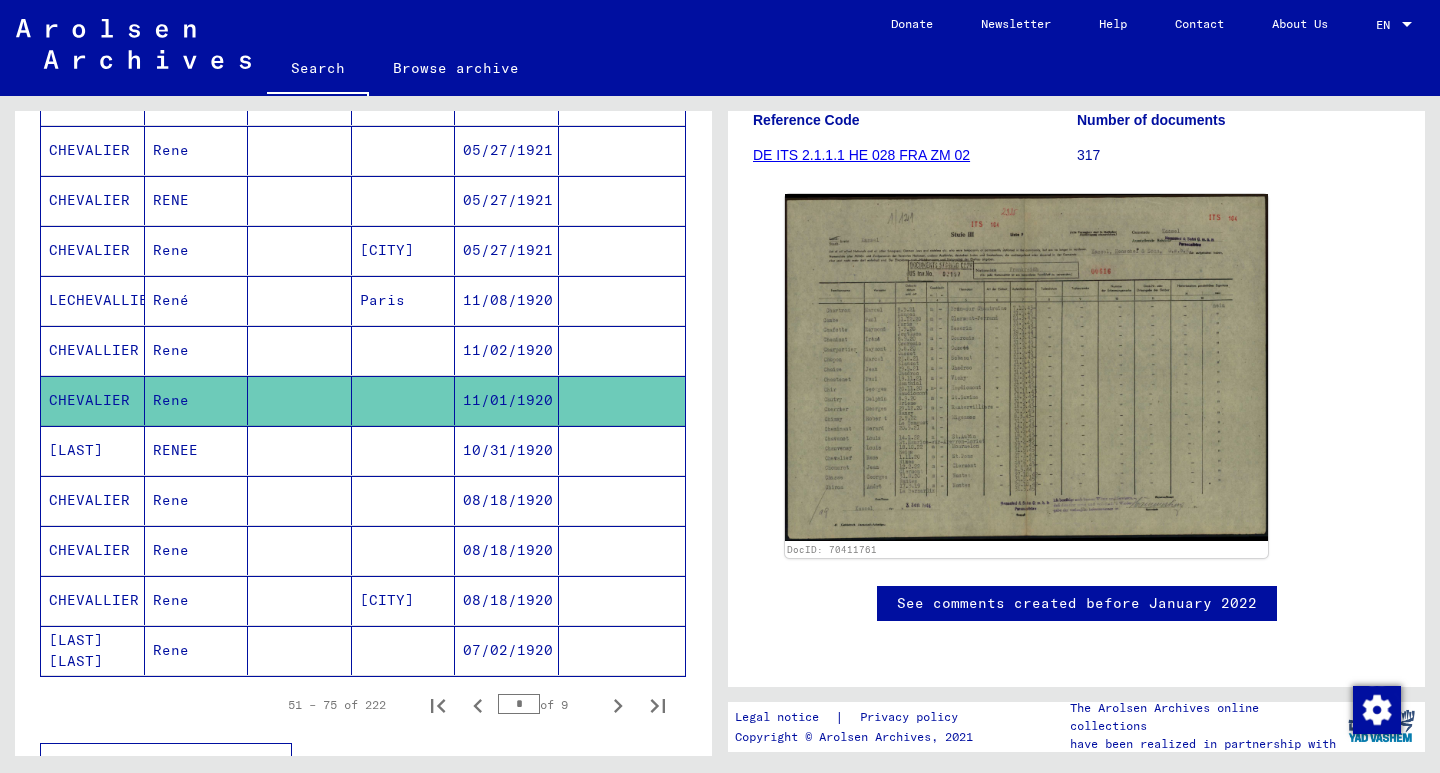 click at bounding box center [300, 400] 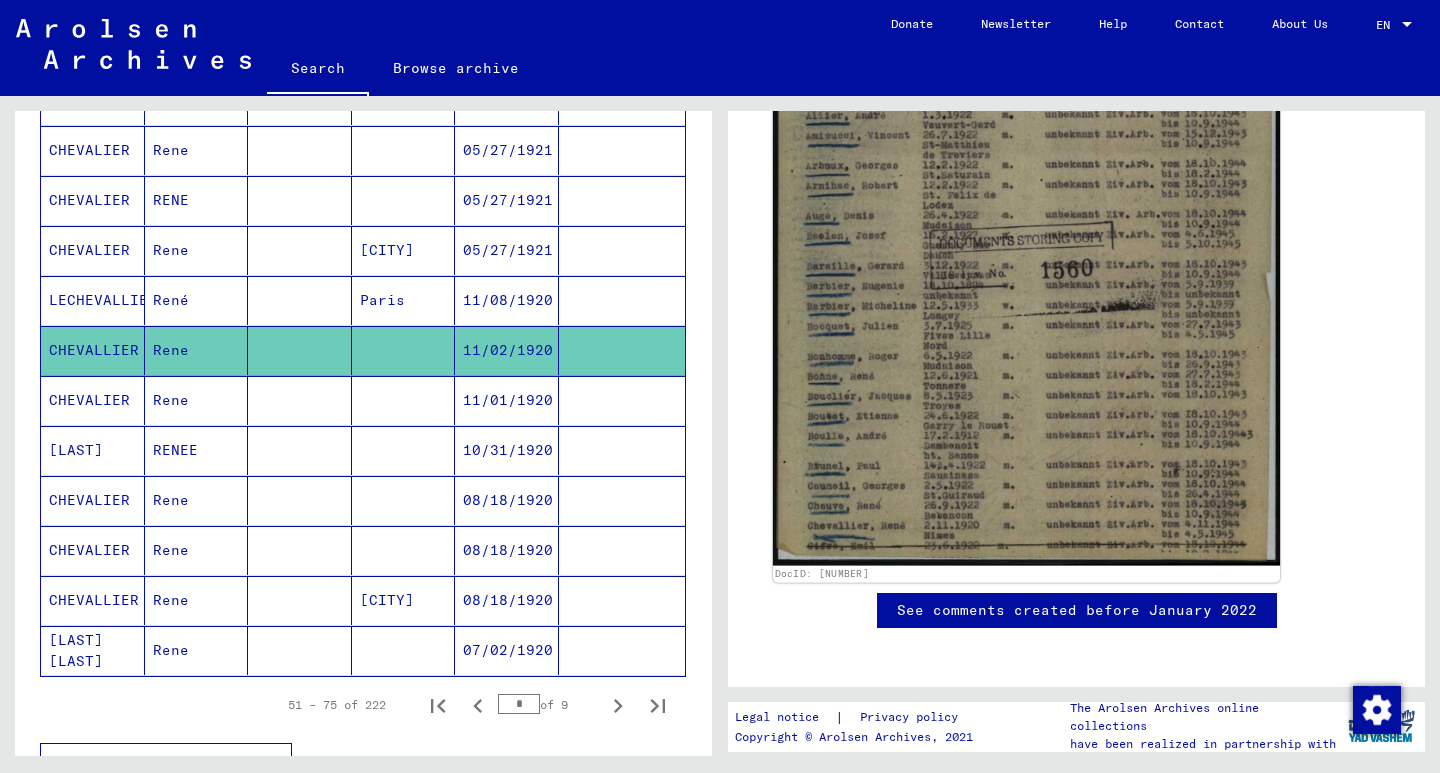 click 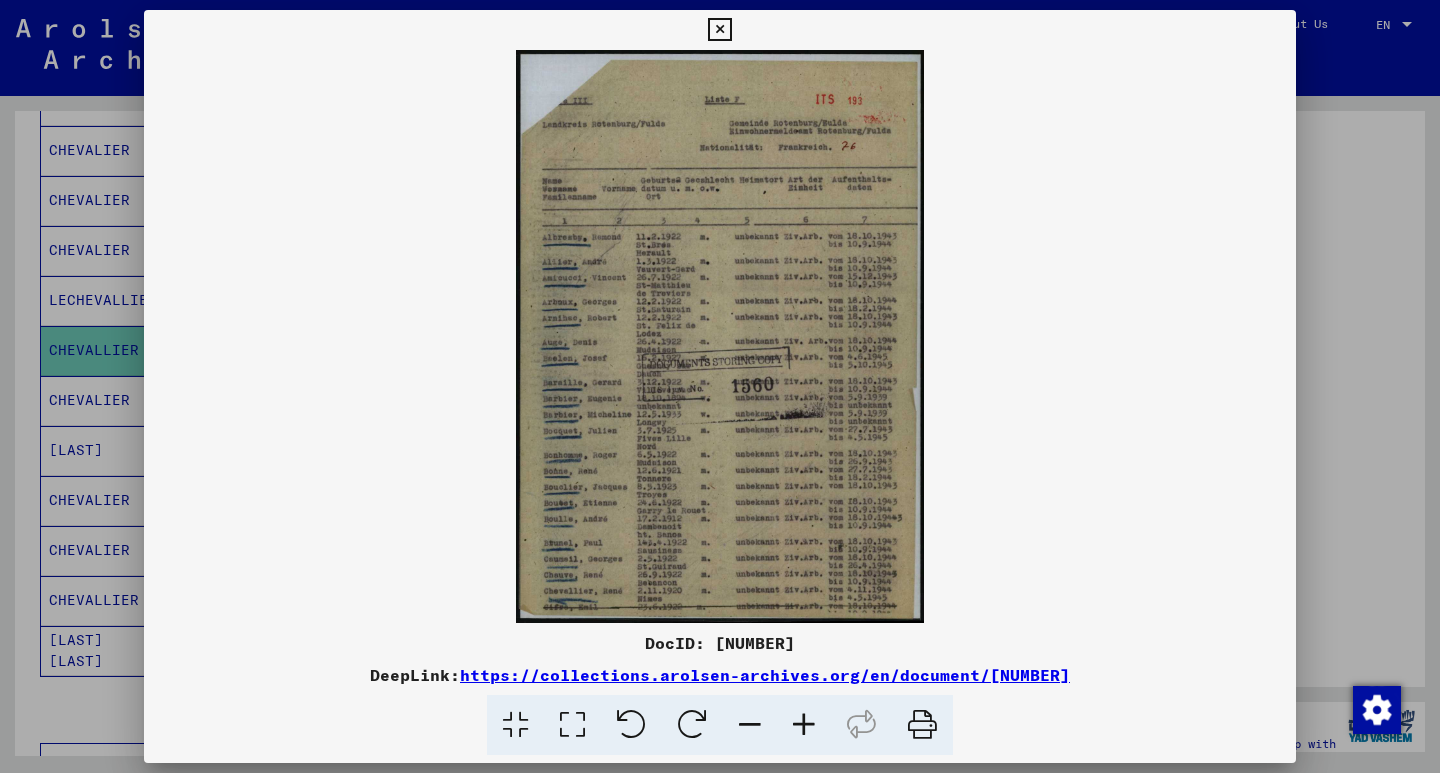 scroll, scrollTop: 599, scrollLeft: 0, axis: vertical 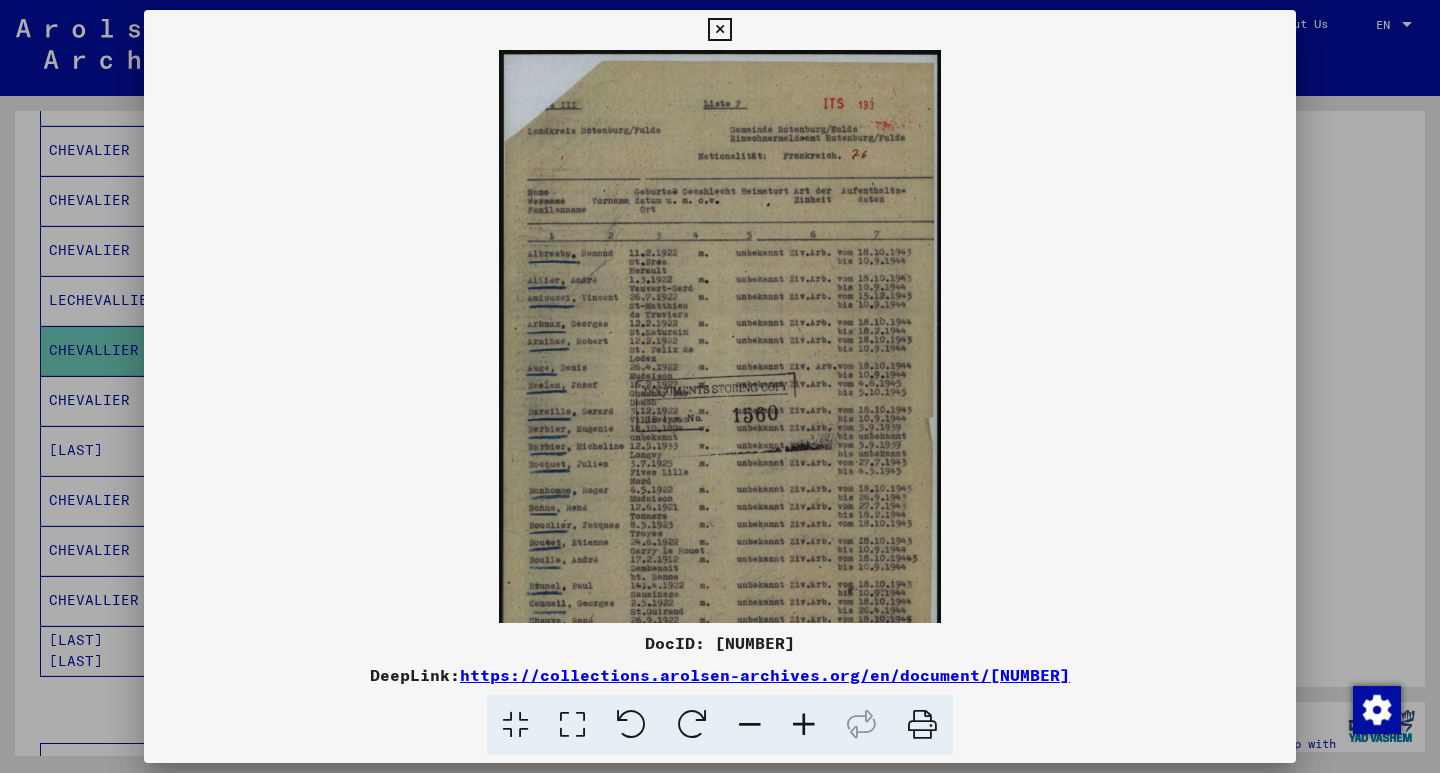 click at bounding box center (804, 725) 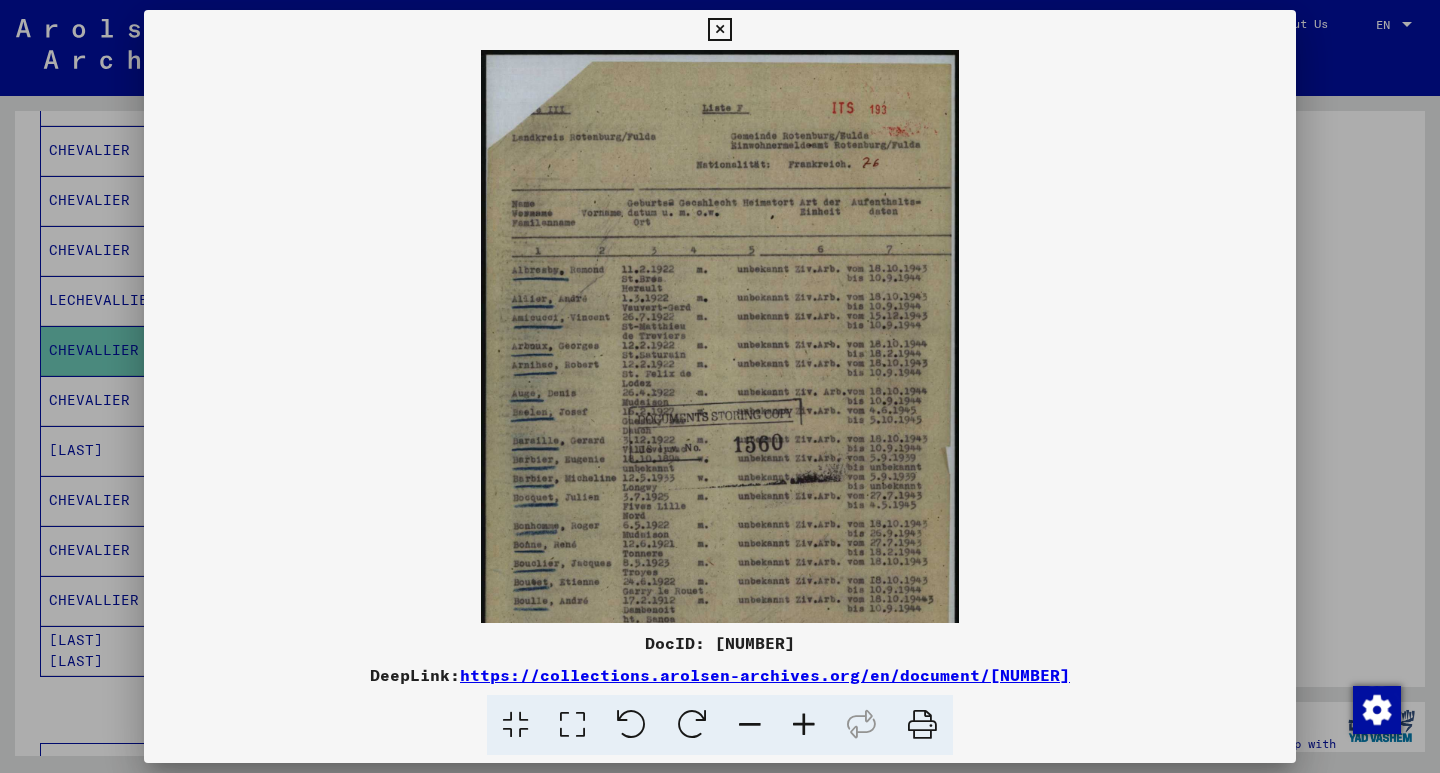 click at bounding box center (804, 725) 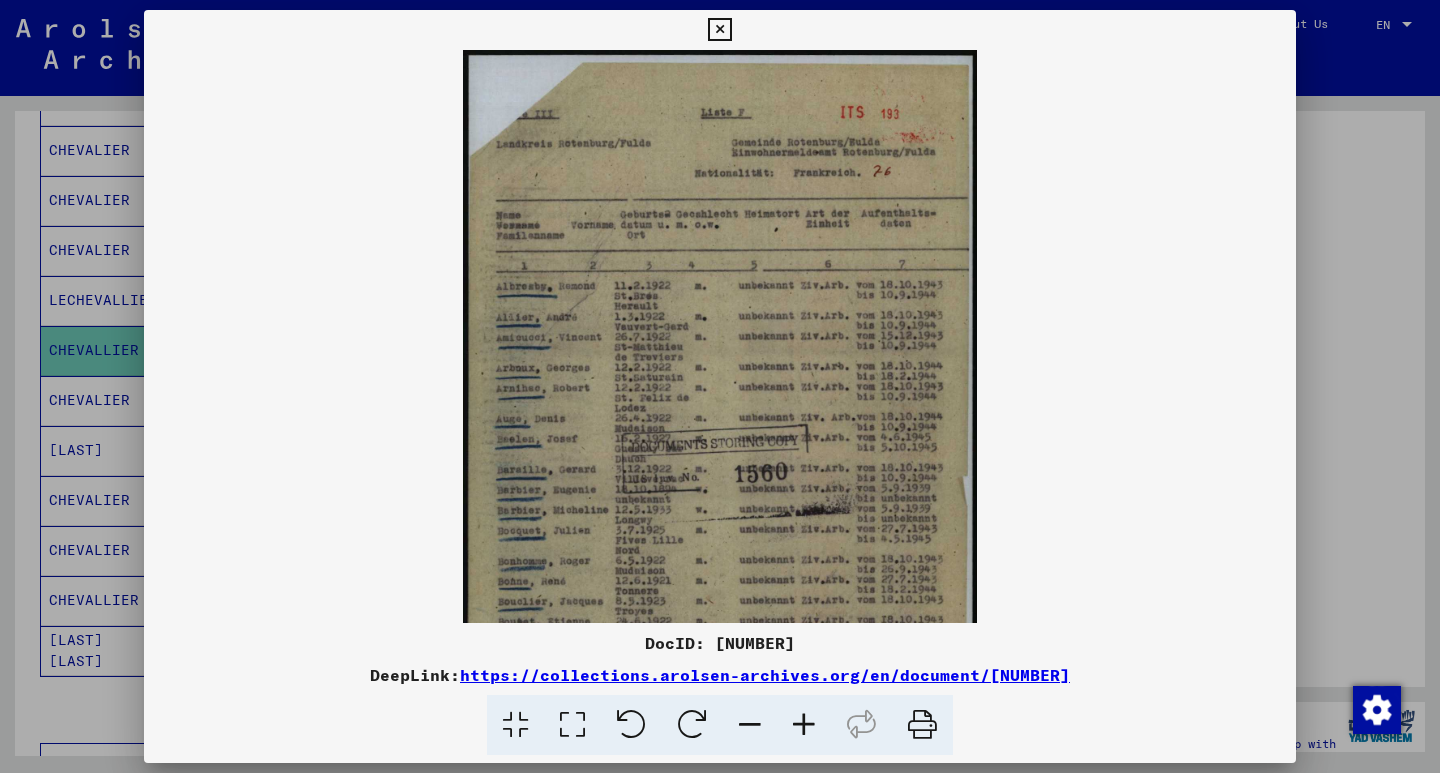 click at bounding box center [804, 725] 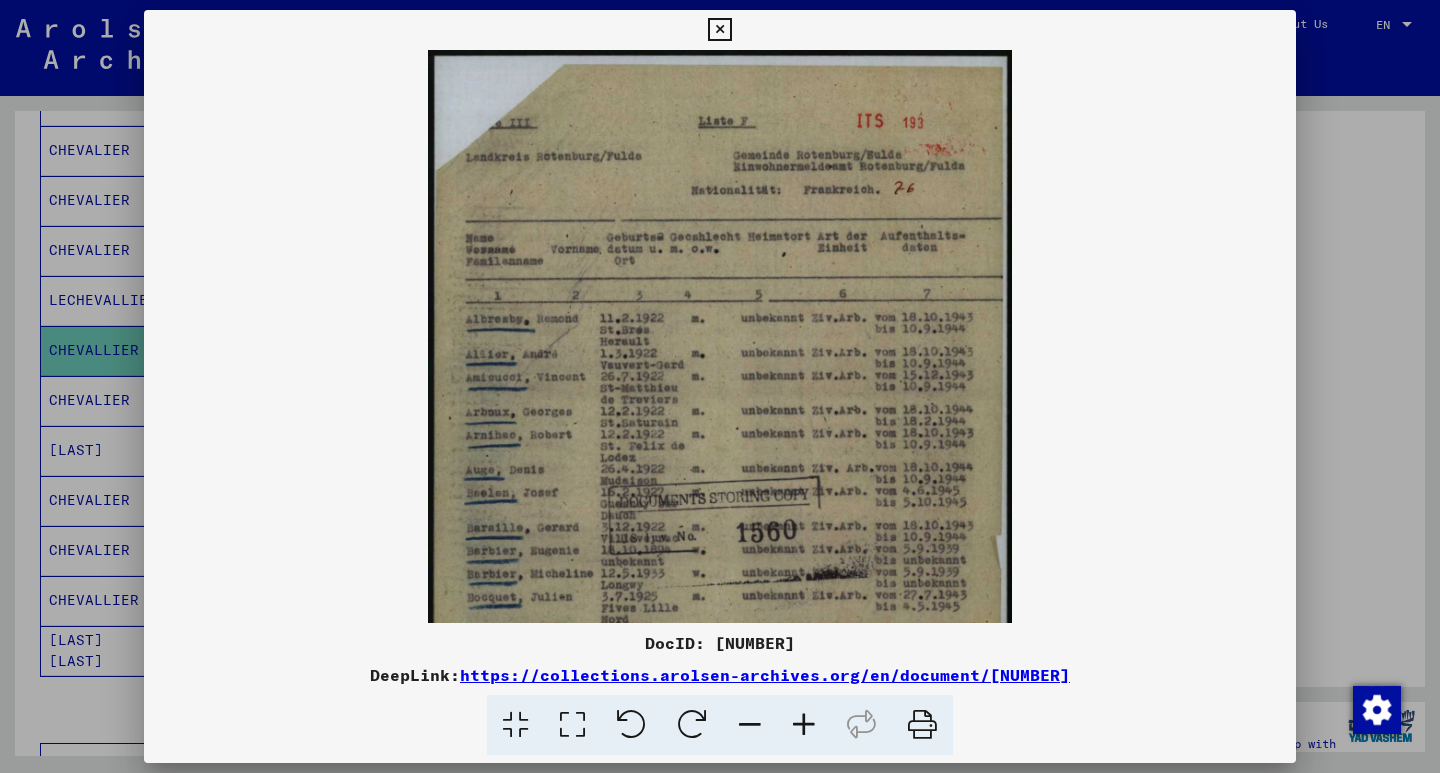 click at bounding box center [804, 725] 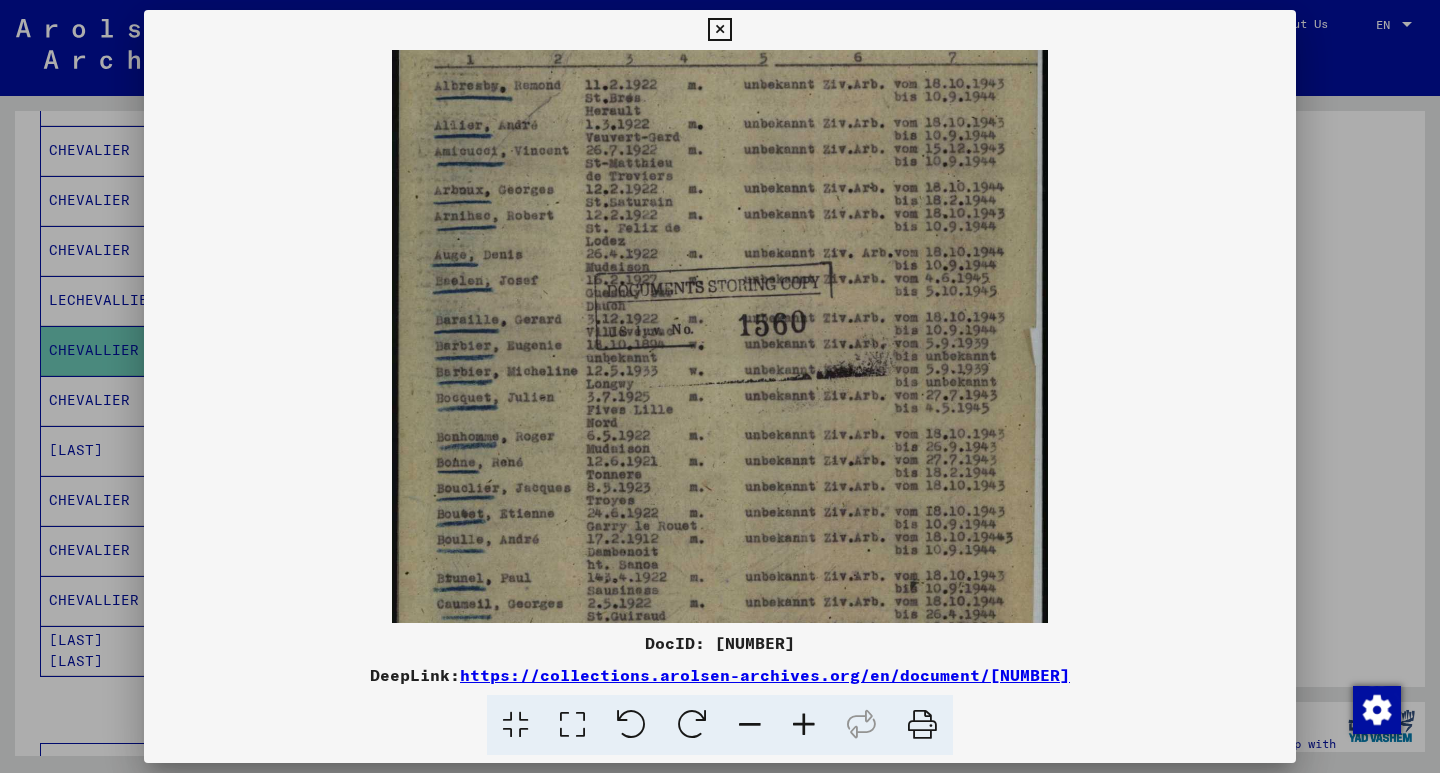 drag, startPoint x: 874, startPoint y: 455, endPoint x: 863, endPoint y: 217, distance: 238.25406 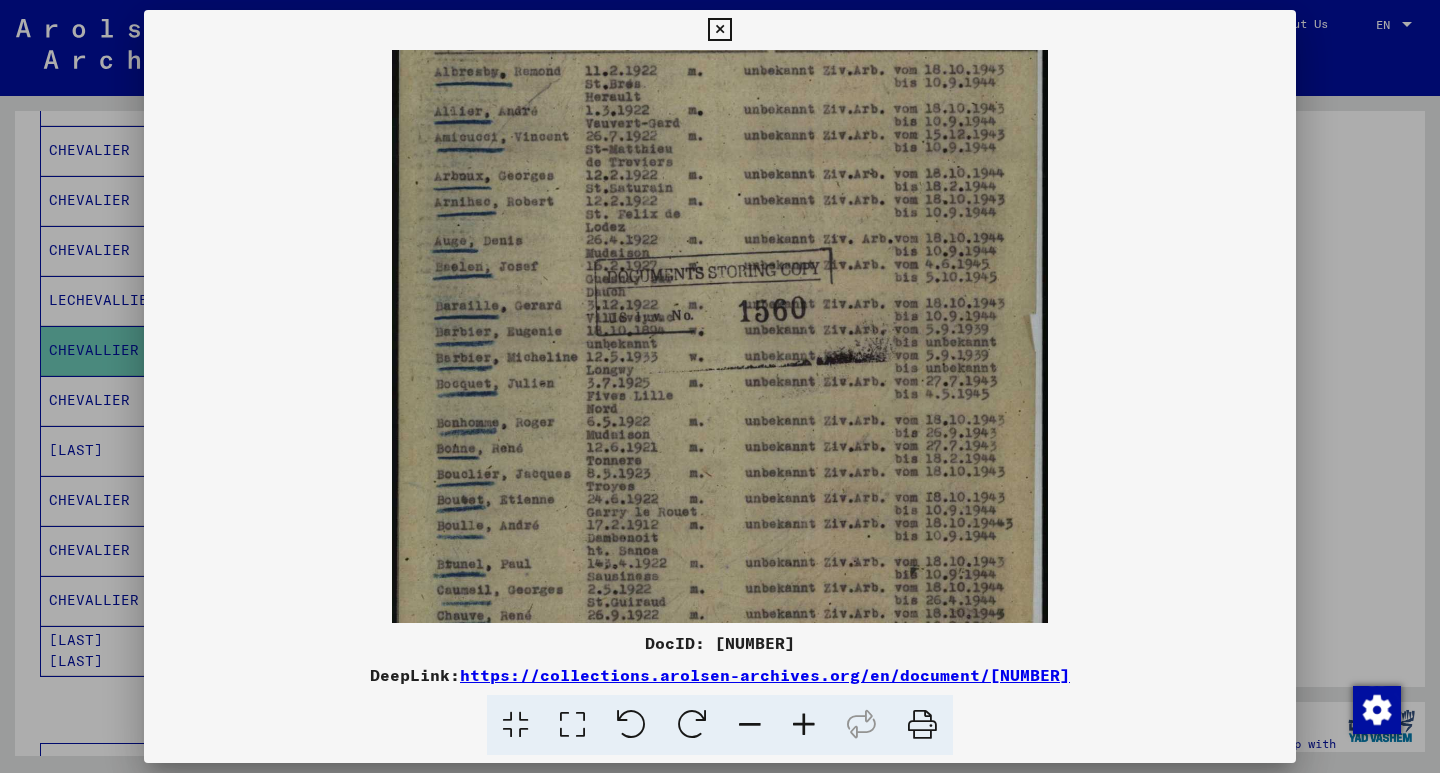 click at bounding box center [720, 231] 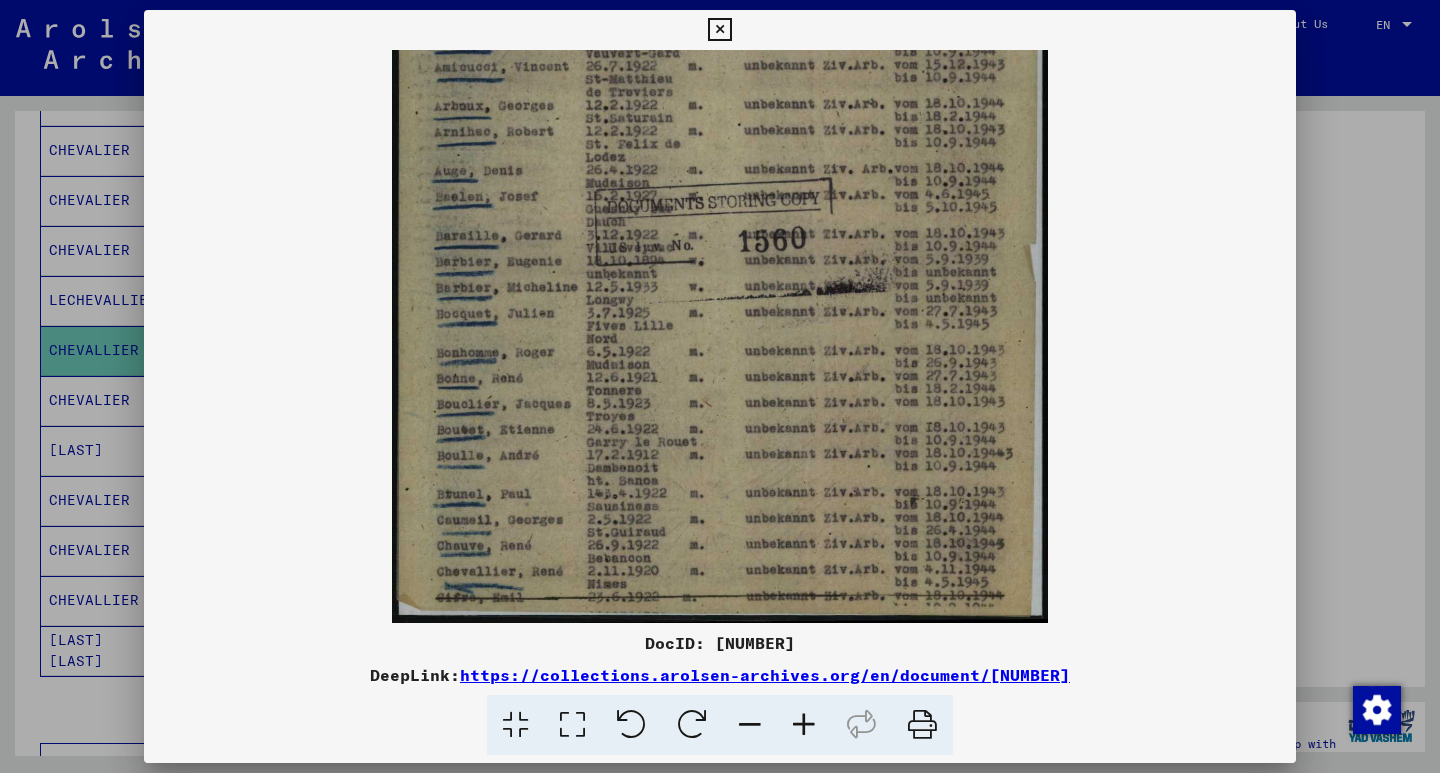drag, startPoint x: 844, startPoint y: 364, endPoint x: 779, endPoint y: 63, distance: 307.9383 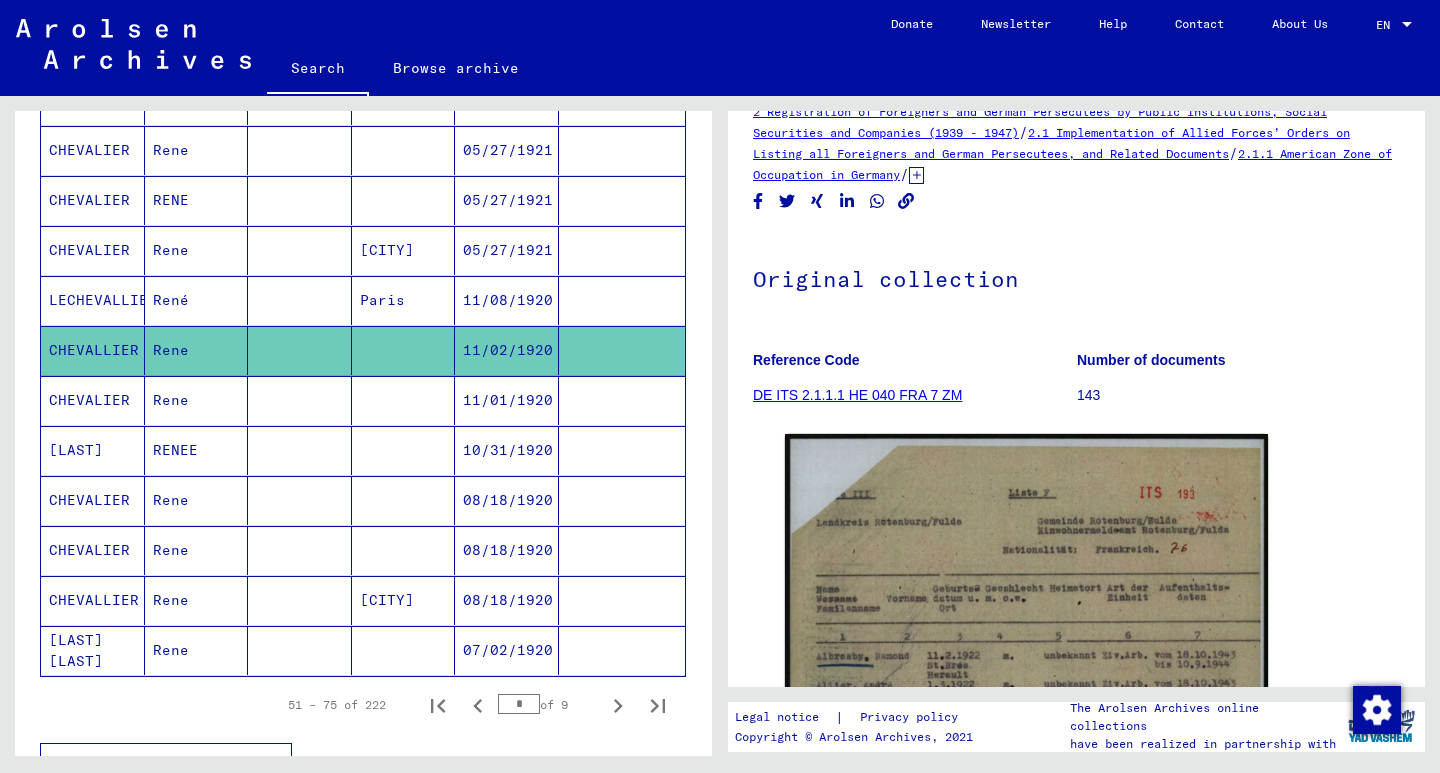 scroll, scrollTop: 0, scrollLeft: 0, axis: both 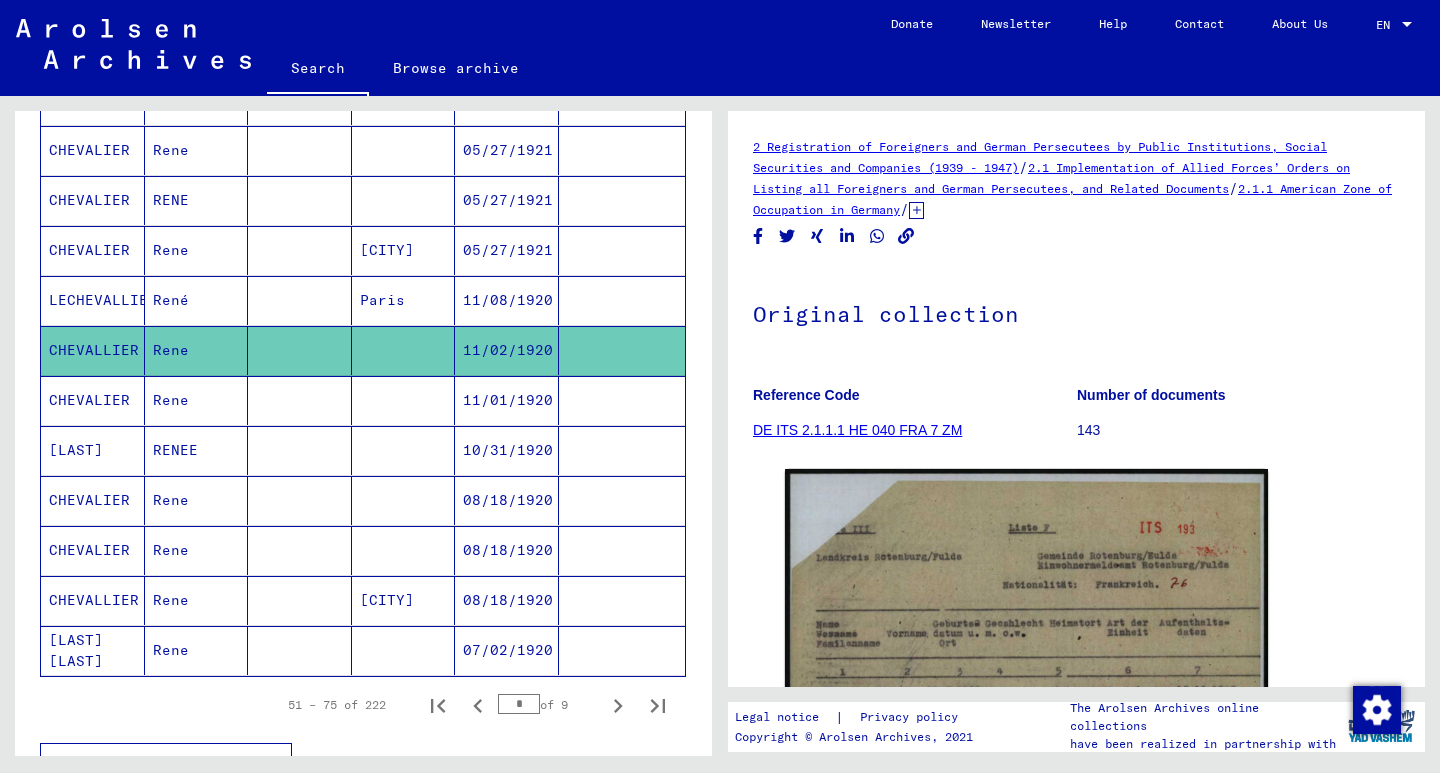 drag, startPoint x: 743, startPoint y: 321, endPoint x: 1089, endPoint y: 304, distance: 346.4174 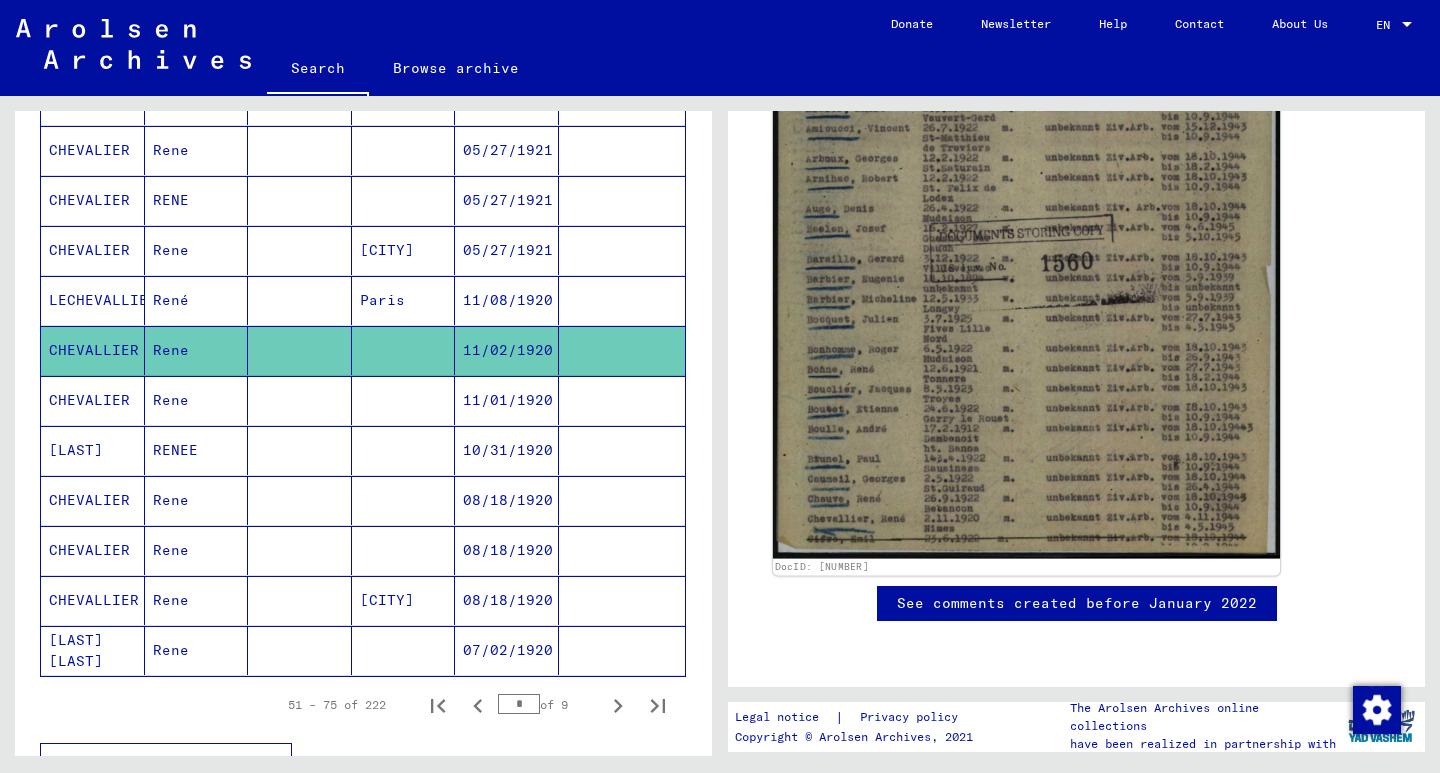 scroll, scrollTop: 700, scrollLeft: 0, axis: vertical 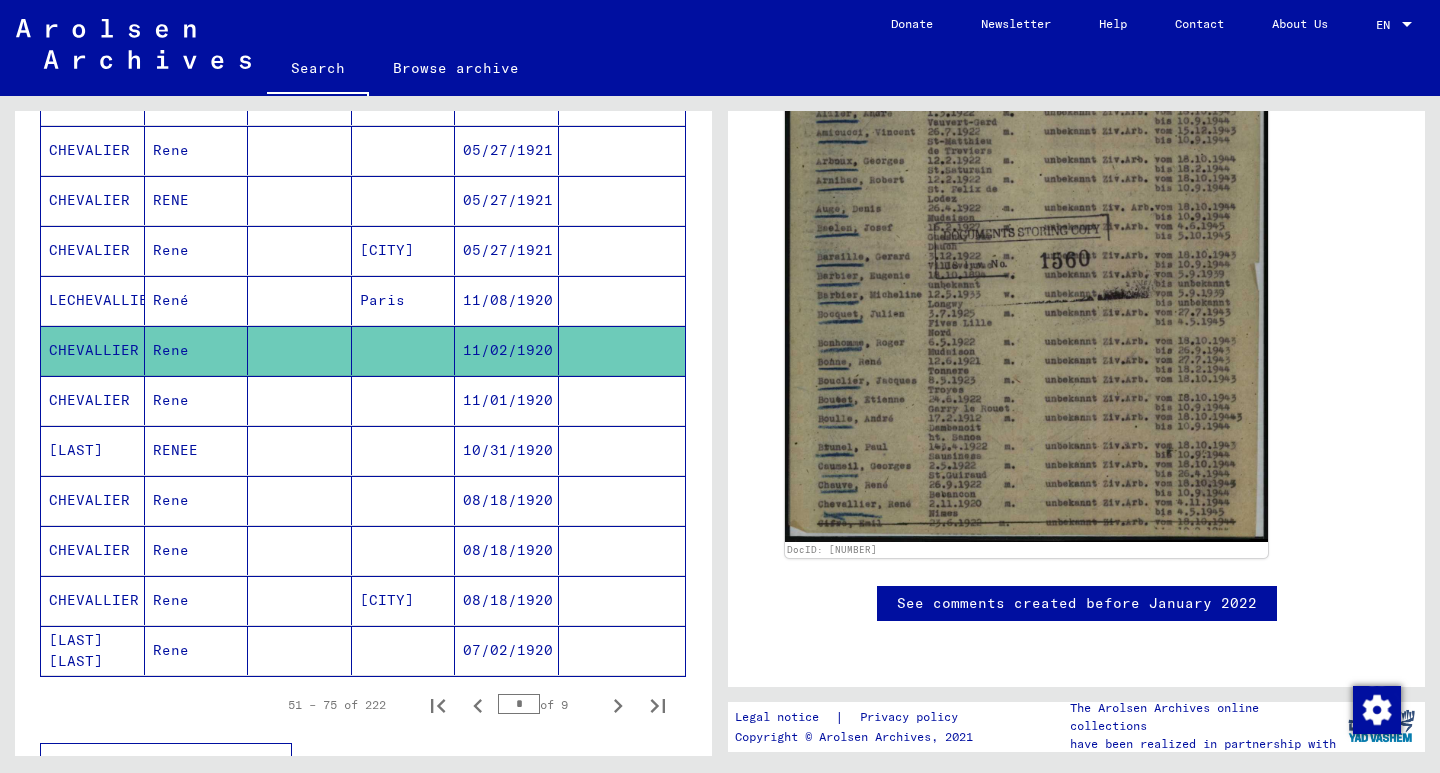 click on "11/01/1920" at bounding box center (507, 450) 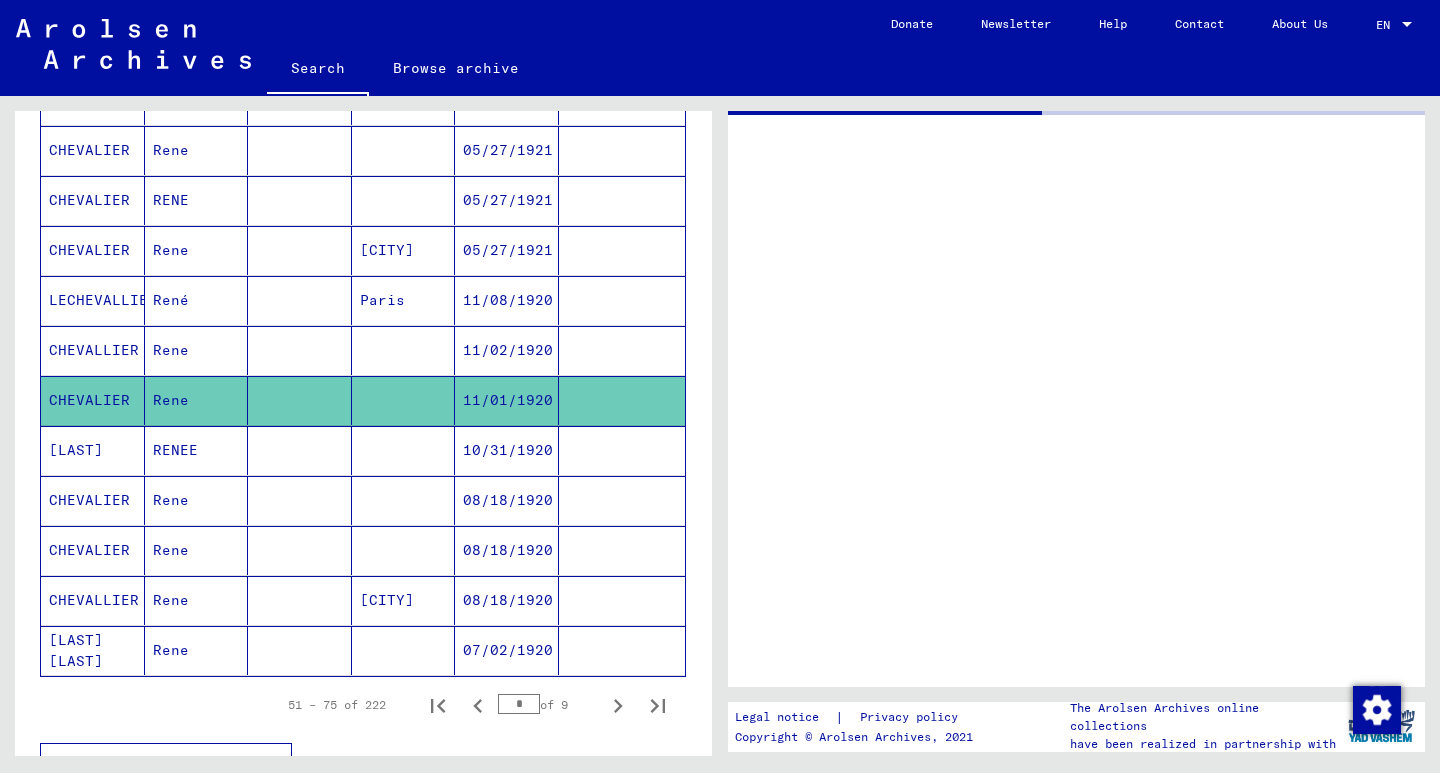 scroll, scrollTop: 0, scrollLeft: 0, axis: both 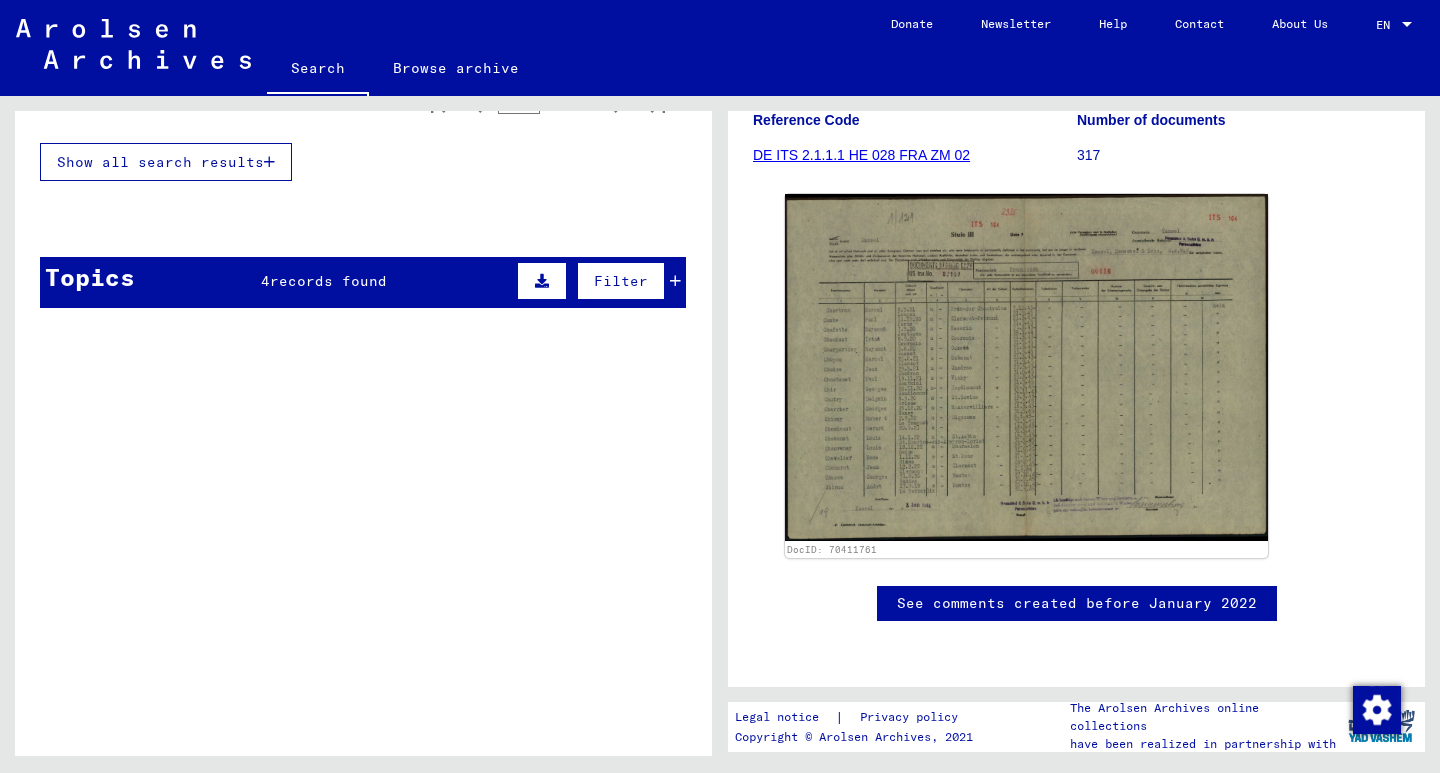 click on "Topics 4 records found Filter Signature Title 1.1.26.3 Incarceration Documents / Camps and Ghettos / Mauthausen Concentration Camp / Individual Documents Regarding Male Detainees Mauthausen / Personal Files (male) - Concentration Camp Mauthausen / Files with names from CHAMPION Personal file of [FIRST] [LAST], born on [DATE] 2 2.1.5.3 Registration of Foreigners and German Persecutees by Public Institutions, Social Securities and Companies (1939 - 1947) / Implementation of Allied Forces’ Orders on Listing all Foreigners and German Persecutees, and Related Documents / Berlin, all Sectors / Hospital files, Berlin / Patient files from hospitals in Charlottenburg (2) Patient File of [LAST] [FIRST] [DATE] 7 2.1.5.3 Patient File of [LAST] [FIRST] [DATE] 6 6.3.3.3 Records of the ITS and its predecessors / Inquiry processing / ITS case files as of 1947 / Deposit of negatively checked enquiries filed under a "Briefnummer" / Files with "Briefnummer" from B205501 to B206000 11 Signature" at bounding box center [363, 290] 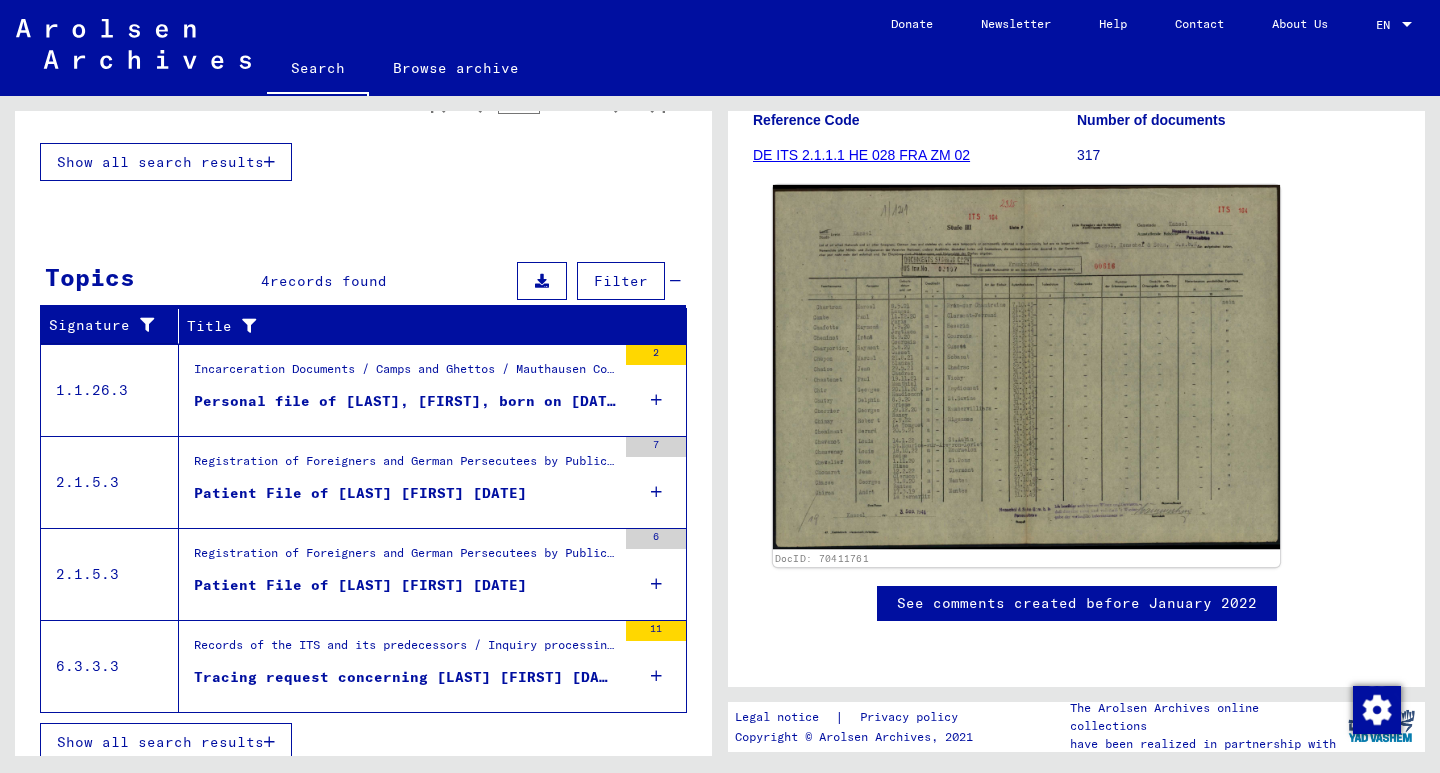 click 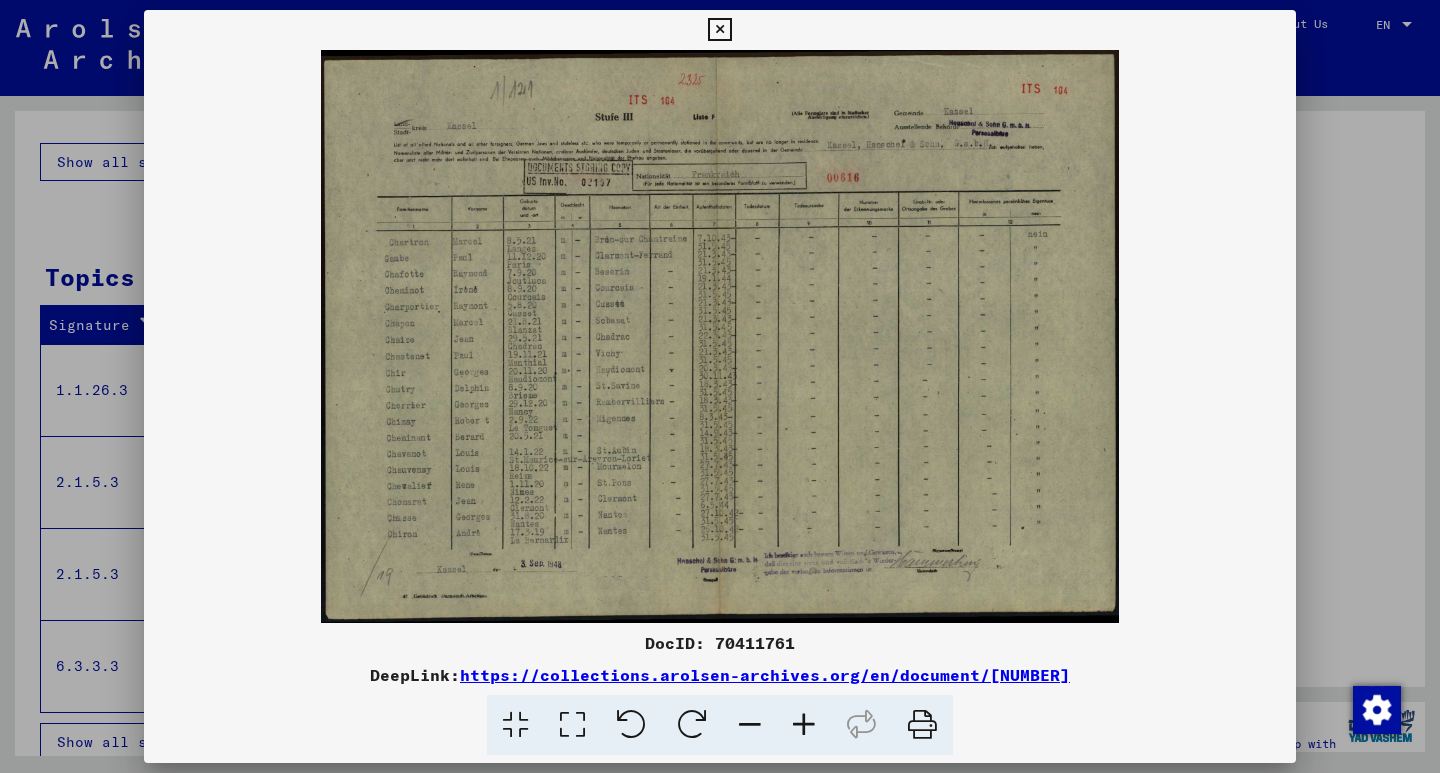 scroll, scrollTop: 399, scrollLeft: 0, axis: vertical 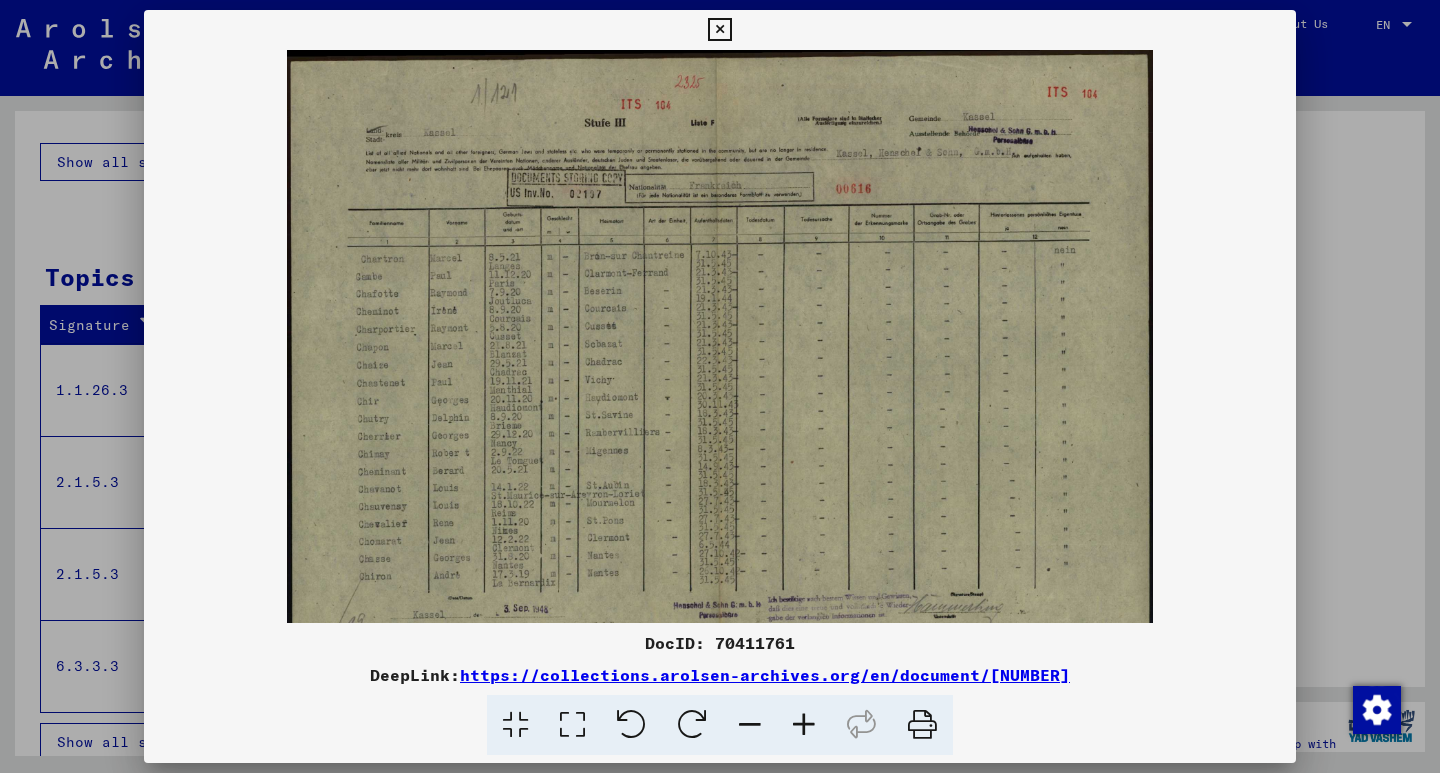click at bounding box center [804, 725] 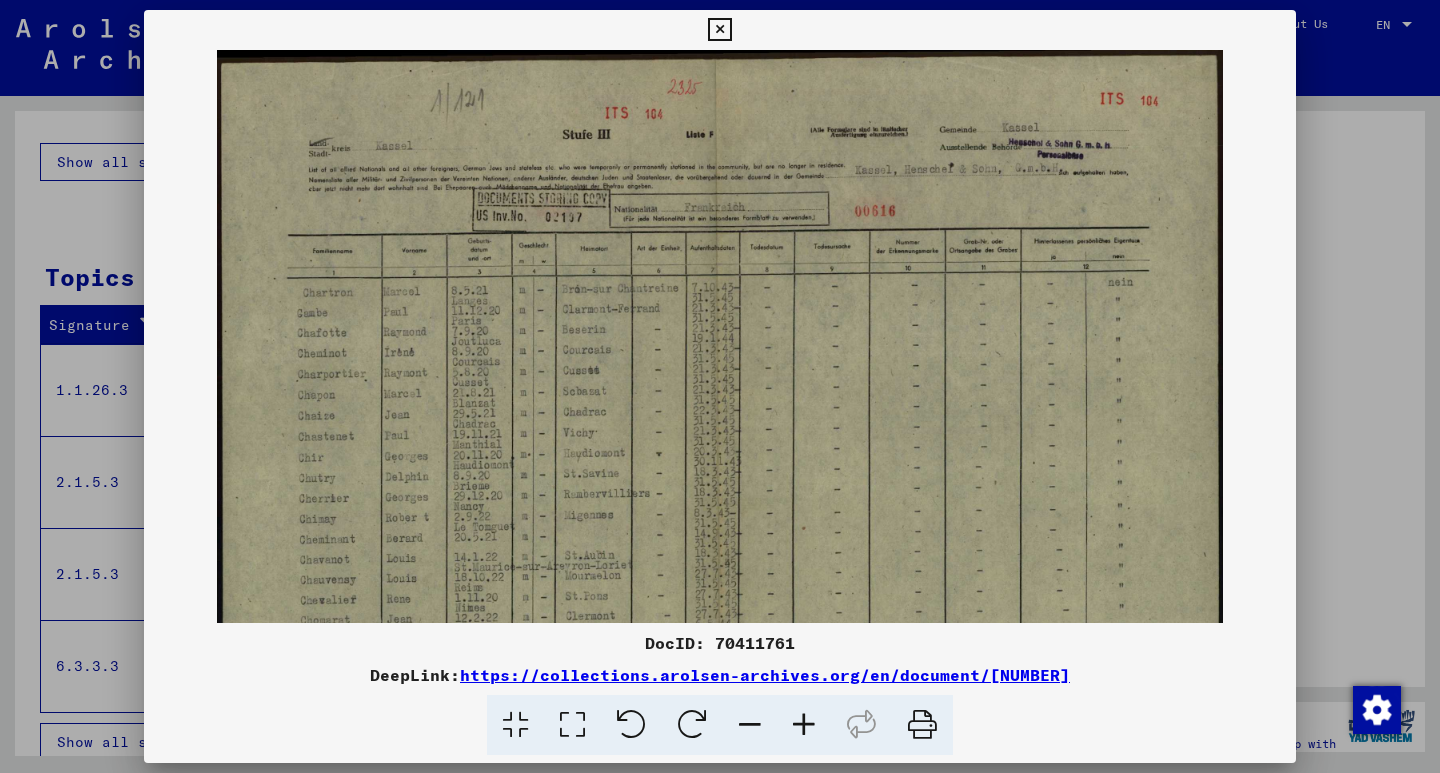 click at bounding box center (804, 725) 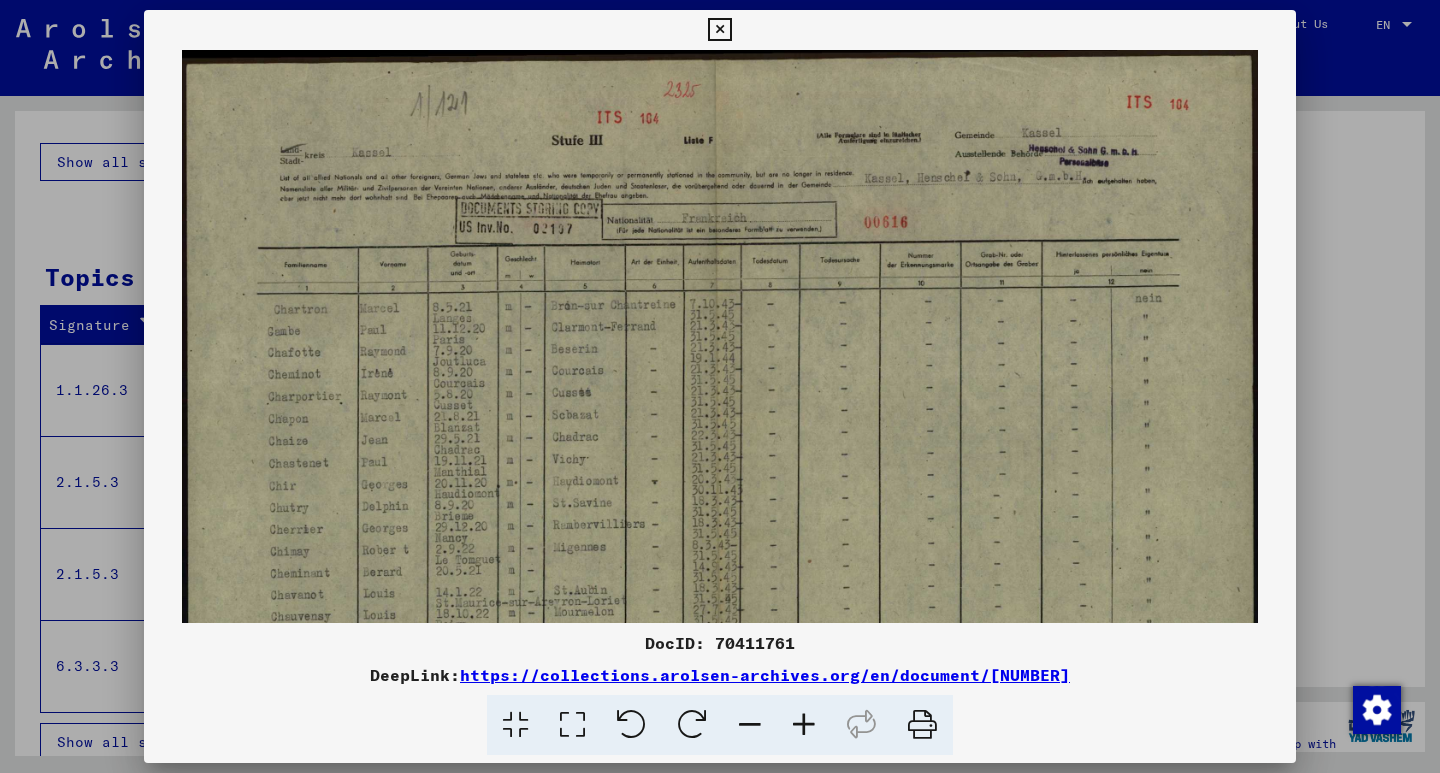 click at bounding box center (804, 725) 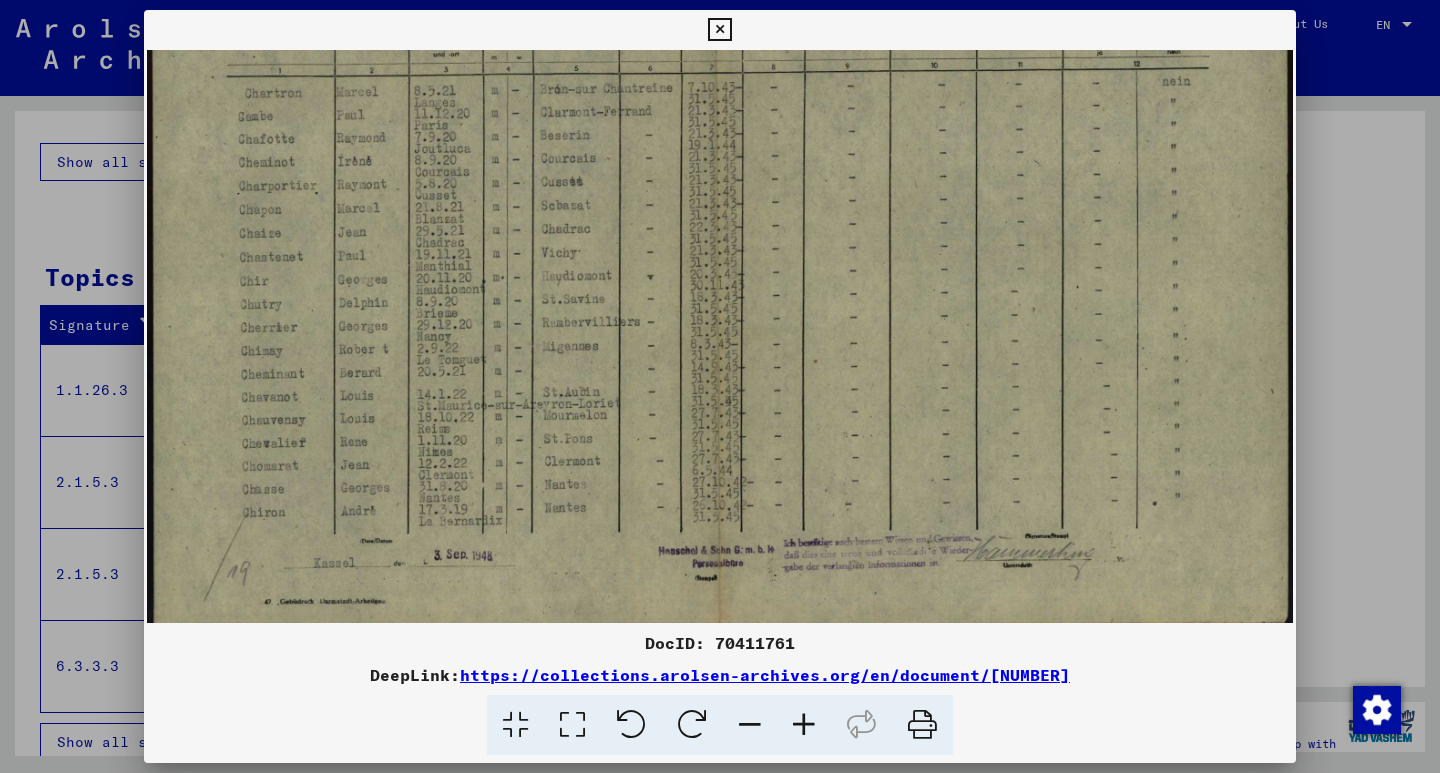 drag, startPoint x: 694, startPoint y: 494, endPoint x: 770, endPoint y: 255, distance: 250.79274 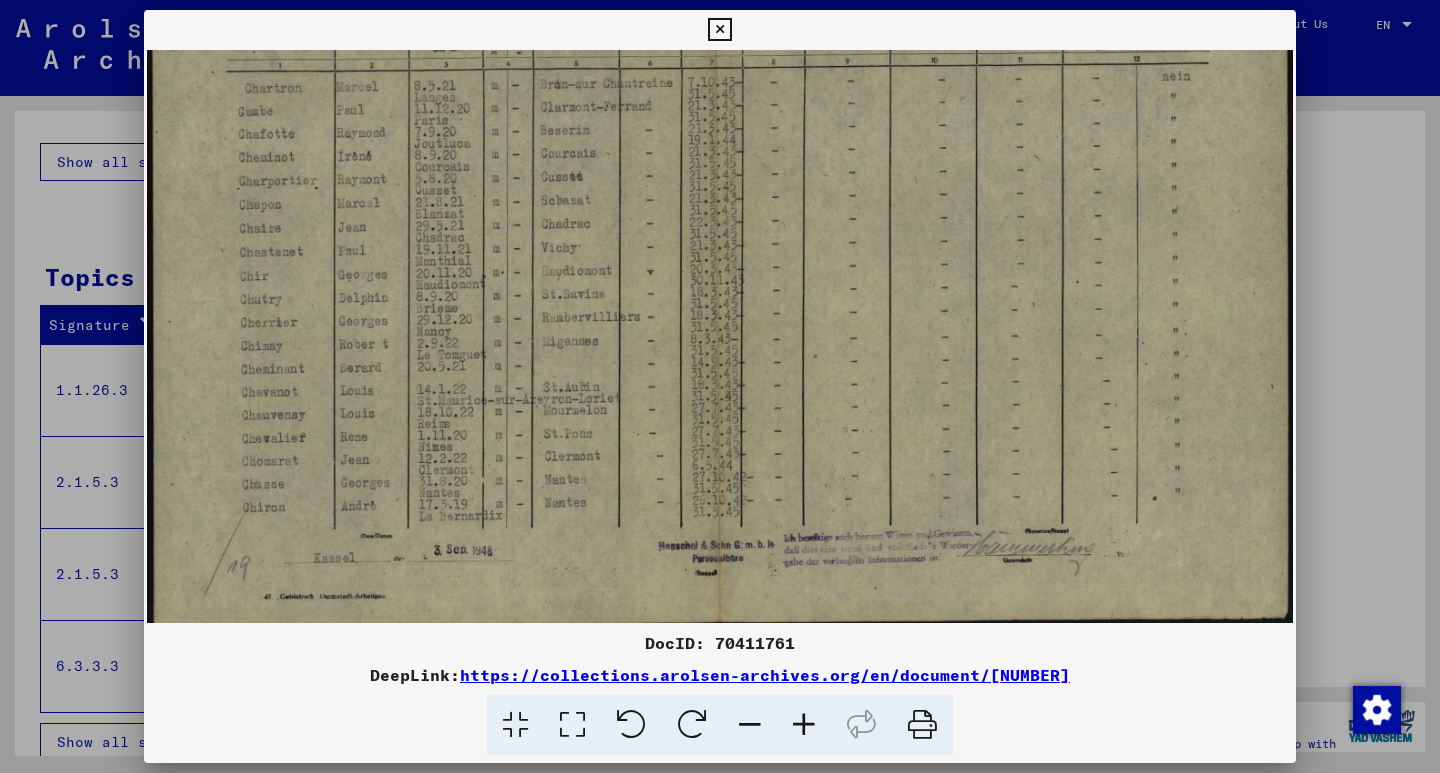 click at bounding box center (720, 386) 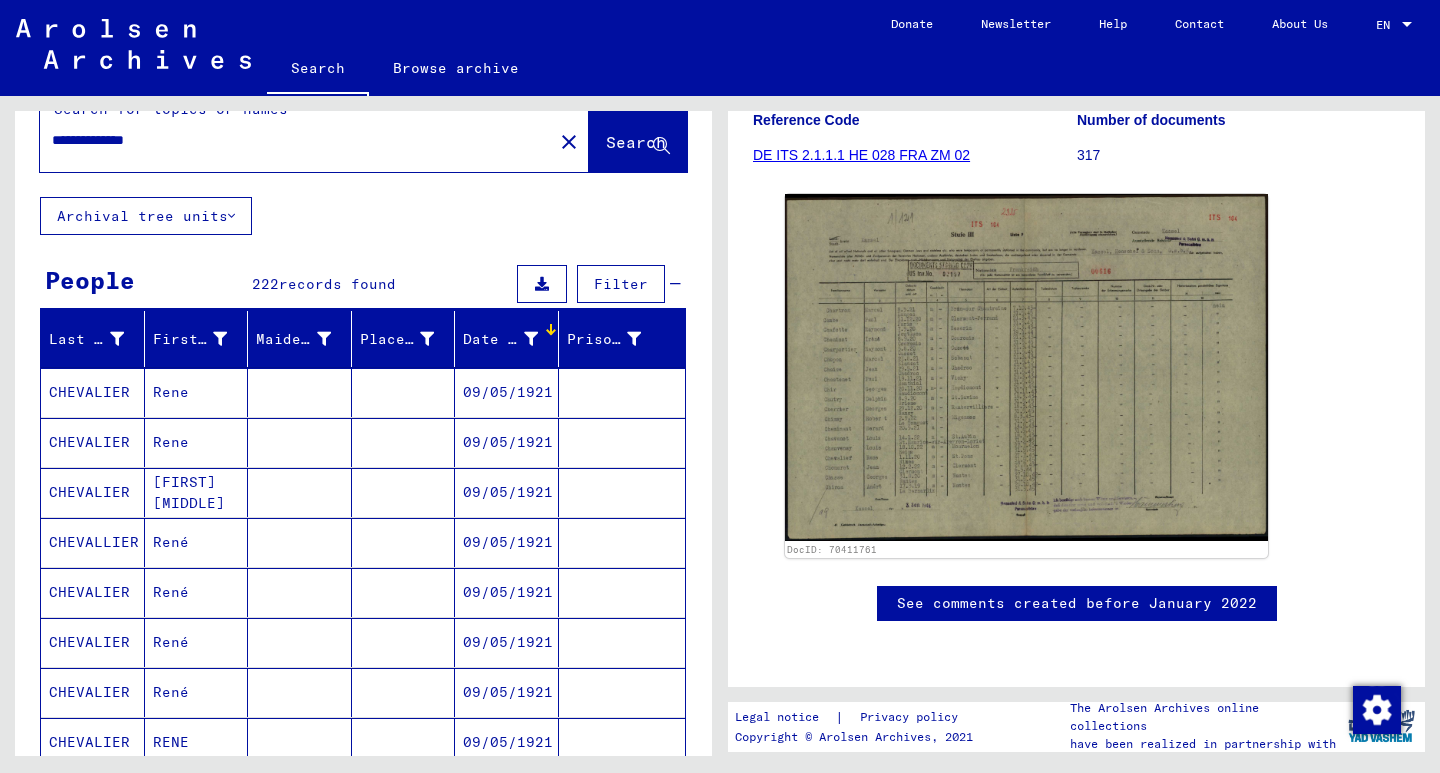 scroll, scrollTop: 0, scrollLeft: 0, axis: both 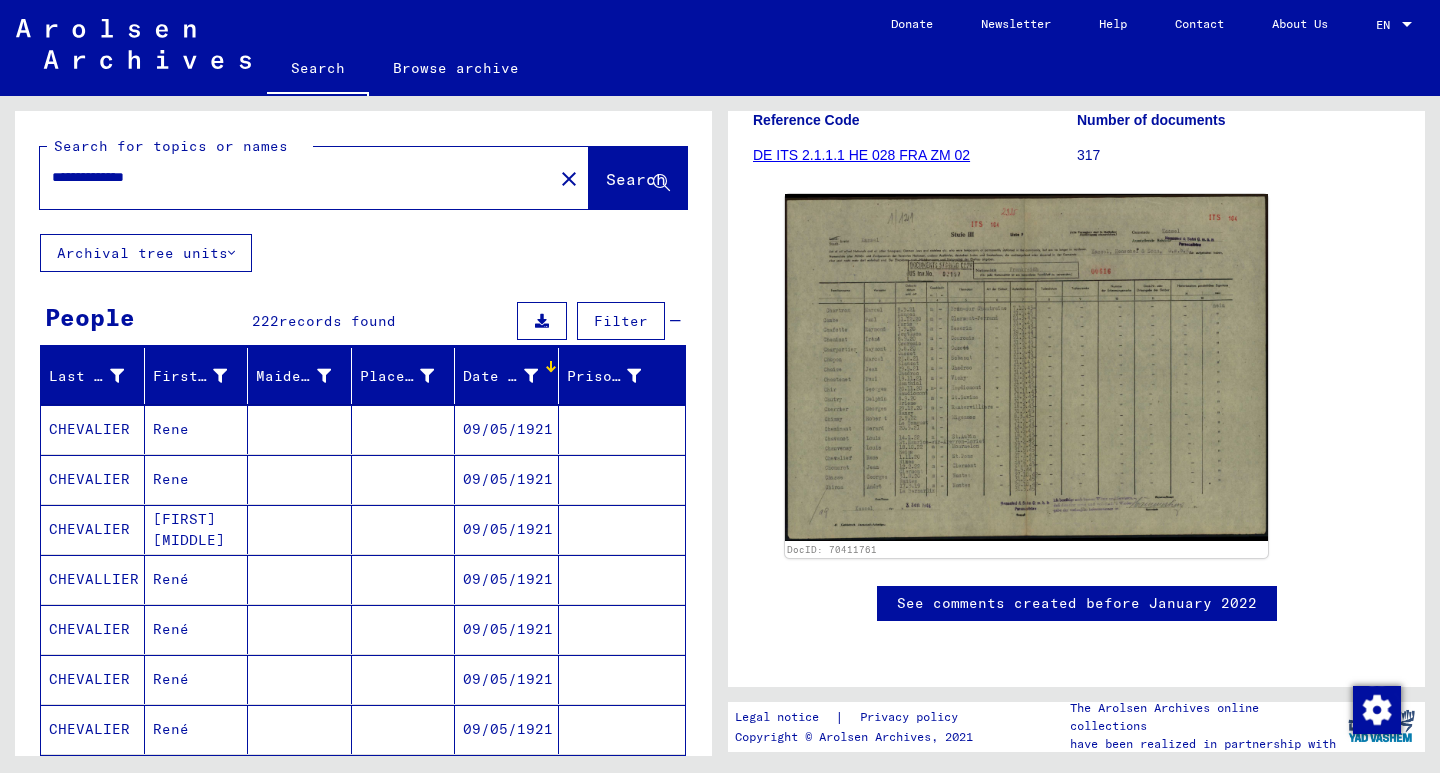 click on "**********" at bounding box center [296, 177] 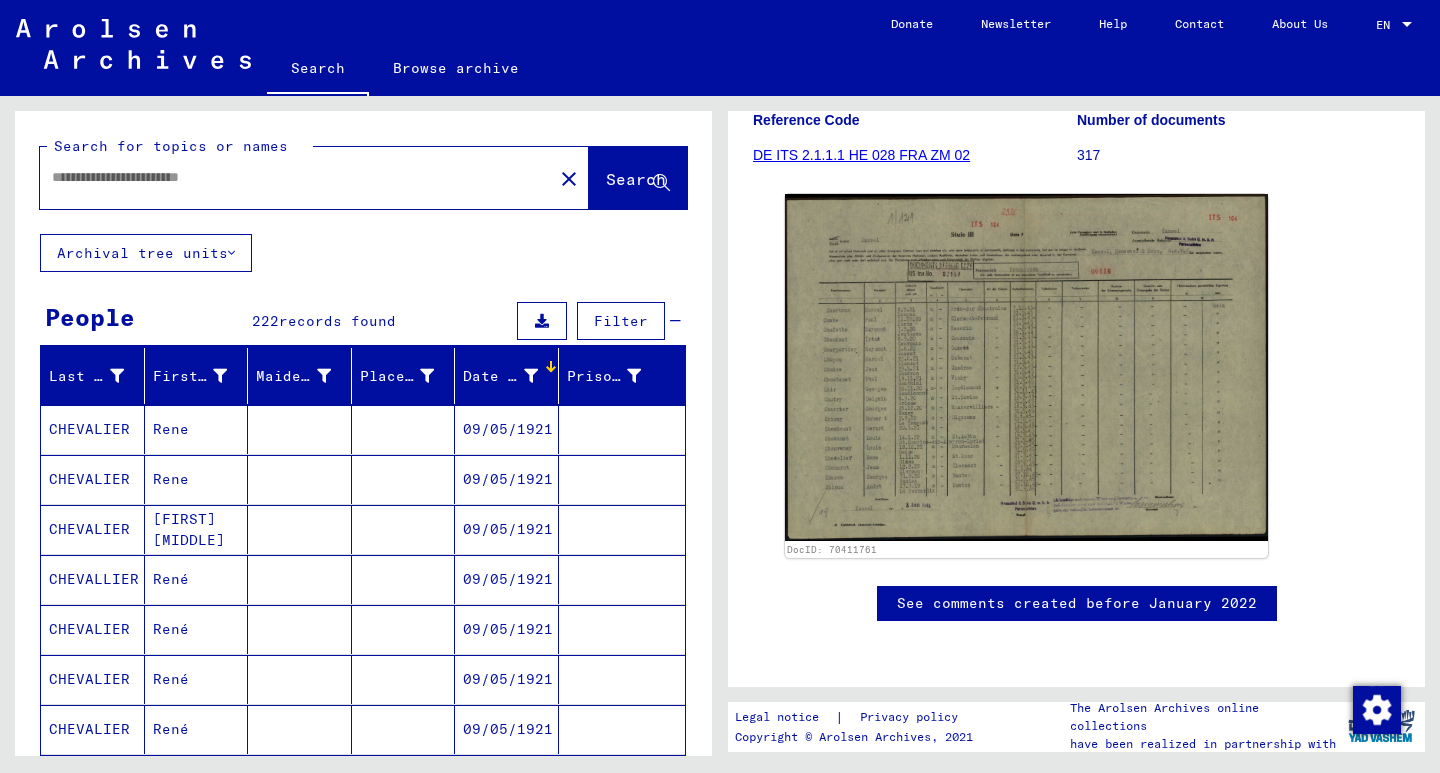 scroll, scrollTop: 0, scrollLeft: 0, axis: both 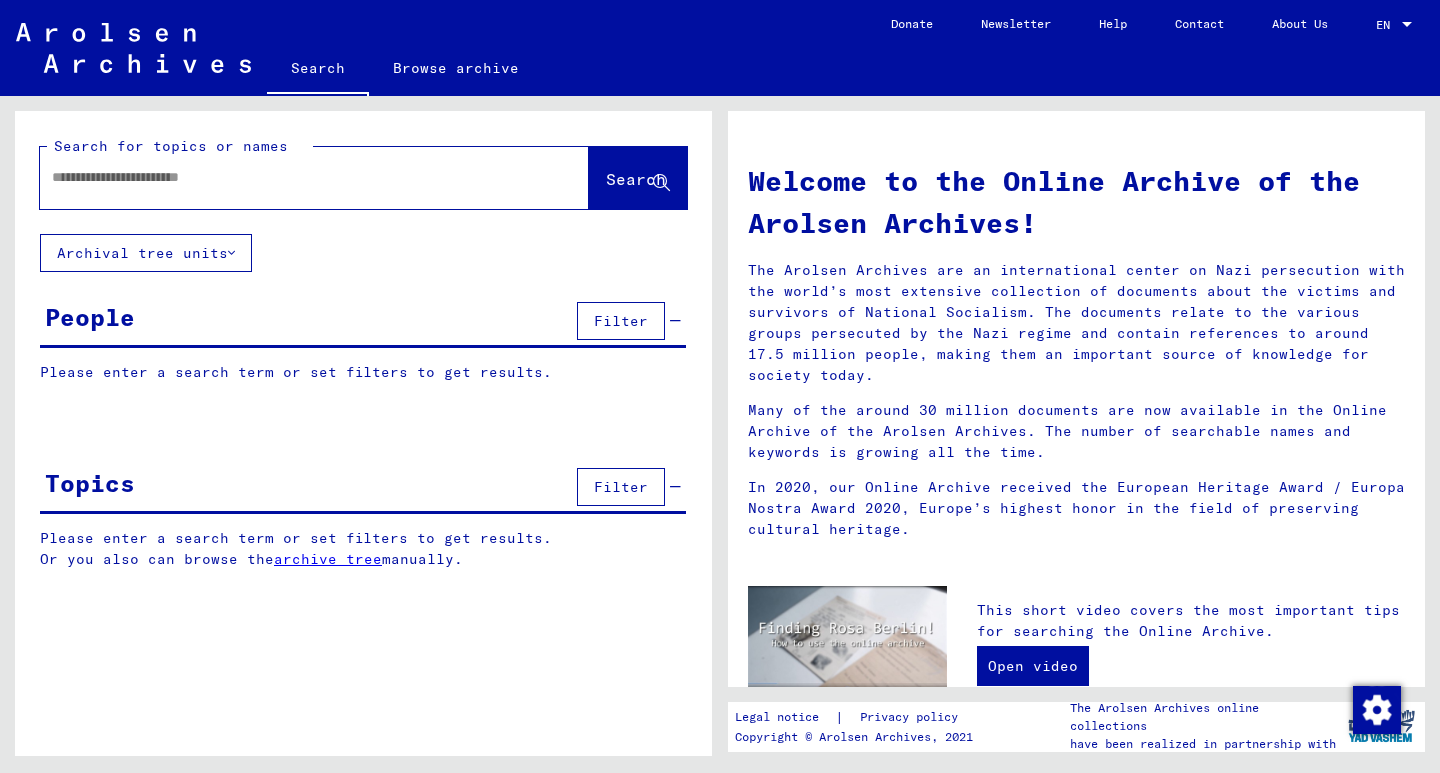 click at bounding box center [290, 177] 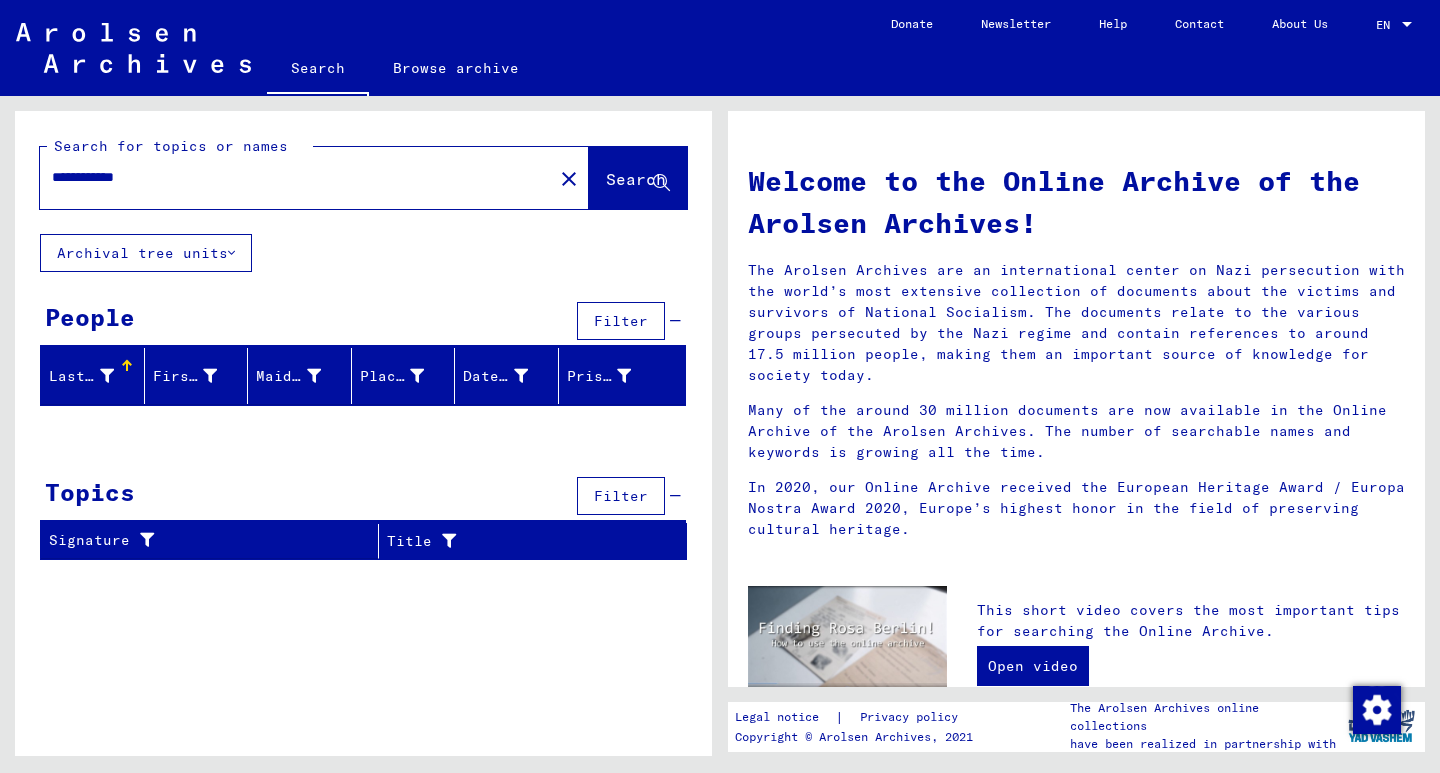 drag, startPoint x: 135, startPoint y: 178, endPoint x: 192, endPoint y: 152, distance: 62.649822 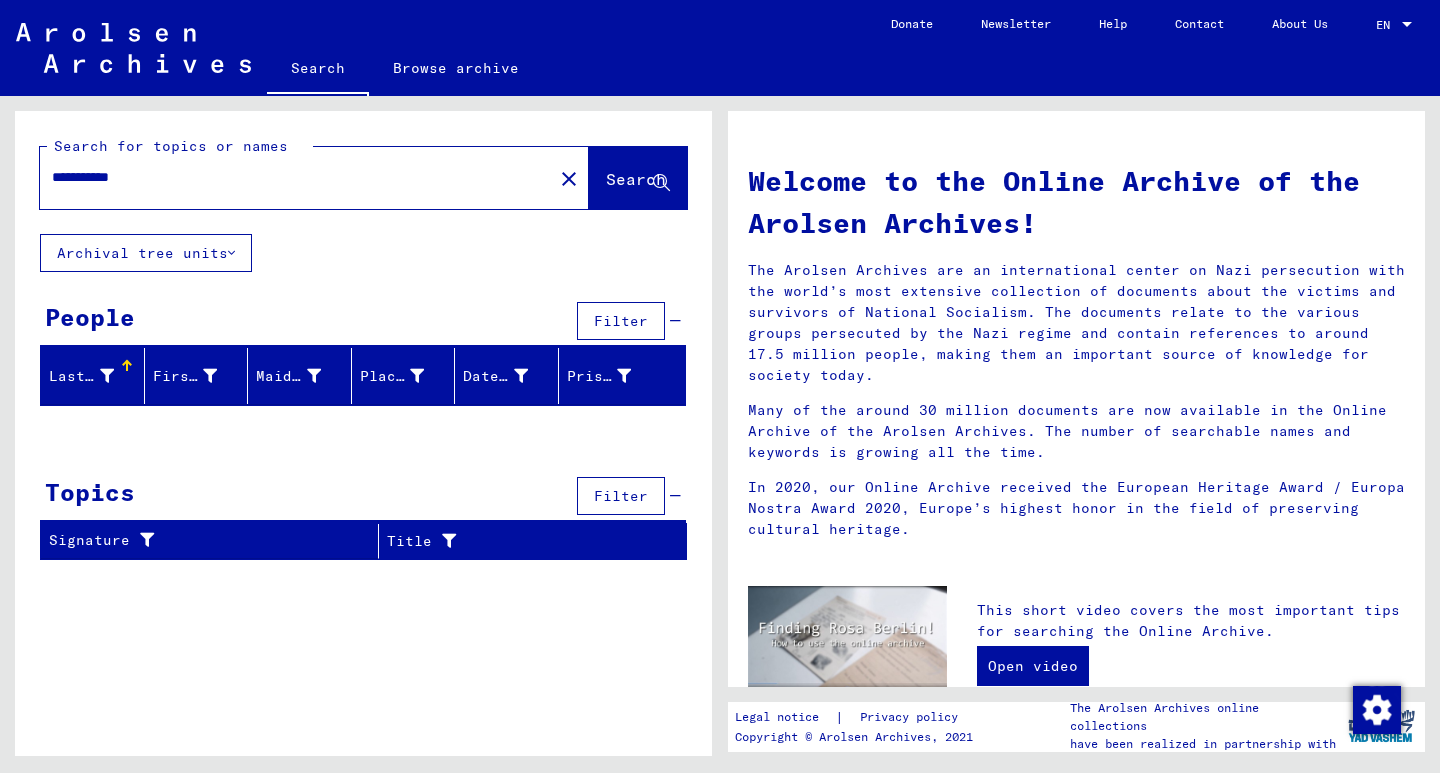 type on "**********" 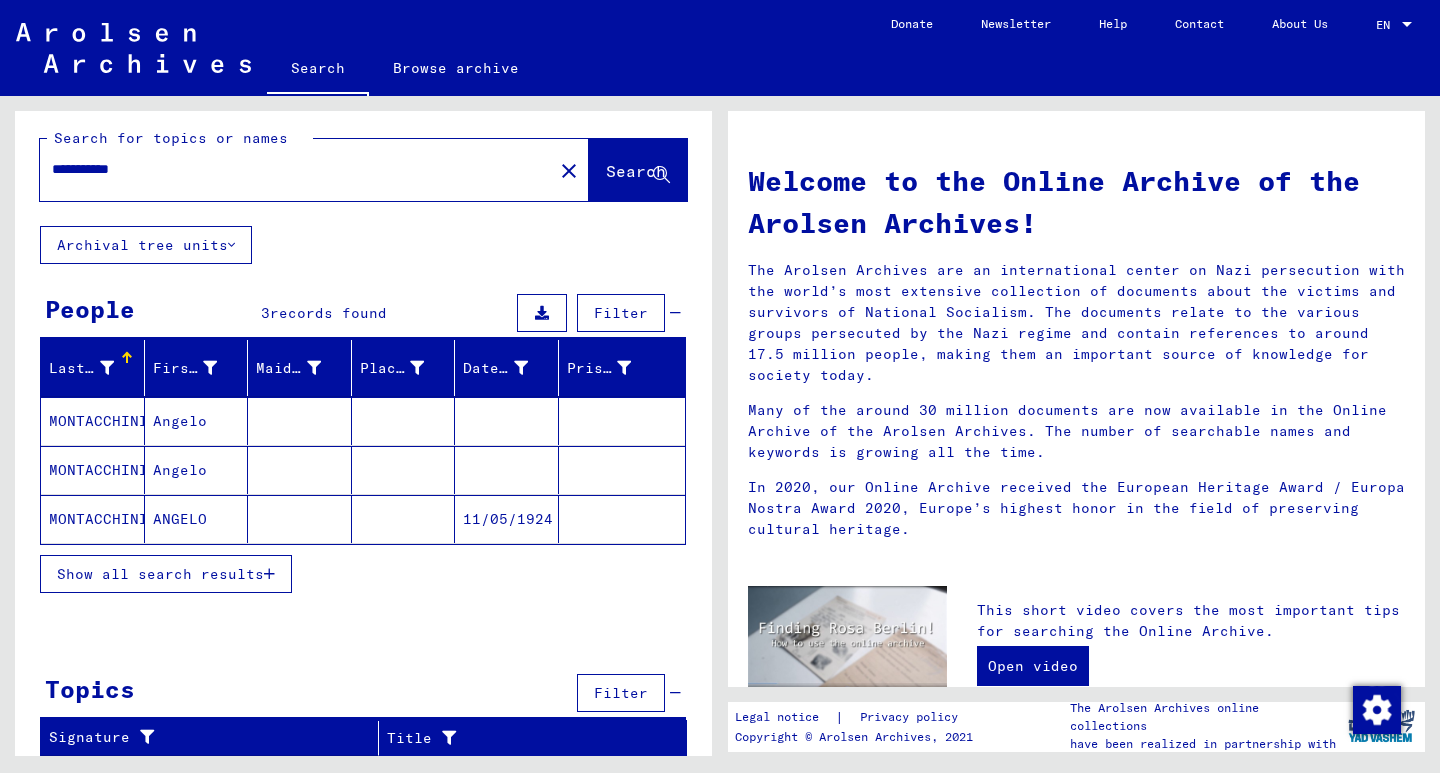 scroll, scrollTop: 10, scrollLeft: 0, axis: vertical 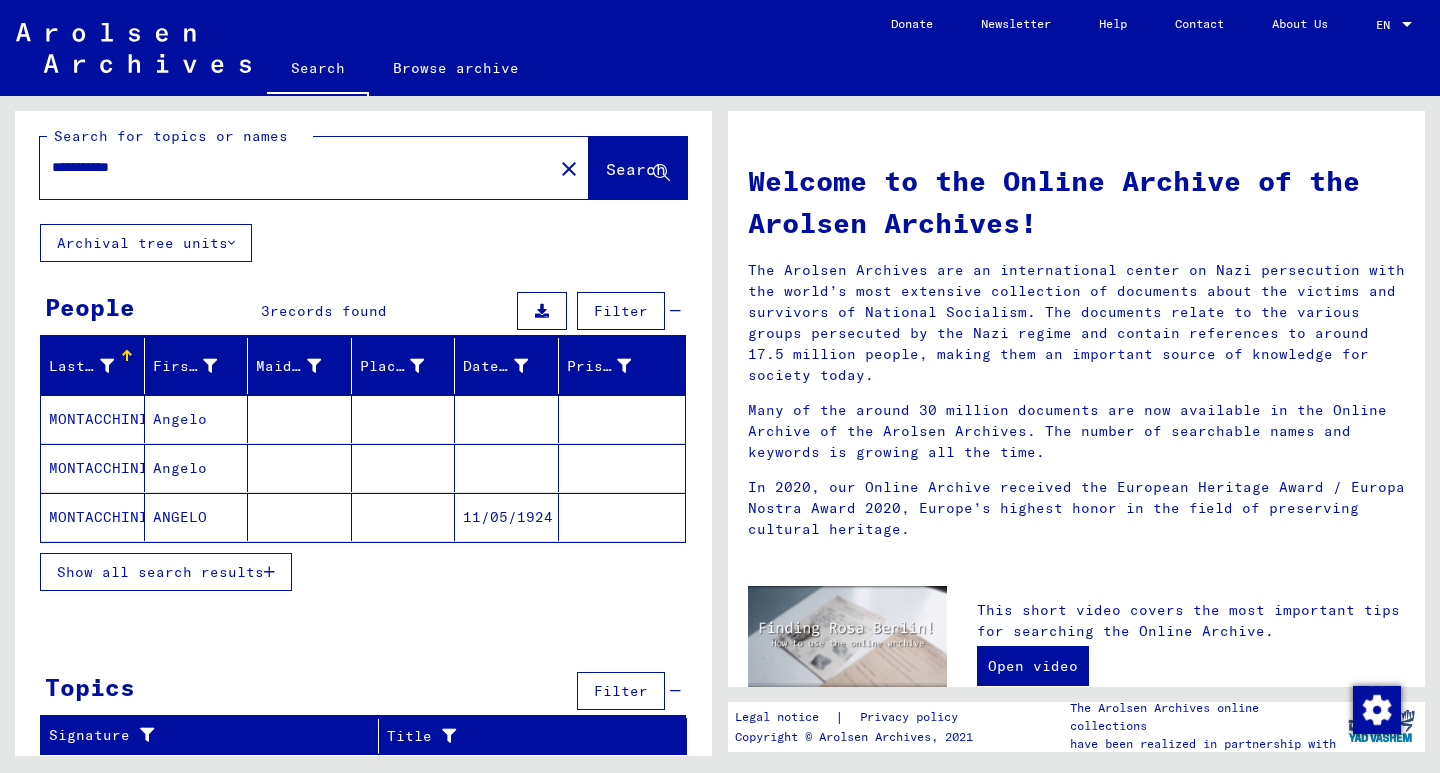 click on "Show all search results" at bounding box center (160, 572) 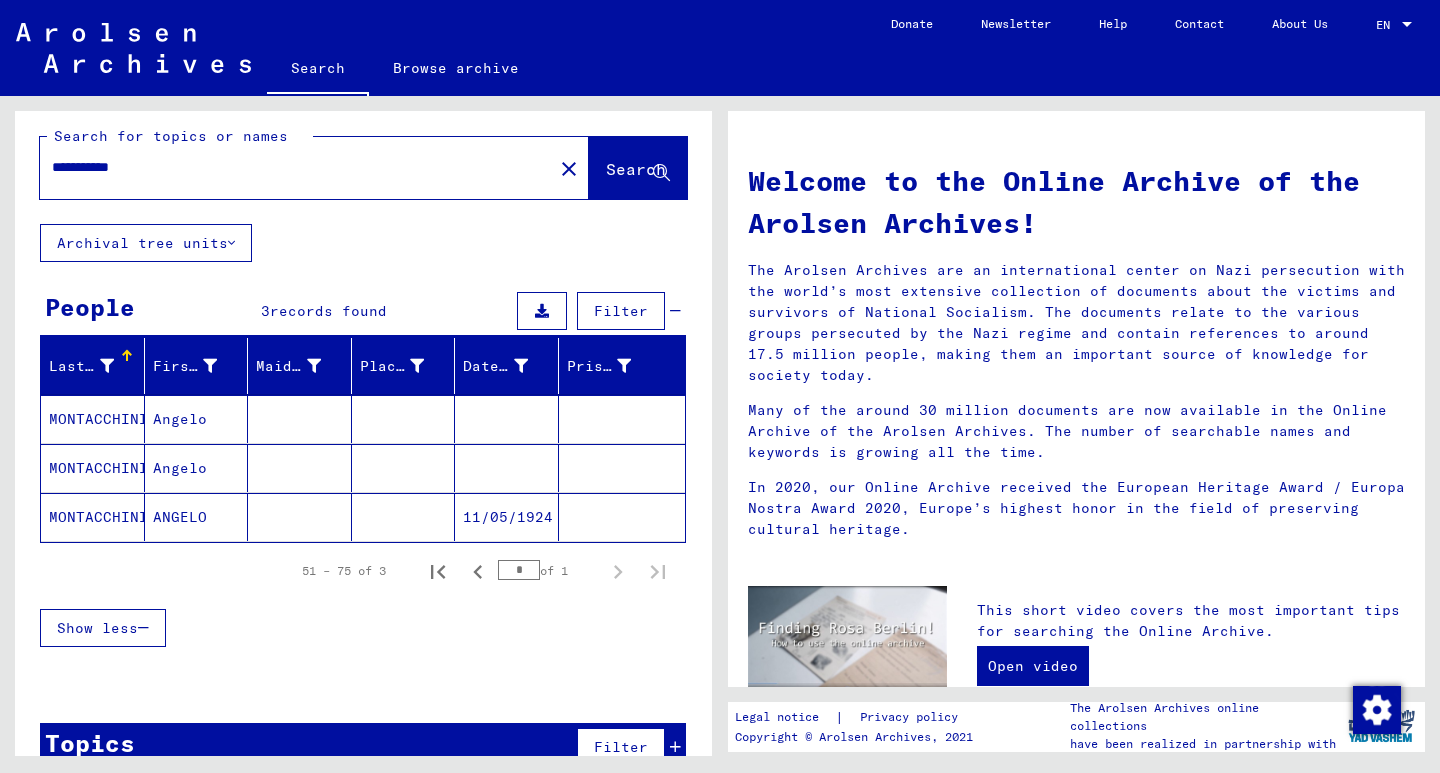 click on "[NUMBER] – [NUMBER] of [NUMBER]  *  of [NUMBER]" at bounding box center [363, 571] 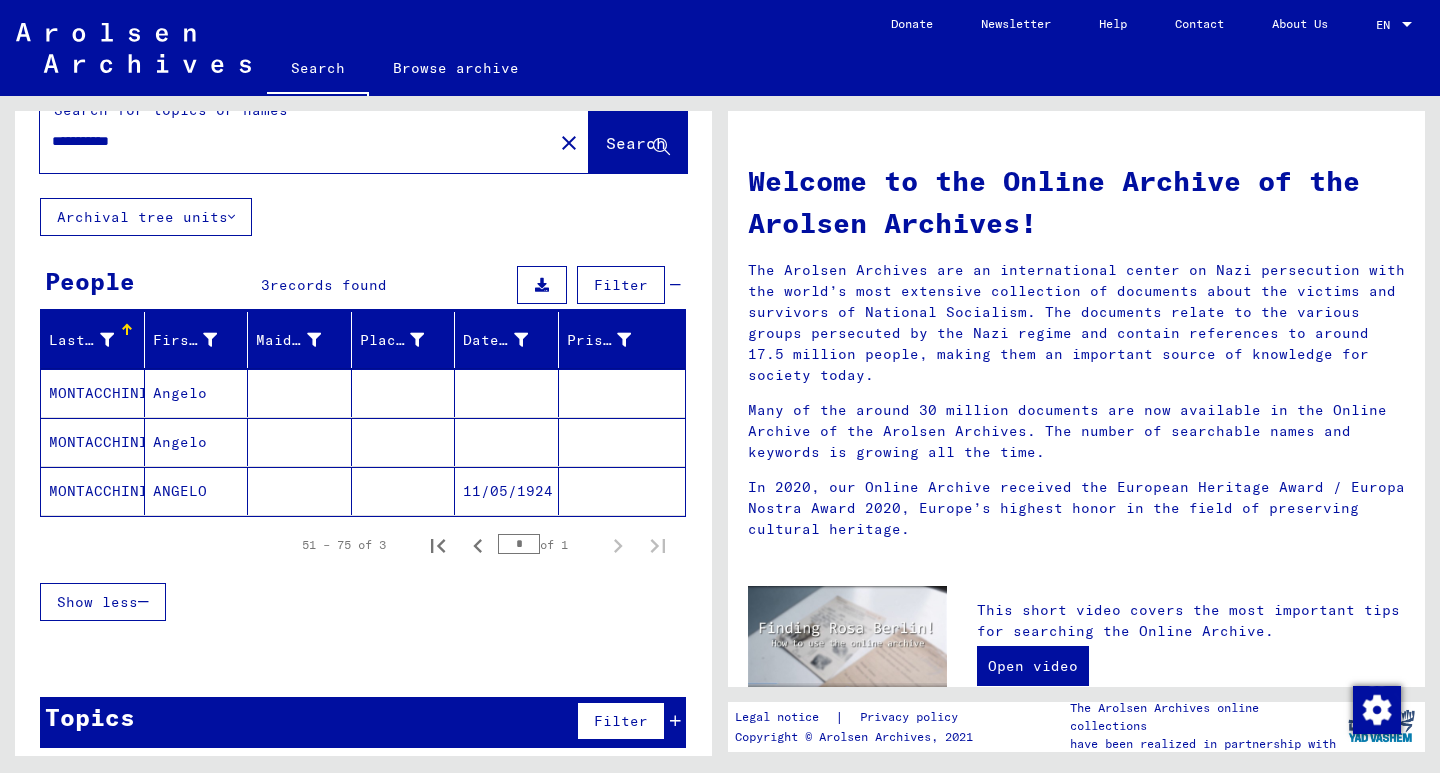 scroll, scrollTop: 50, scrollLeft: 0, axis: vertical 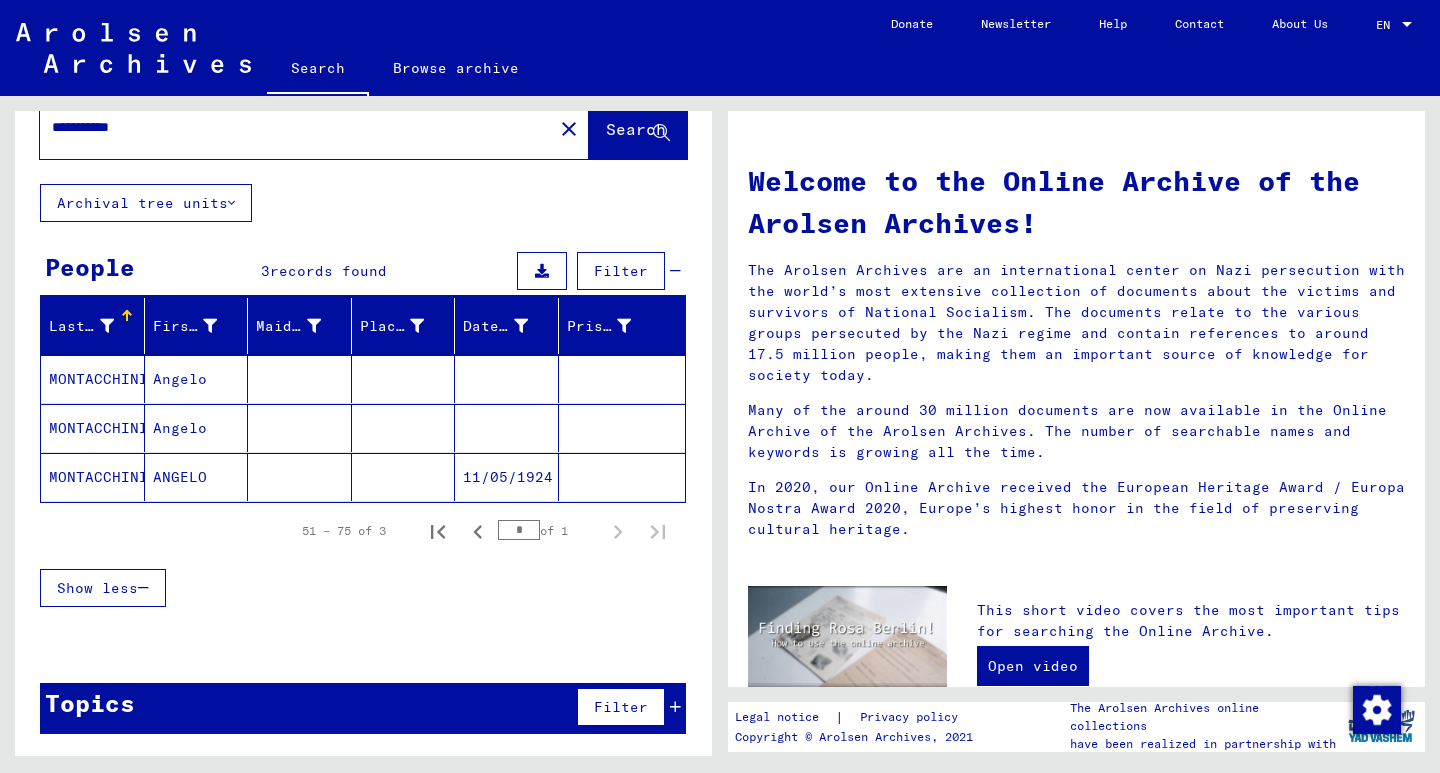 click at bounding box center [507, 428] 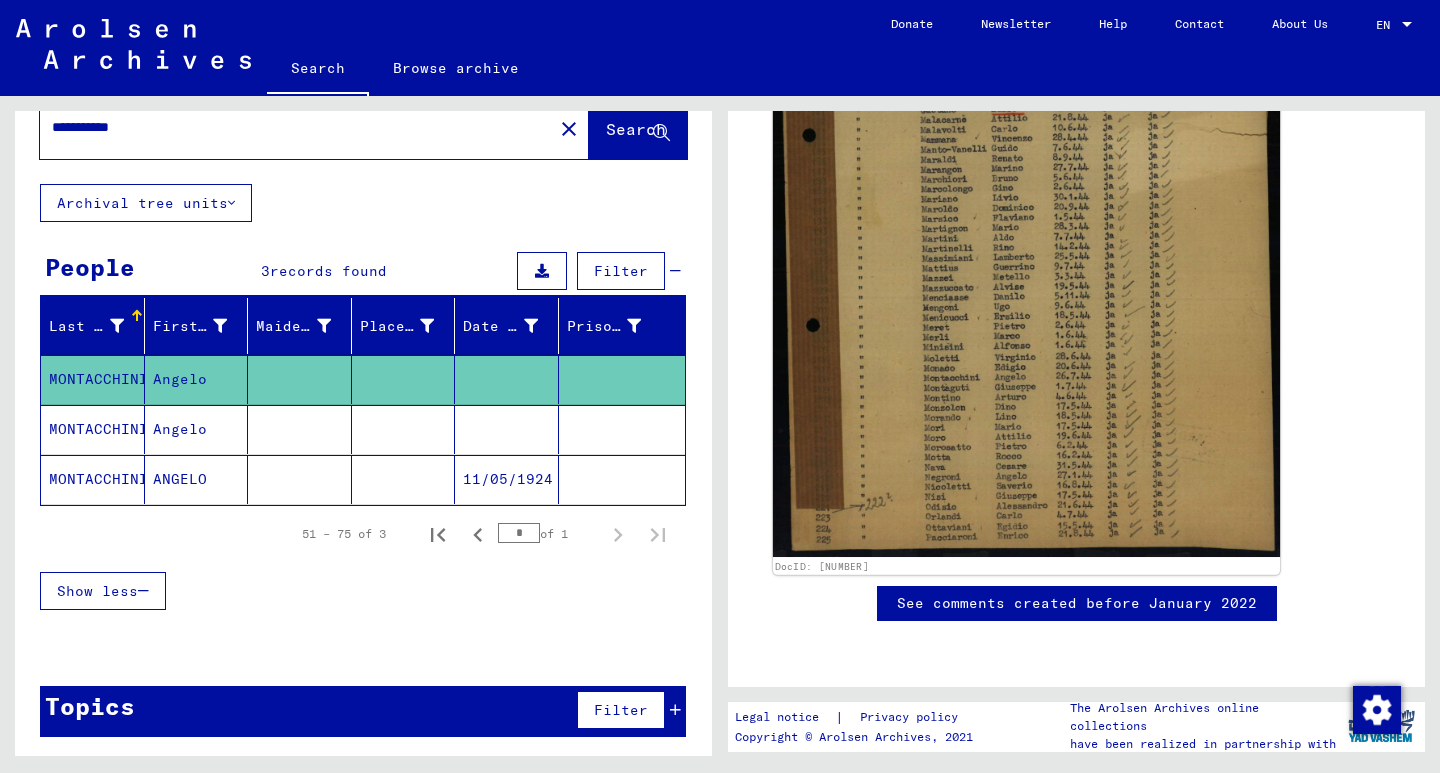 scroll, scrollTop: 599, scrollLeft: 0, axis: vertical 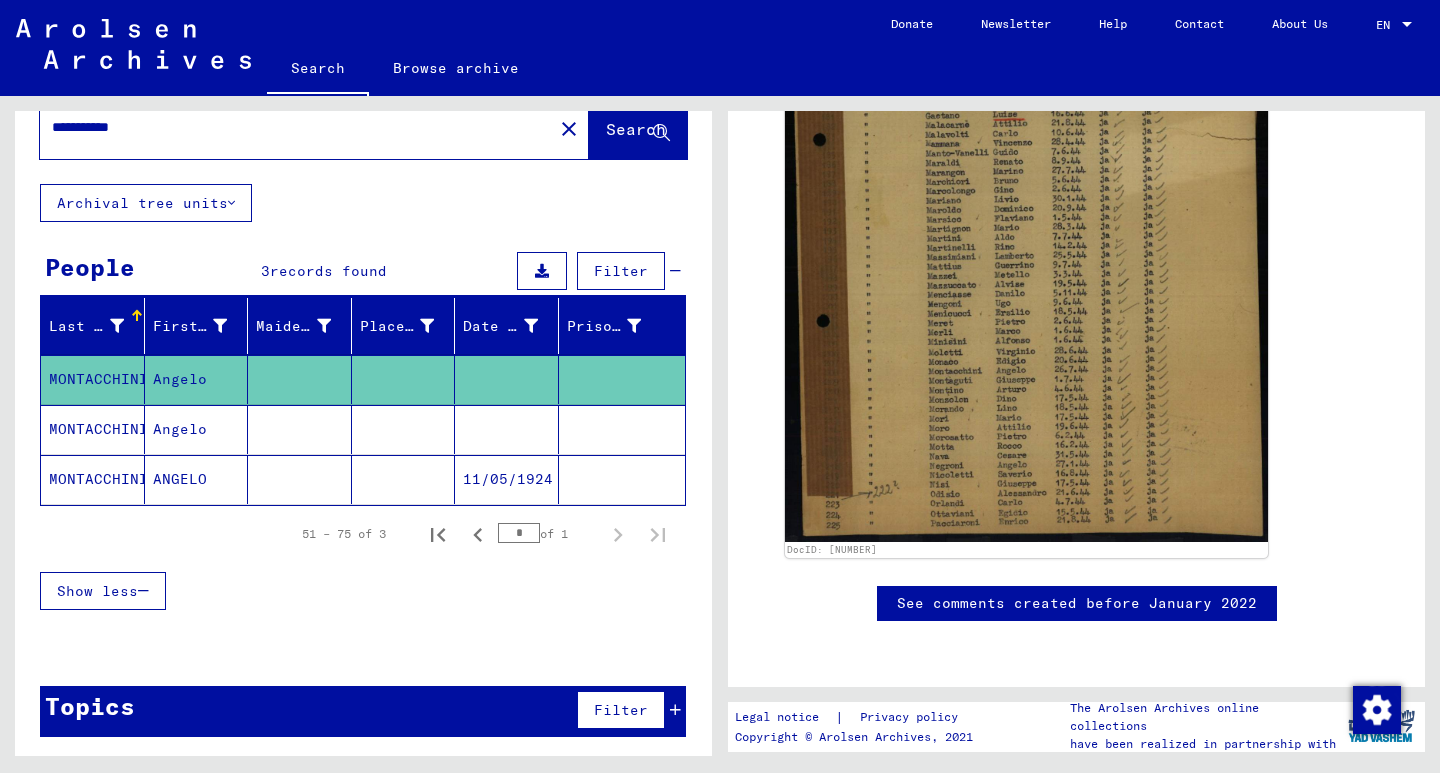 click at bounding box center [404, 479] 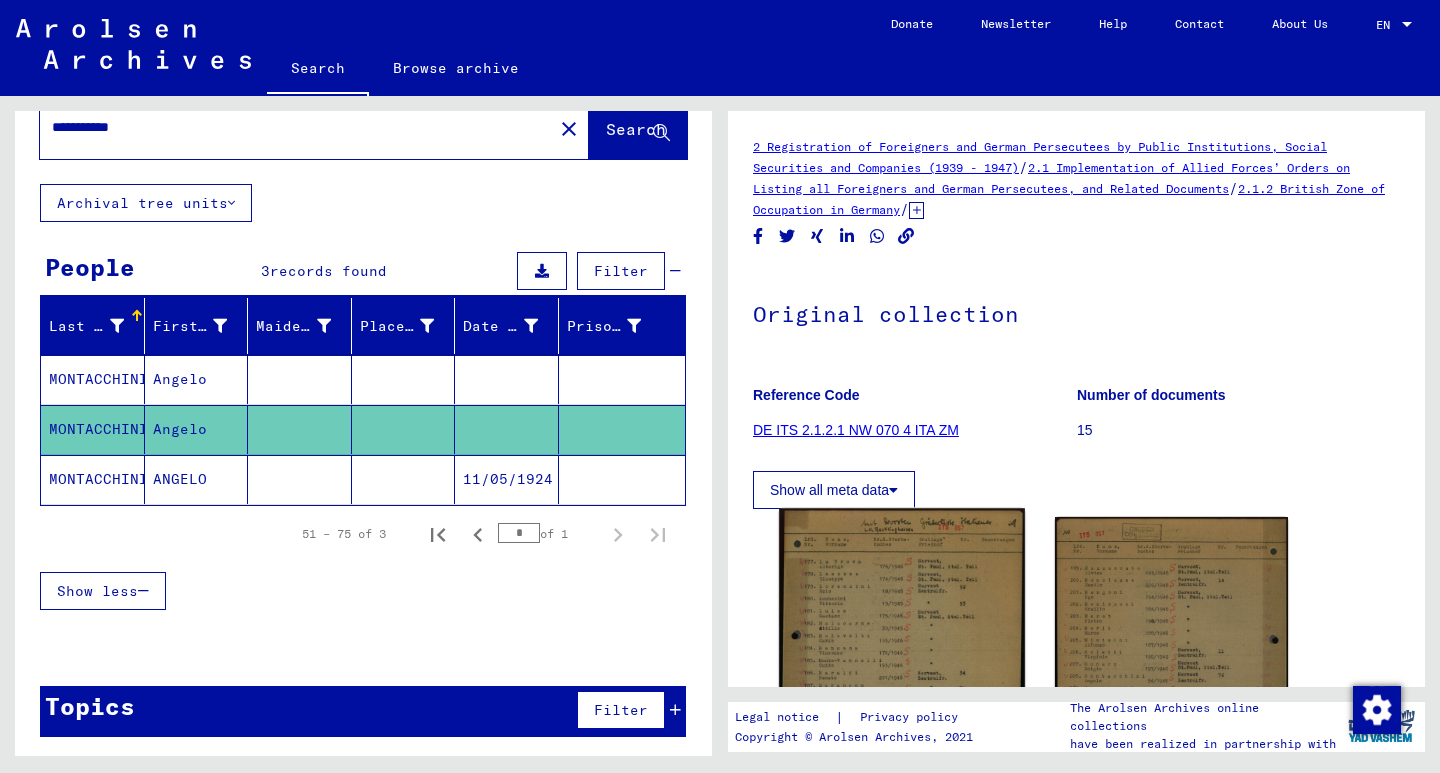scroll, scrollTop: 333, scrollLeft: 0, axis: vertical 